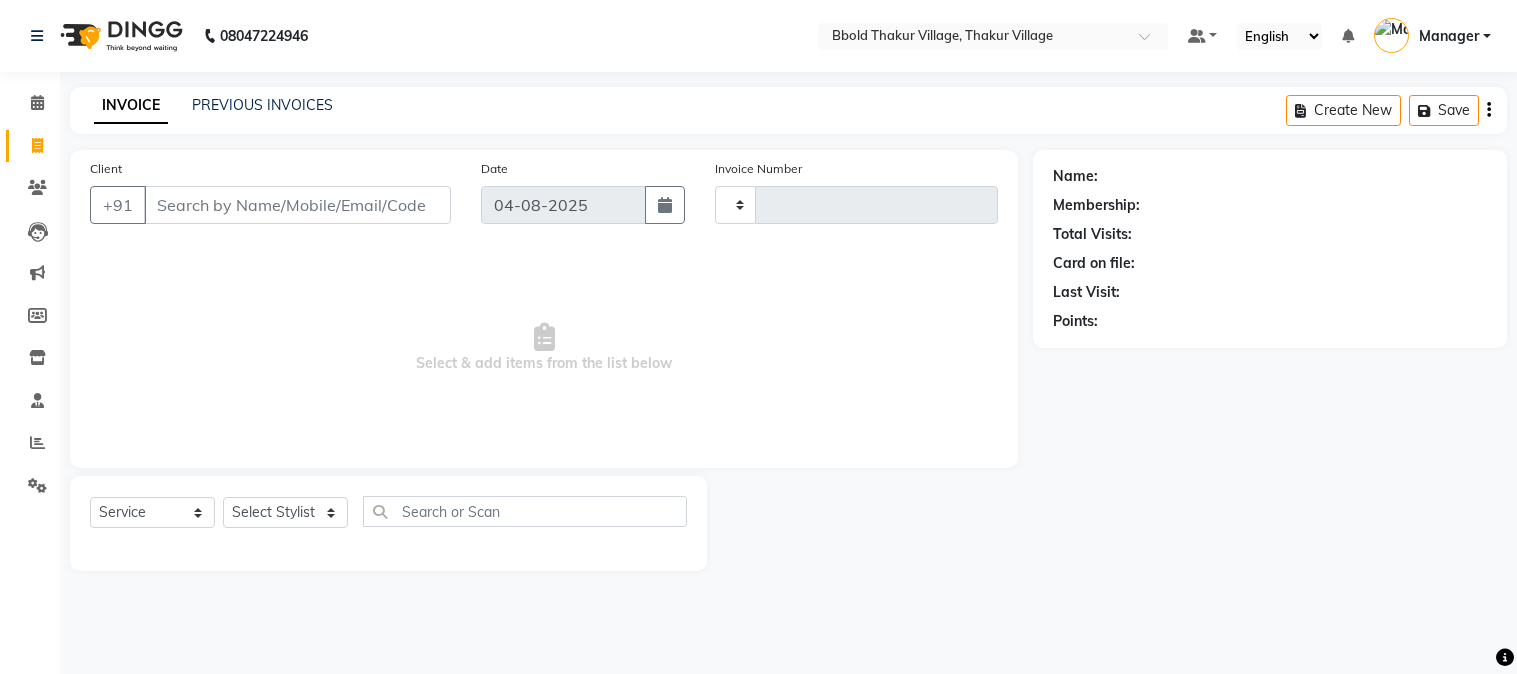 select on "service" 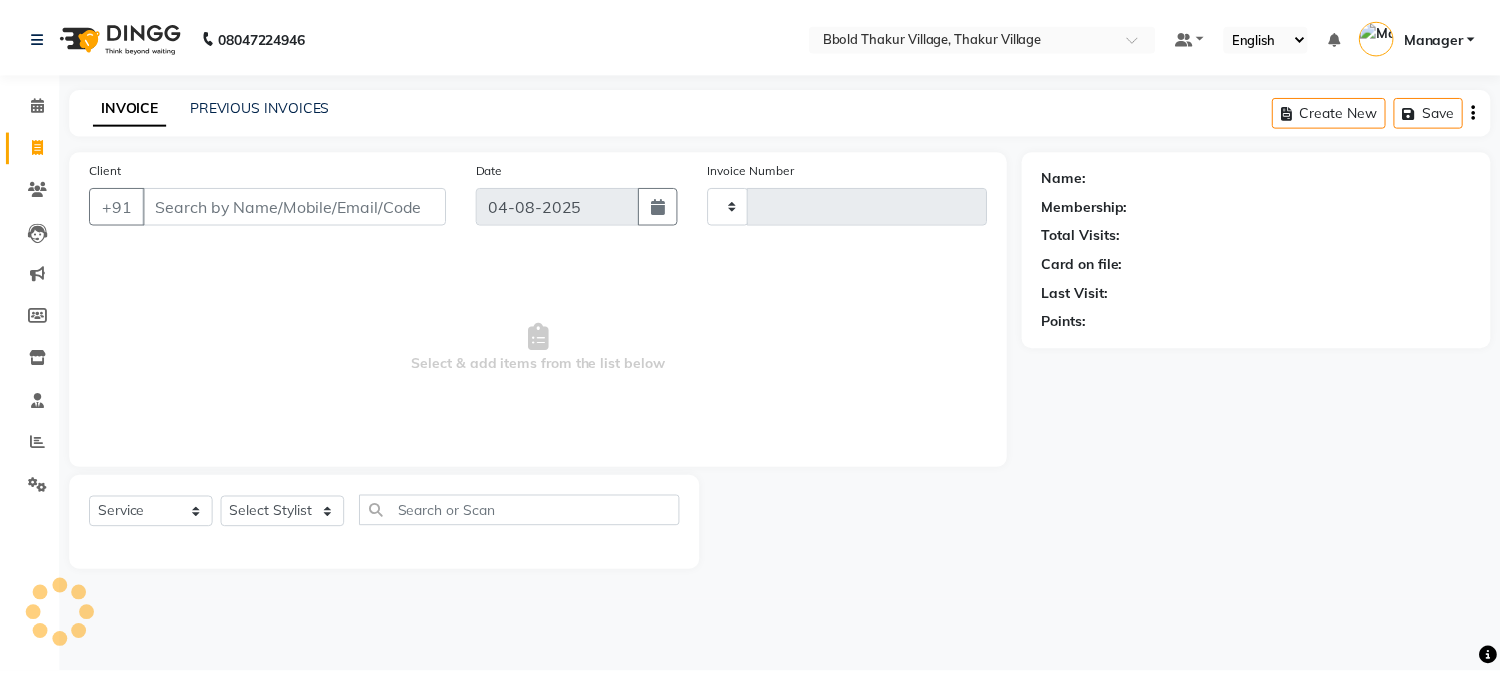 scroll, scrollTop: 0, scrollLeft: 0, axis: both 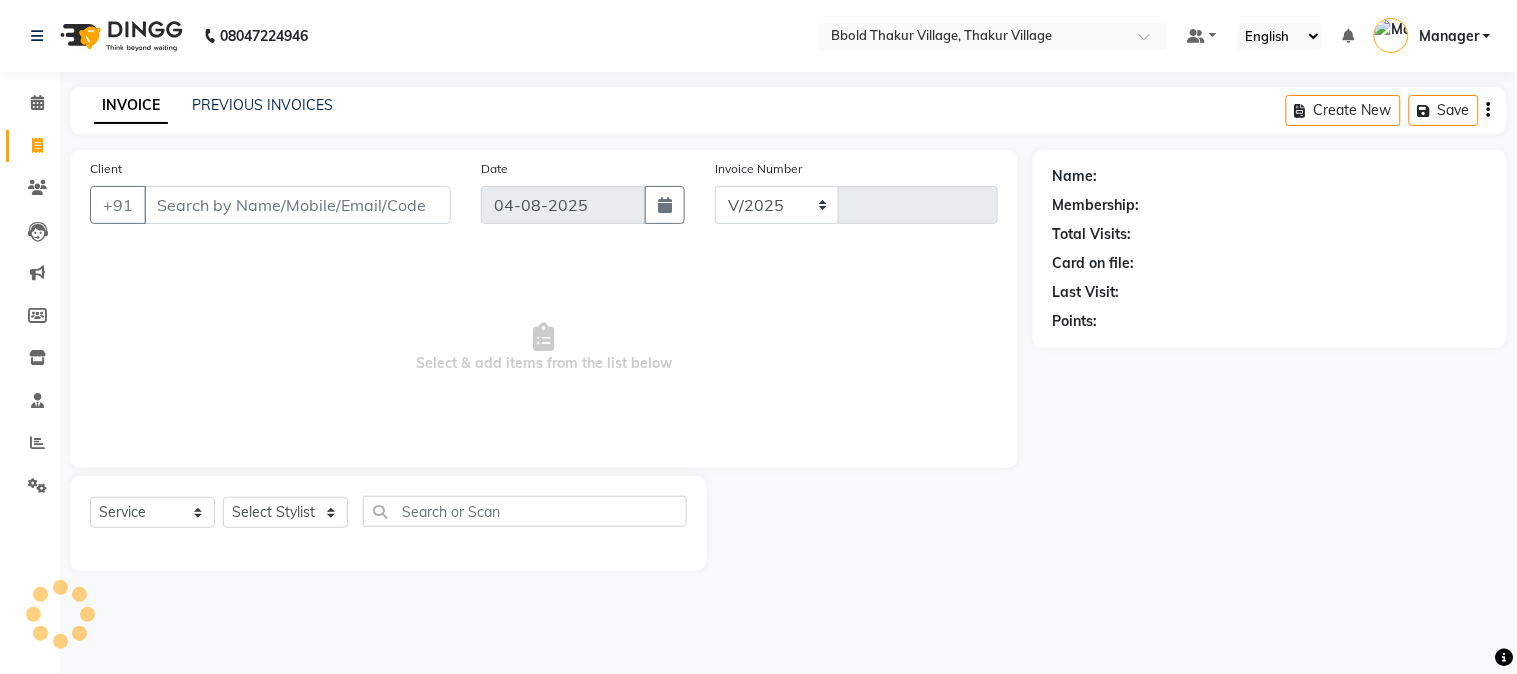 select on "7742" 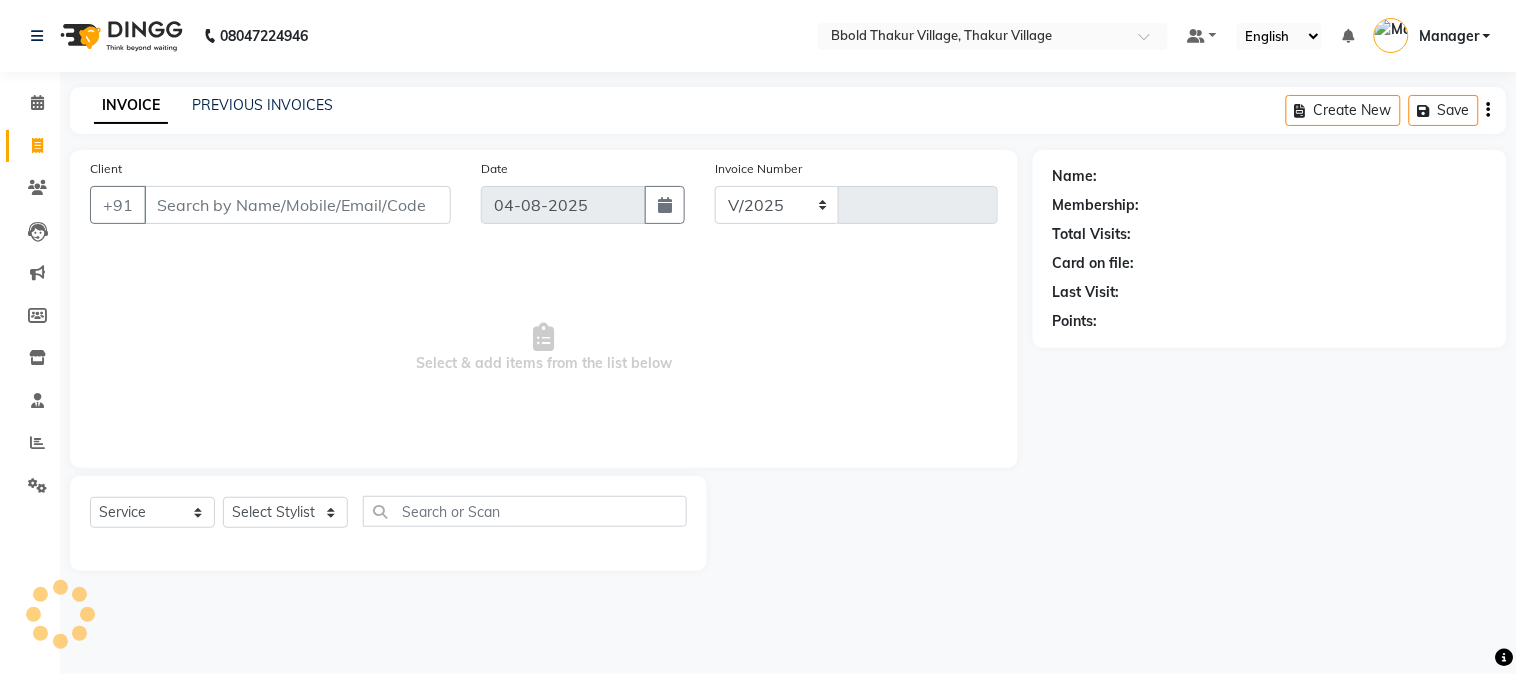 type on "1047" 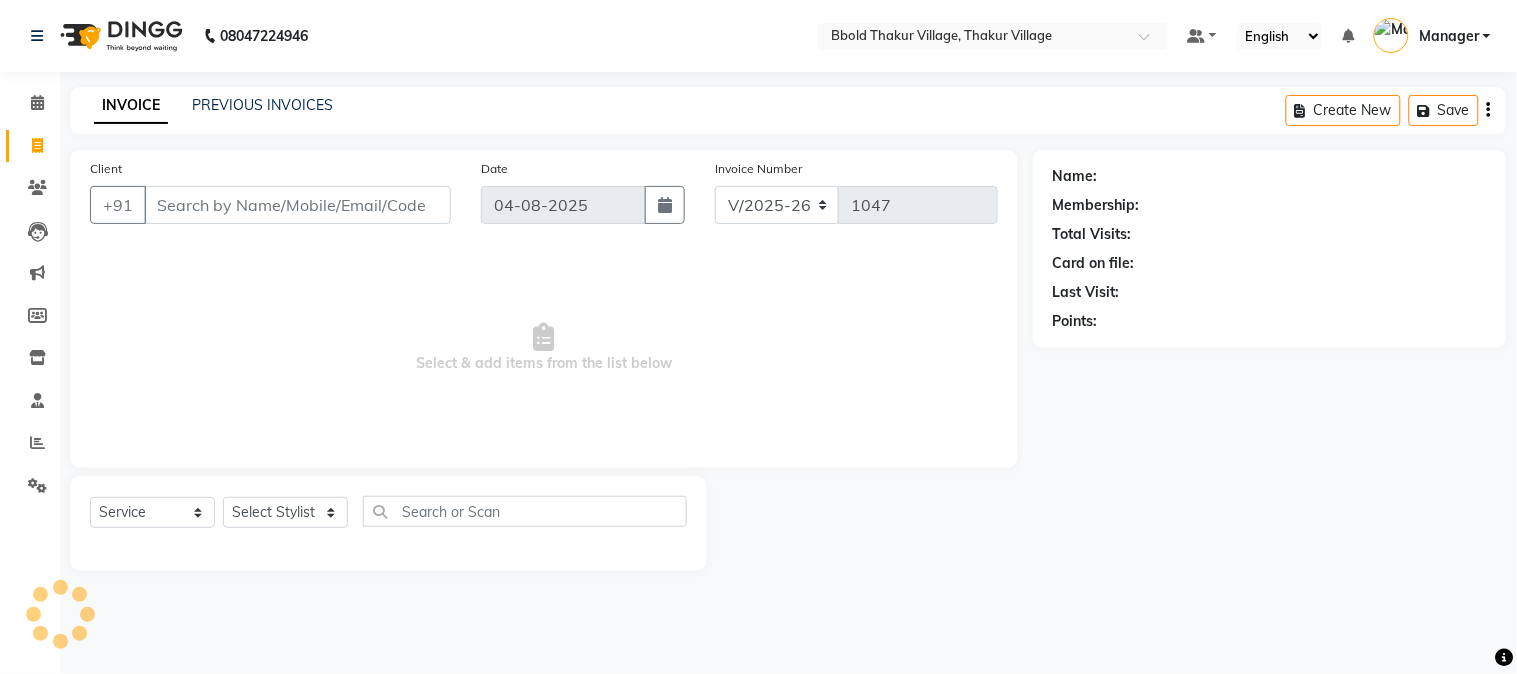 select on "membership" 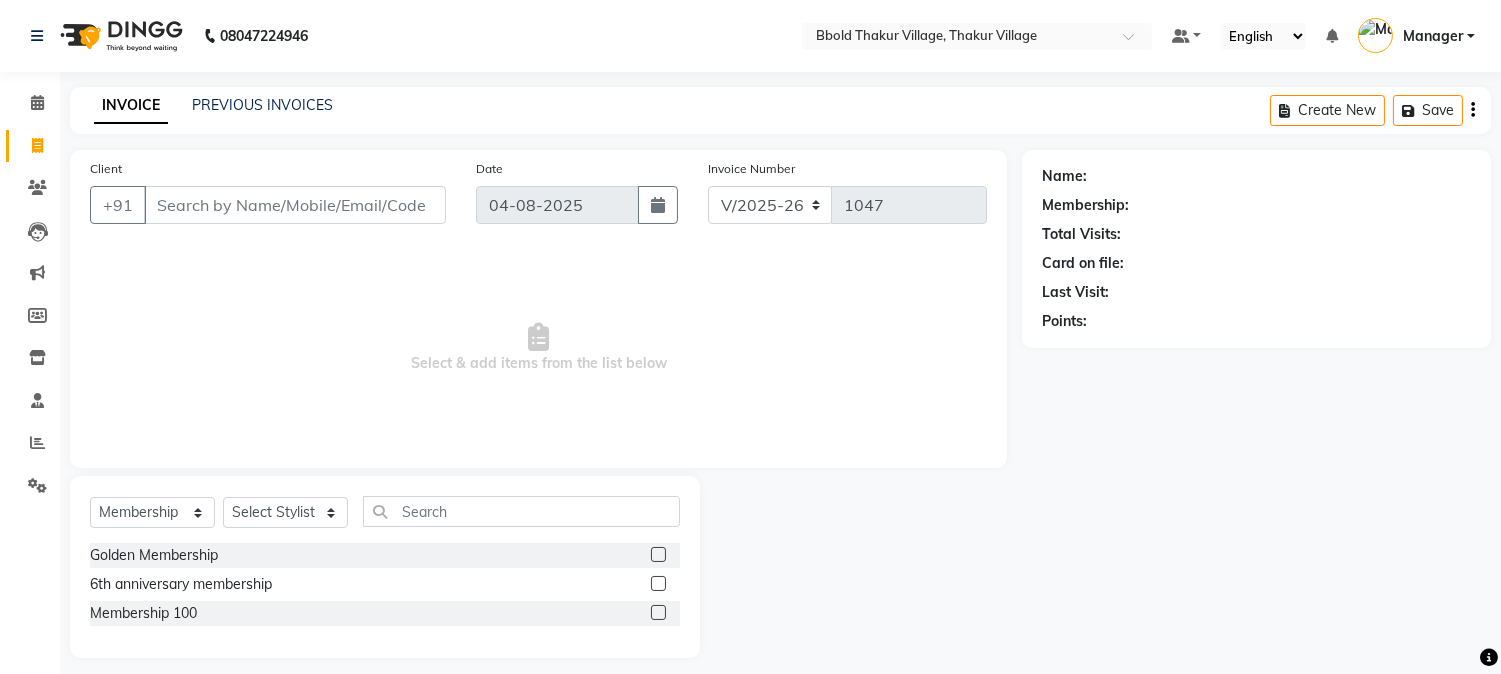 click on "Client" at bounding box center [295, 205] 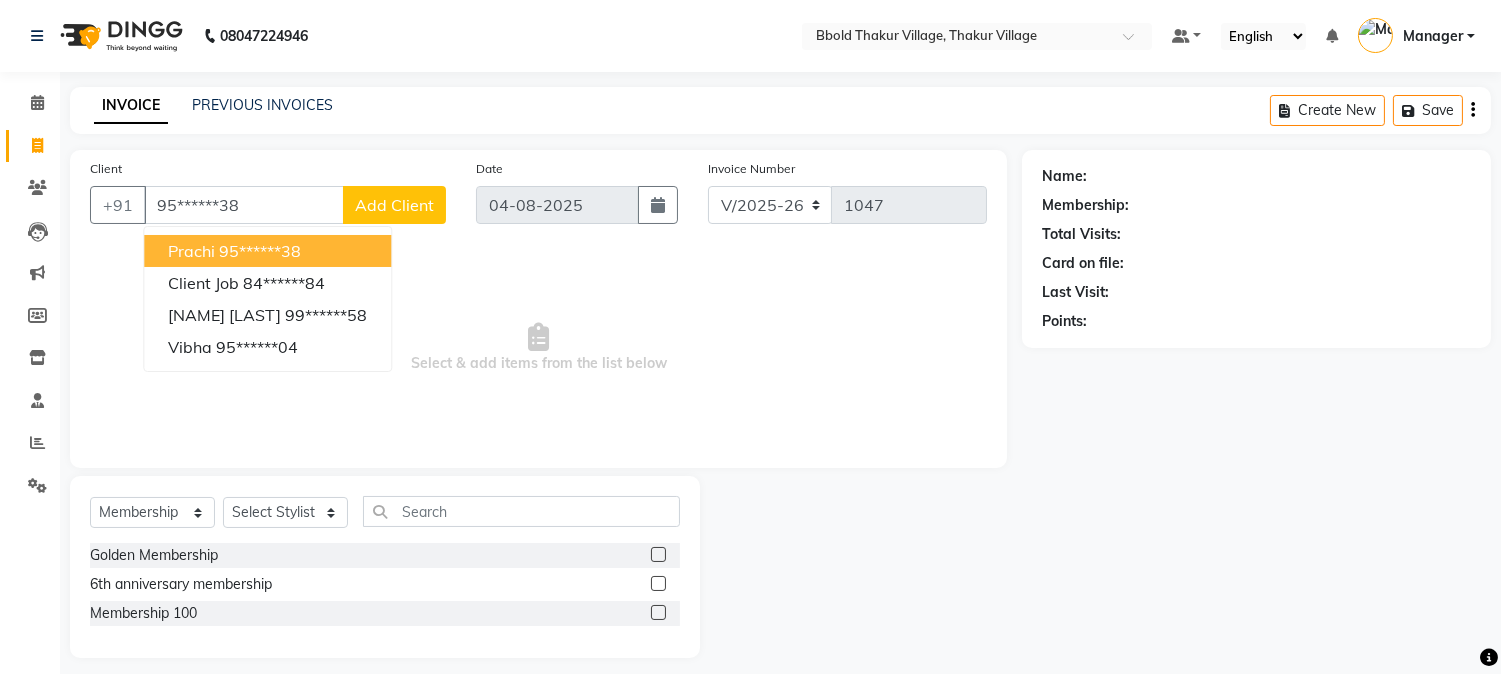 type on "95******38" 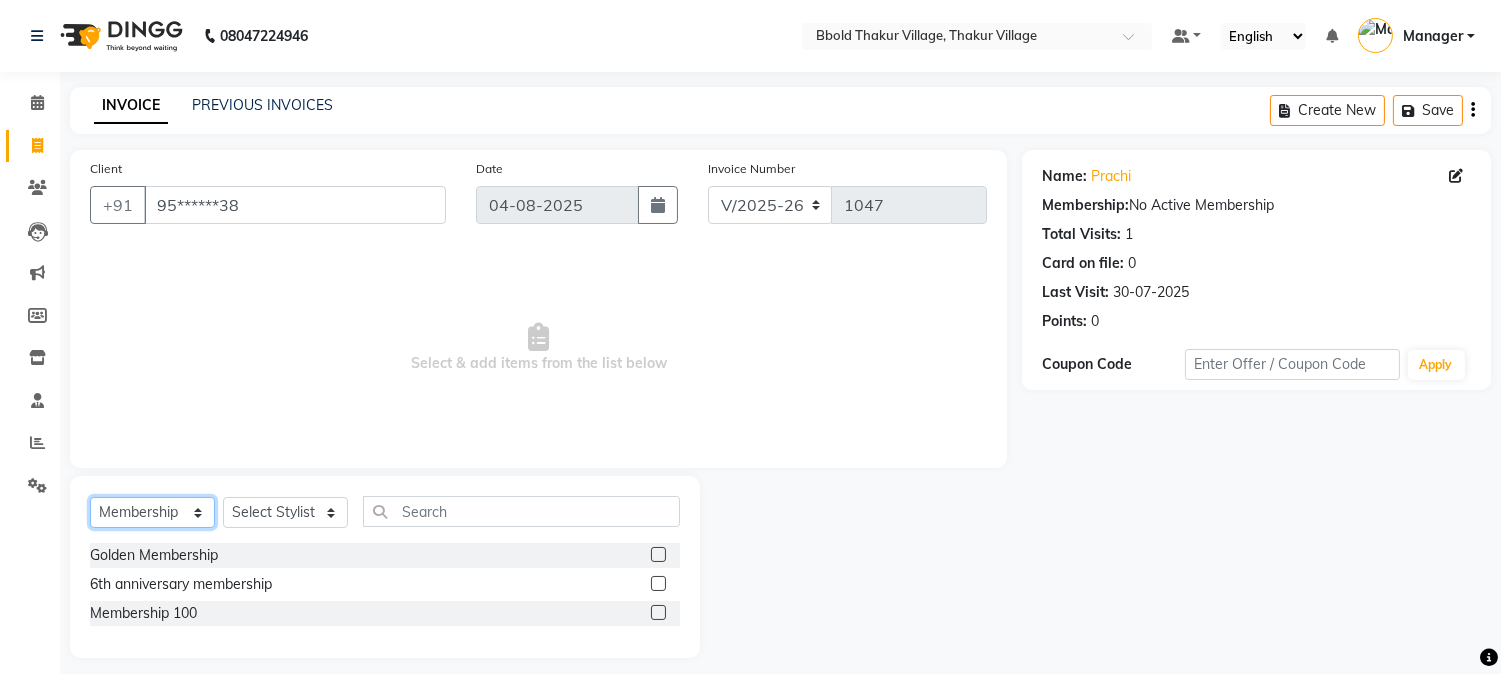 click on "Select  Service  Product  Membership  Package Voucher Prepaid Gift Card" 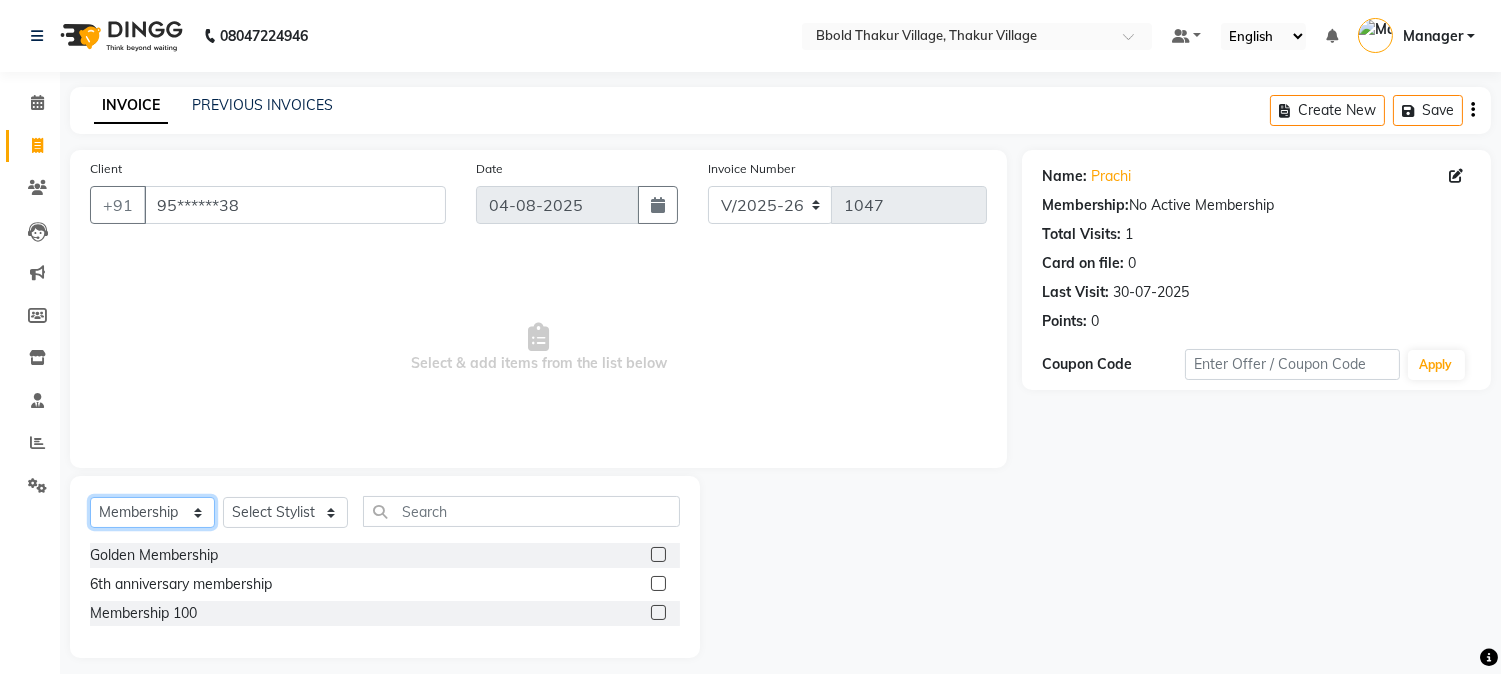 select on "service" 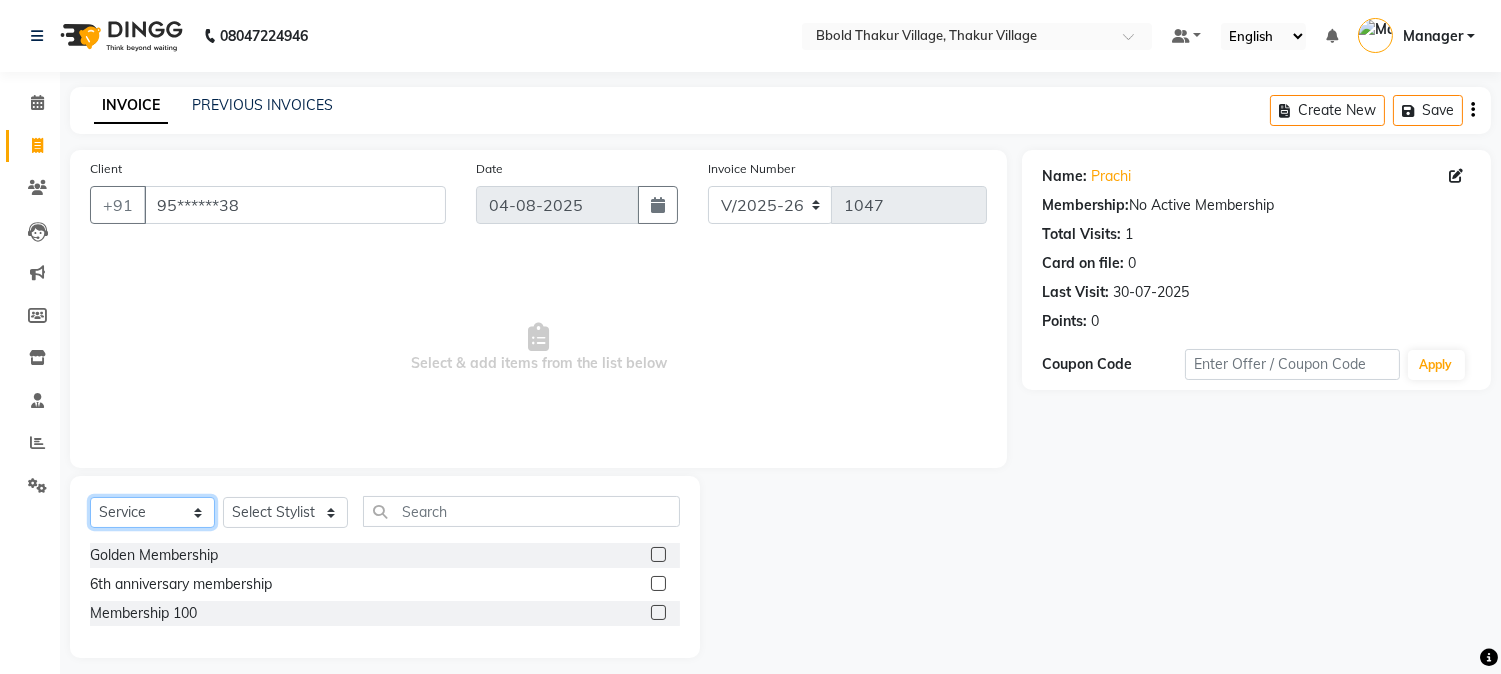 click on "Select  Service  Product  Membership  Package Voucher Prepaid Gift Card" 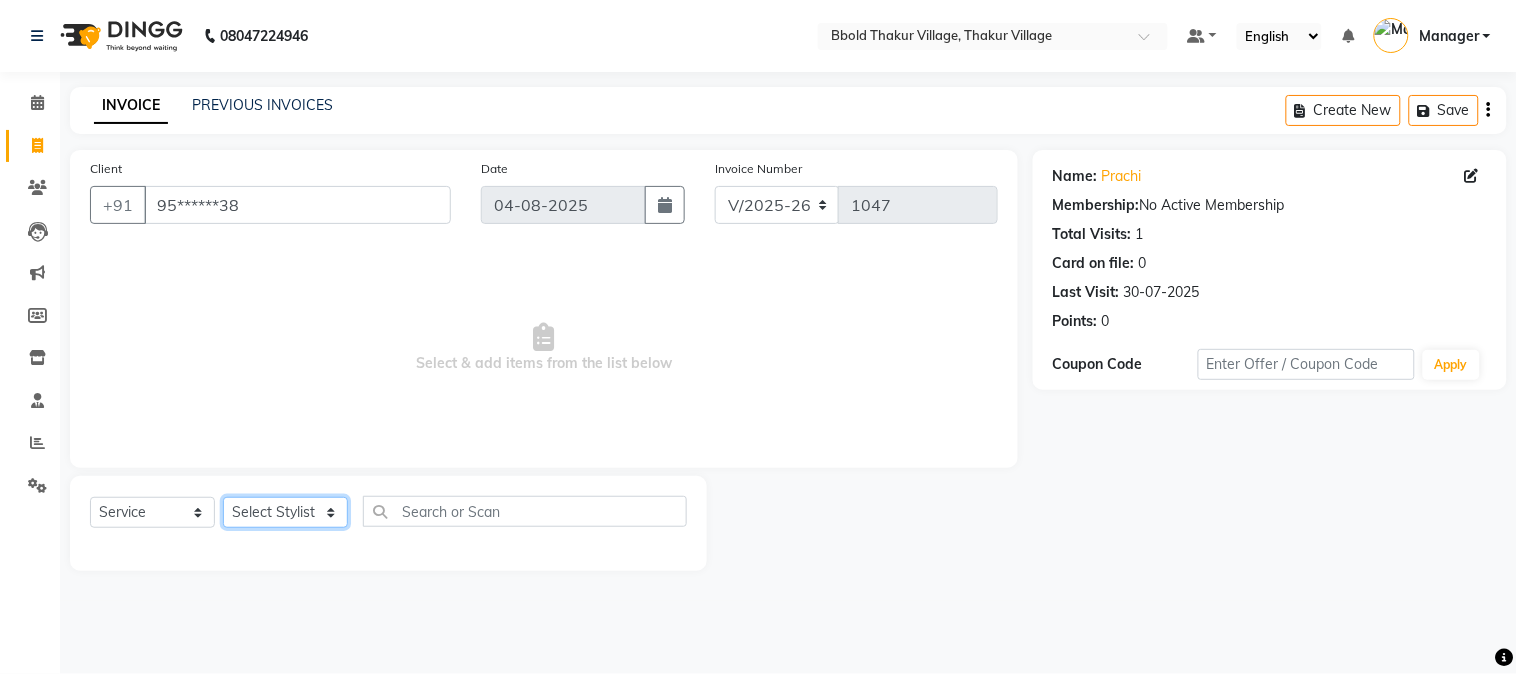 click on "Select Stylist [NAME] [LAST] [NAME] [LAST] Manager [NAME] [LAST] [NAME] [LAST]  [NAME] [LAST]  [NAME] [LAST] [NAME] [LAST] [NAME] [LAST]" 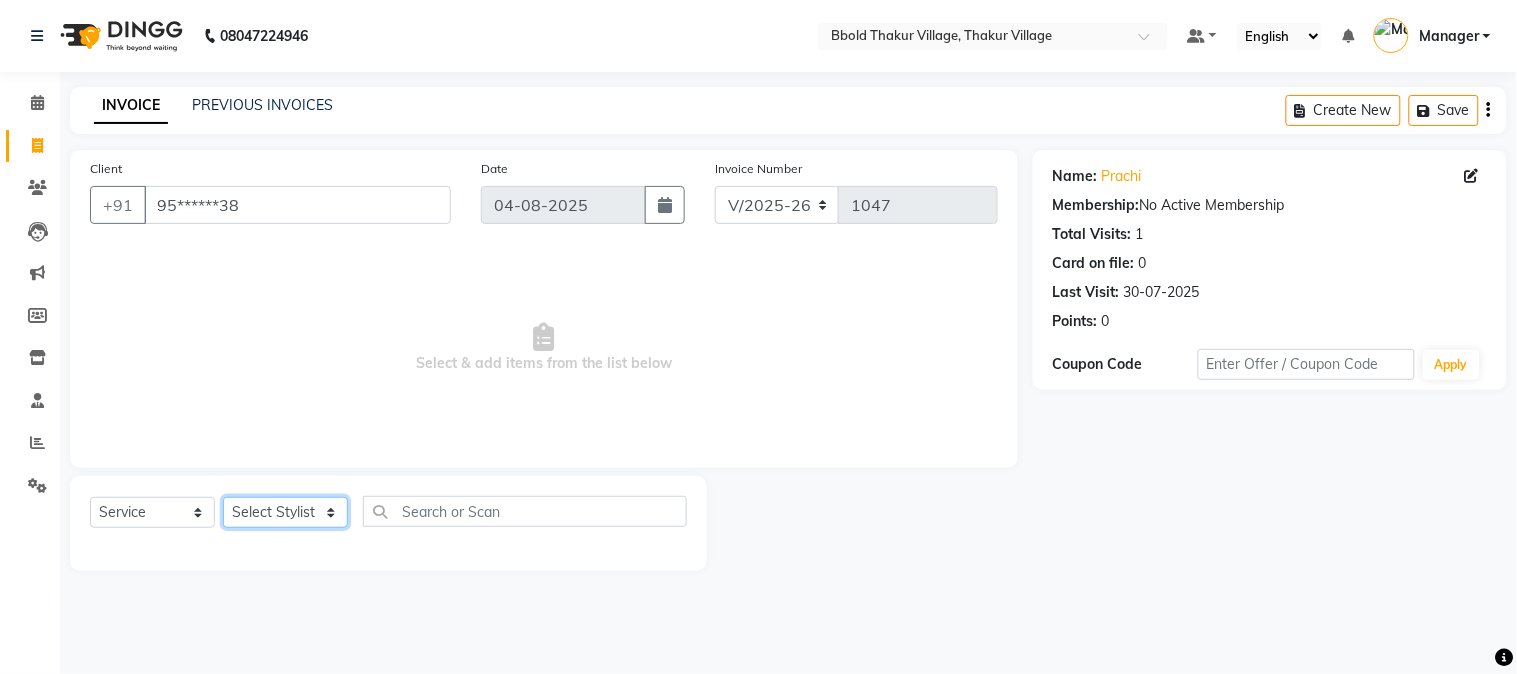 select on "84525" 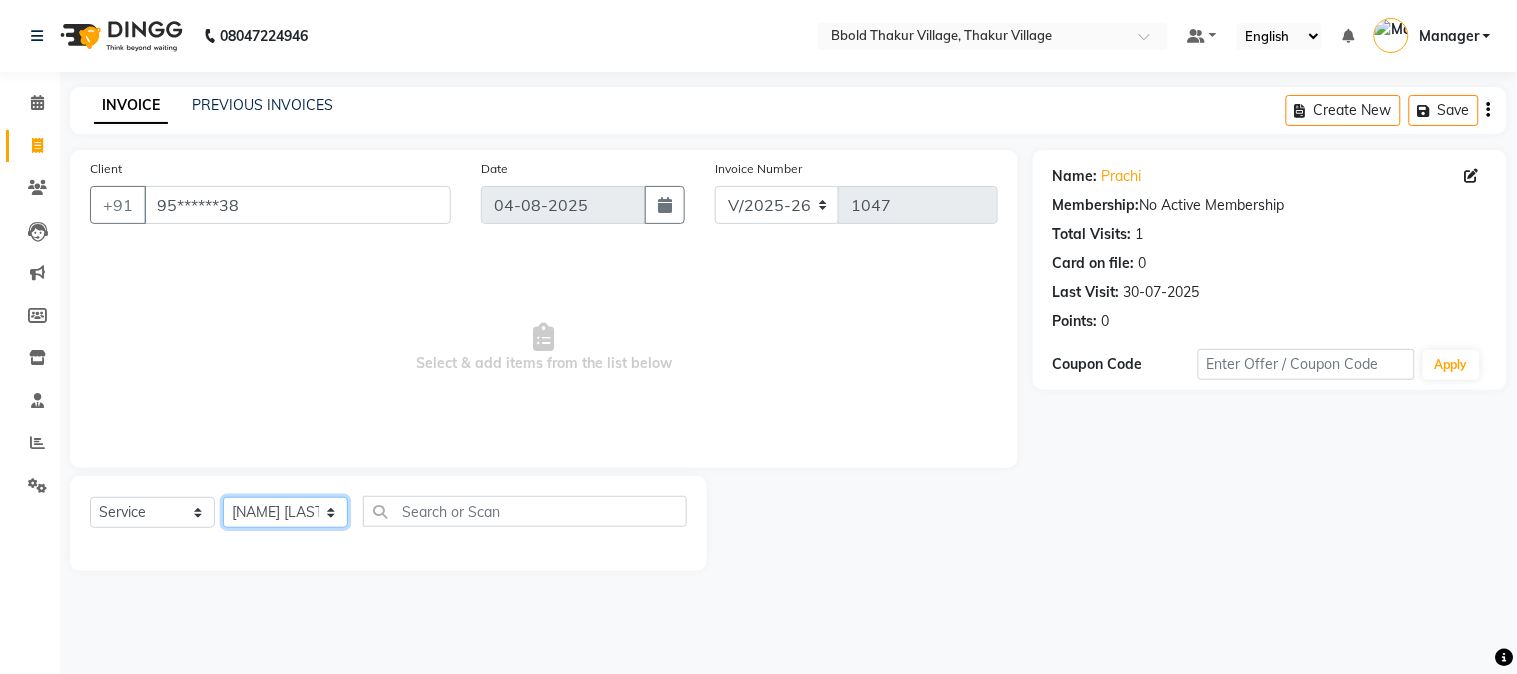 click on "Select Stylist [NAME] [LAST] [NAME] [LAST] Manager [NAME] [LAST] [NAME] [LAST]  [NAME] [LAST]  [NAME] [LAST] [NAME] [LAST] [NAME] [LAST]" 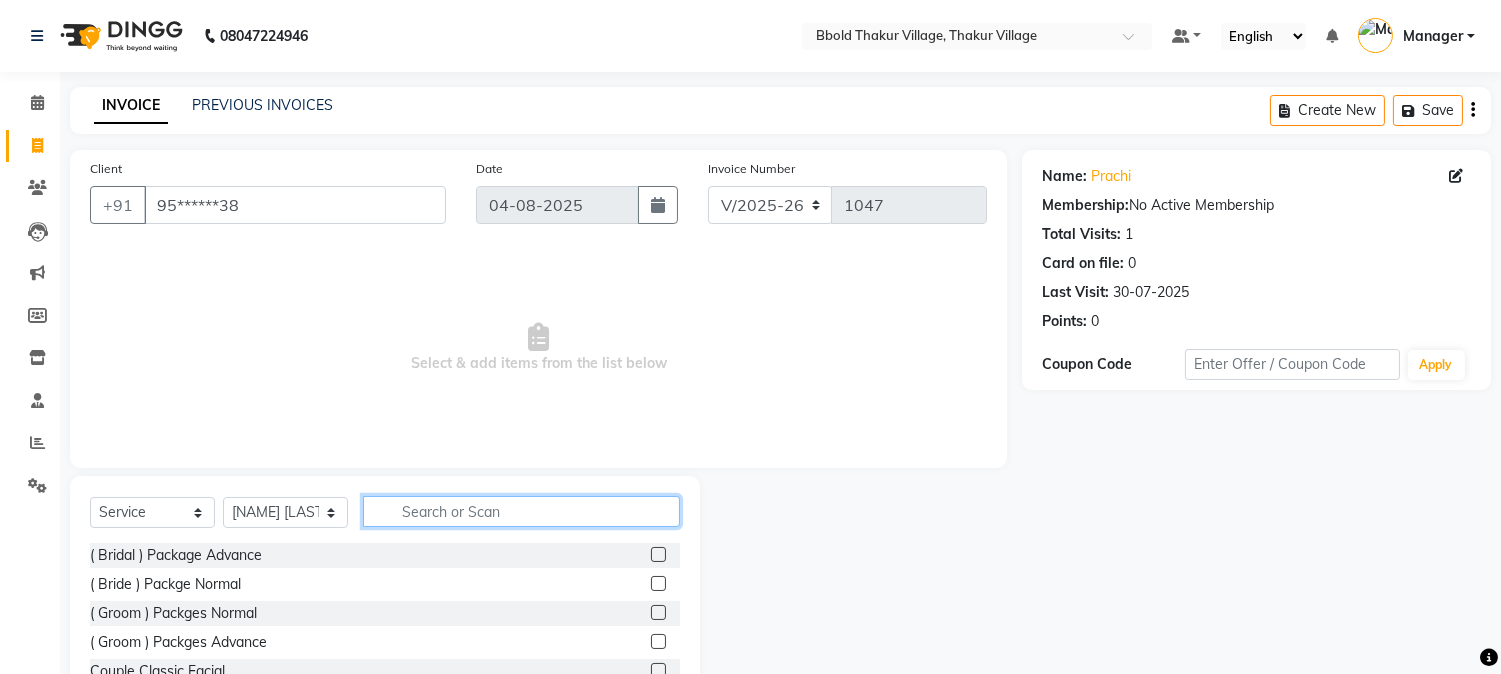 click 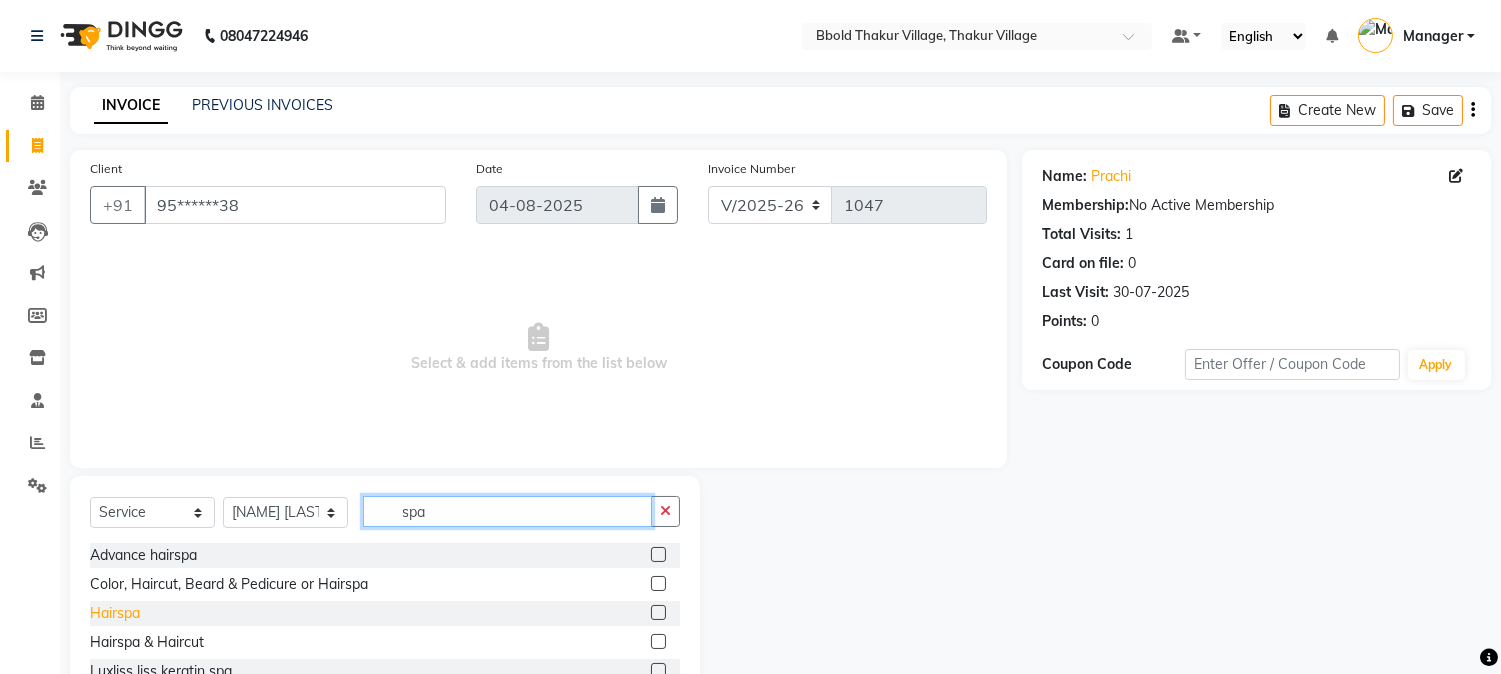 type on "spa" 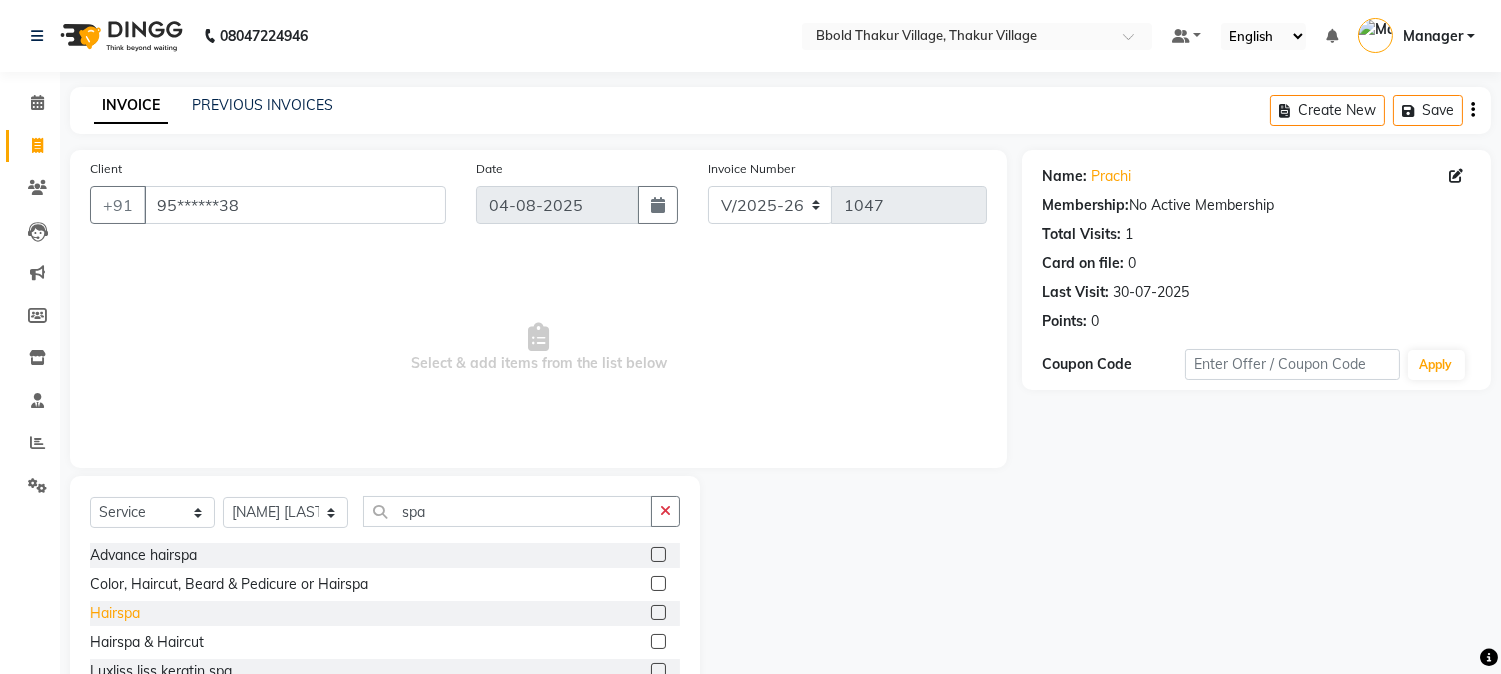 click on "Hairspa" 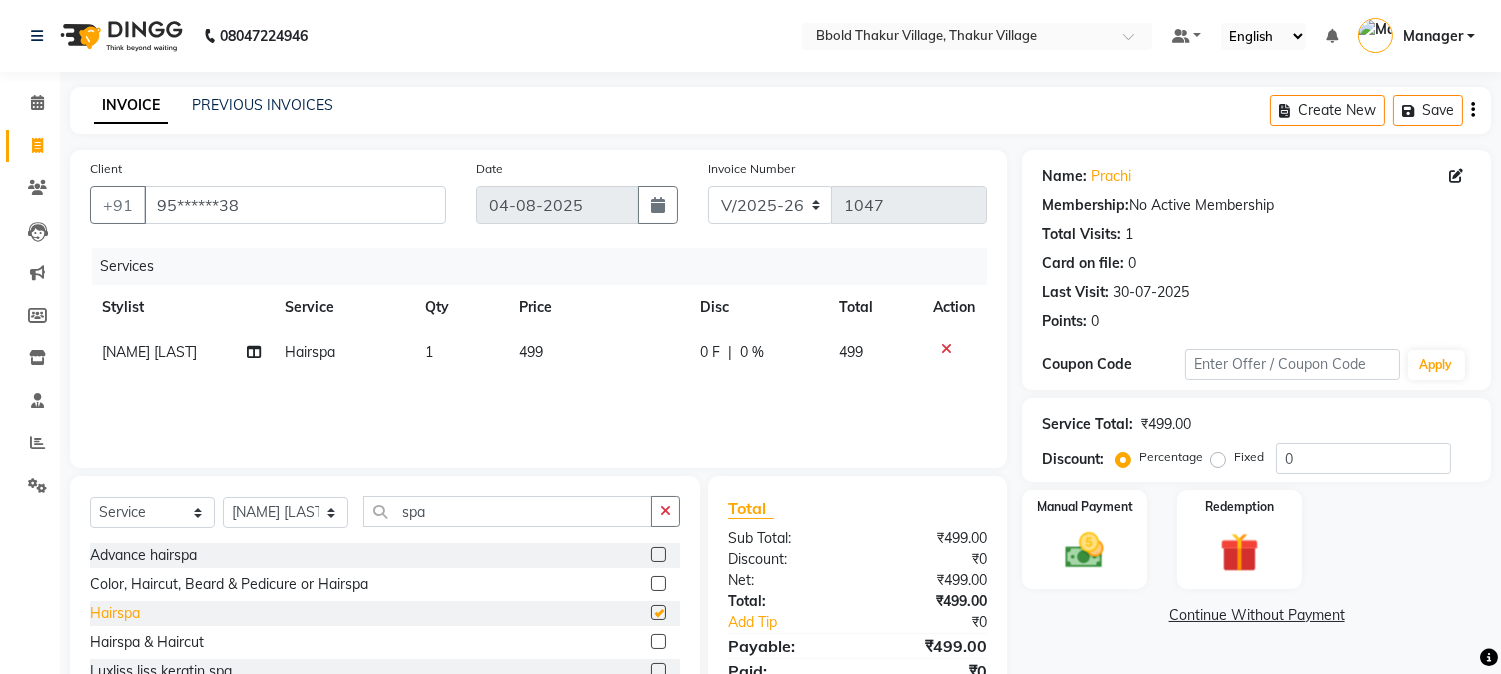 checkbox on "false" 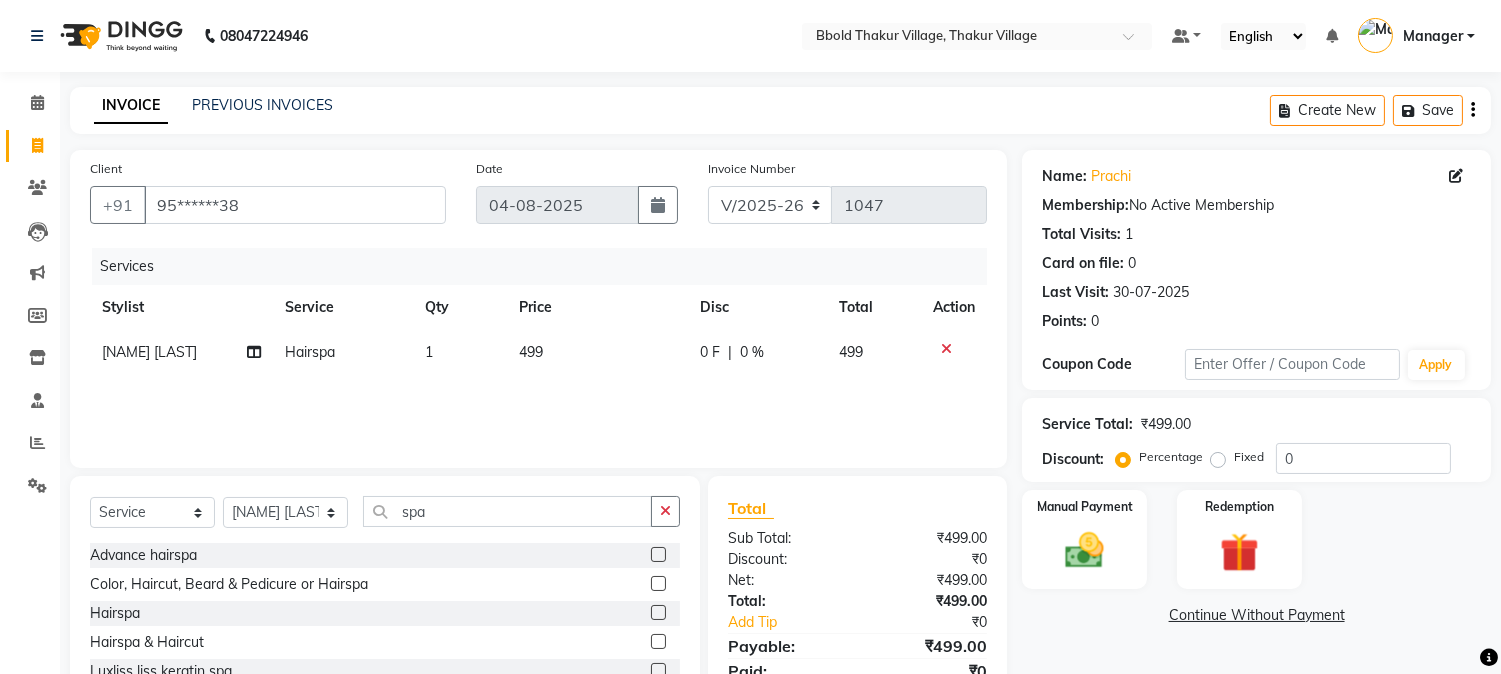 click on "499" 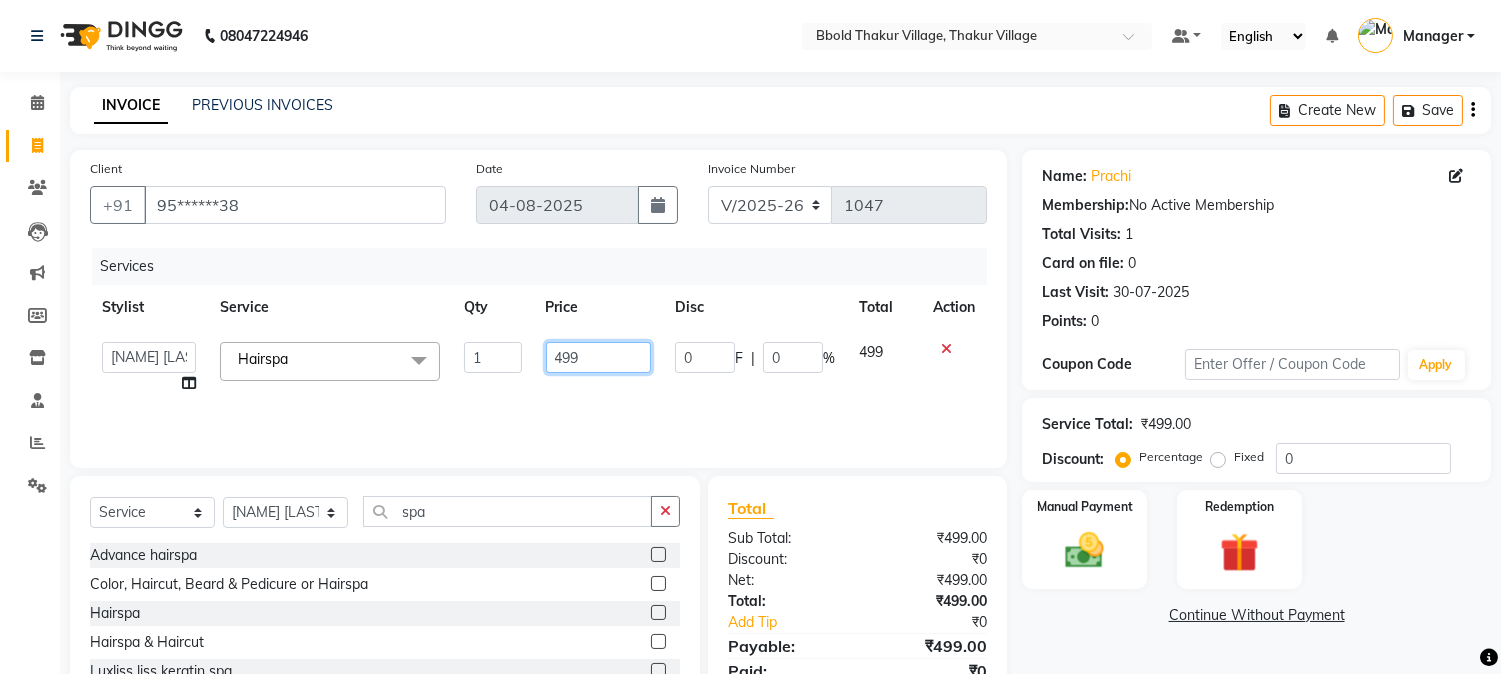 click on "499" 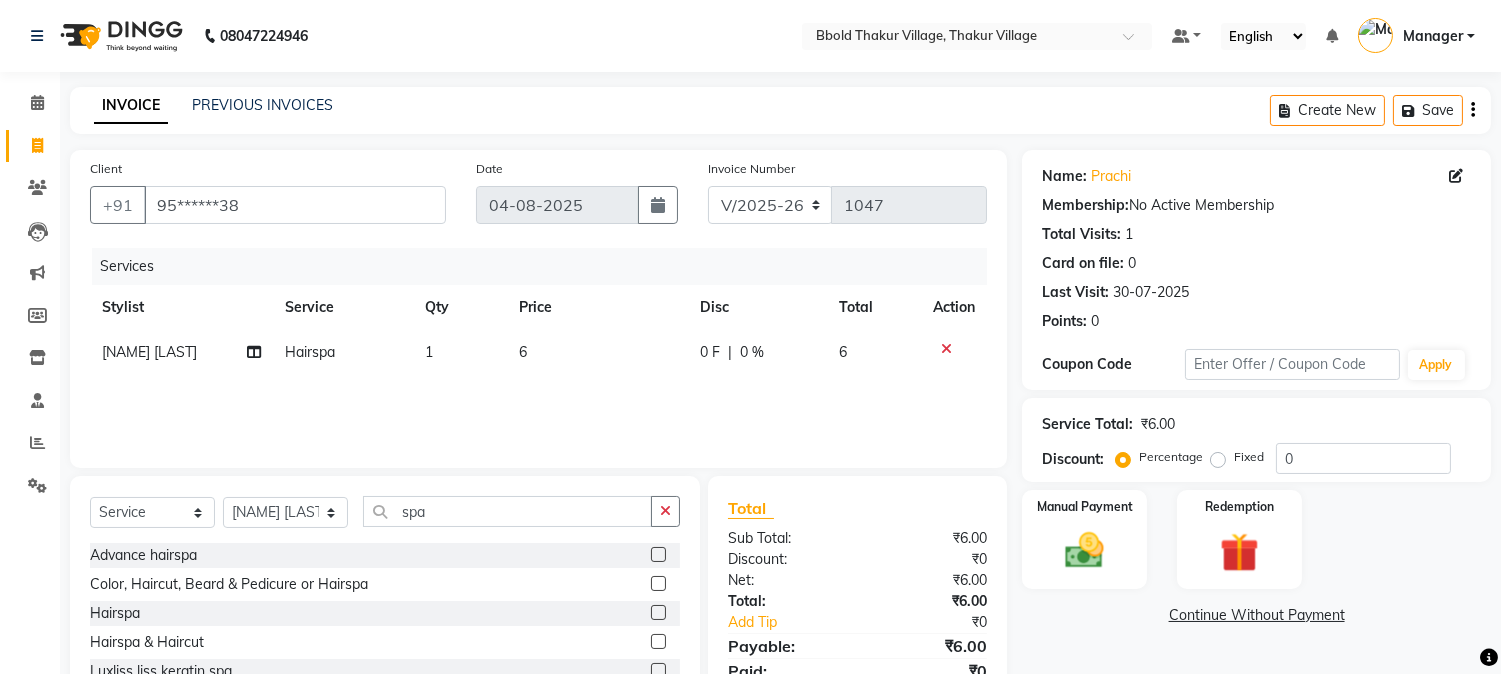 click on "6" 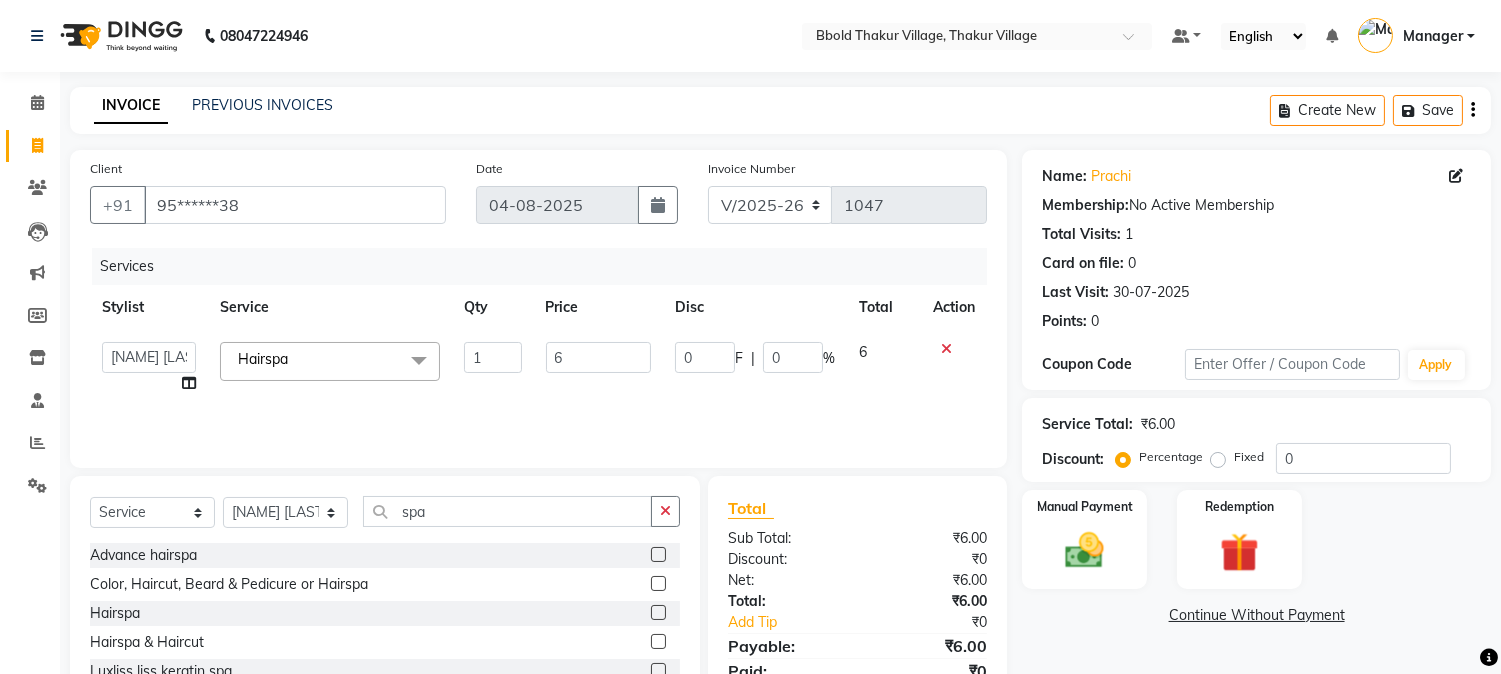 click on "6" 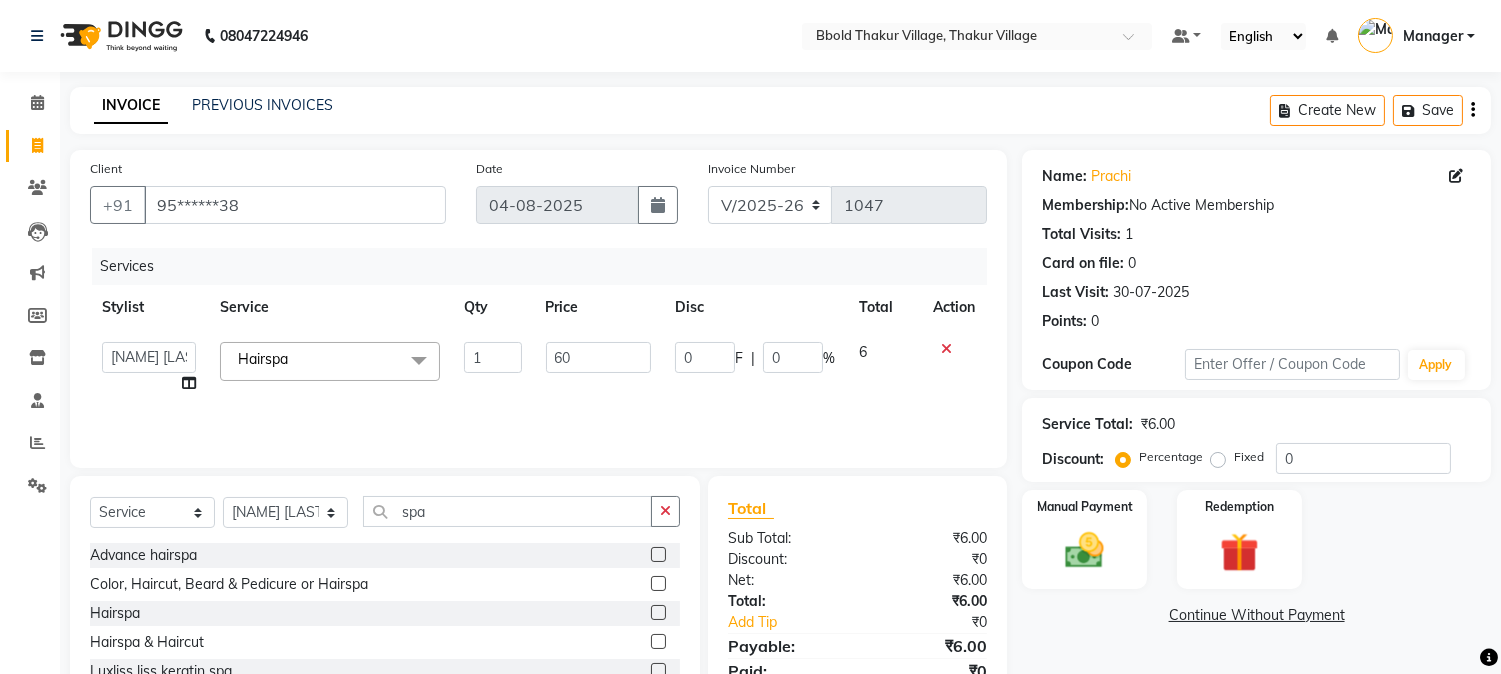 type on "600" 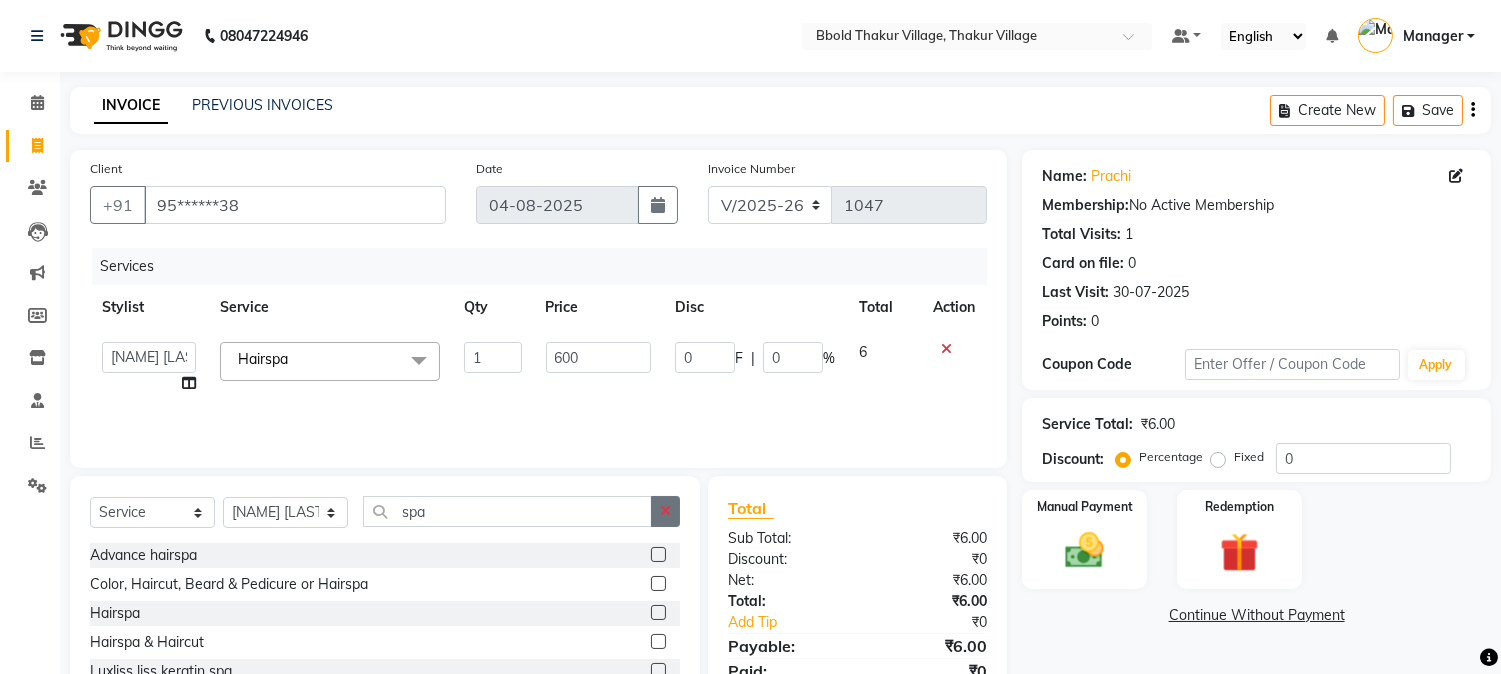 click 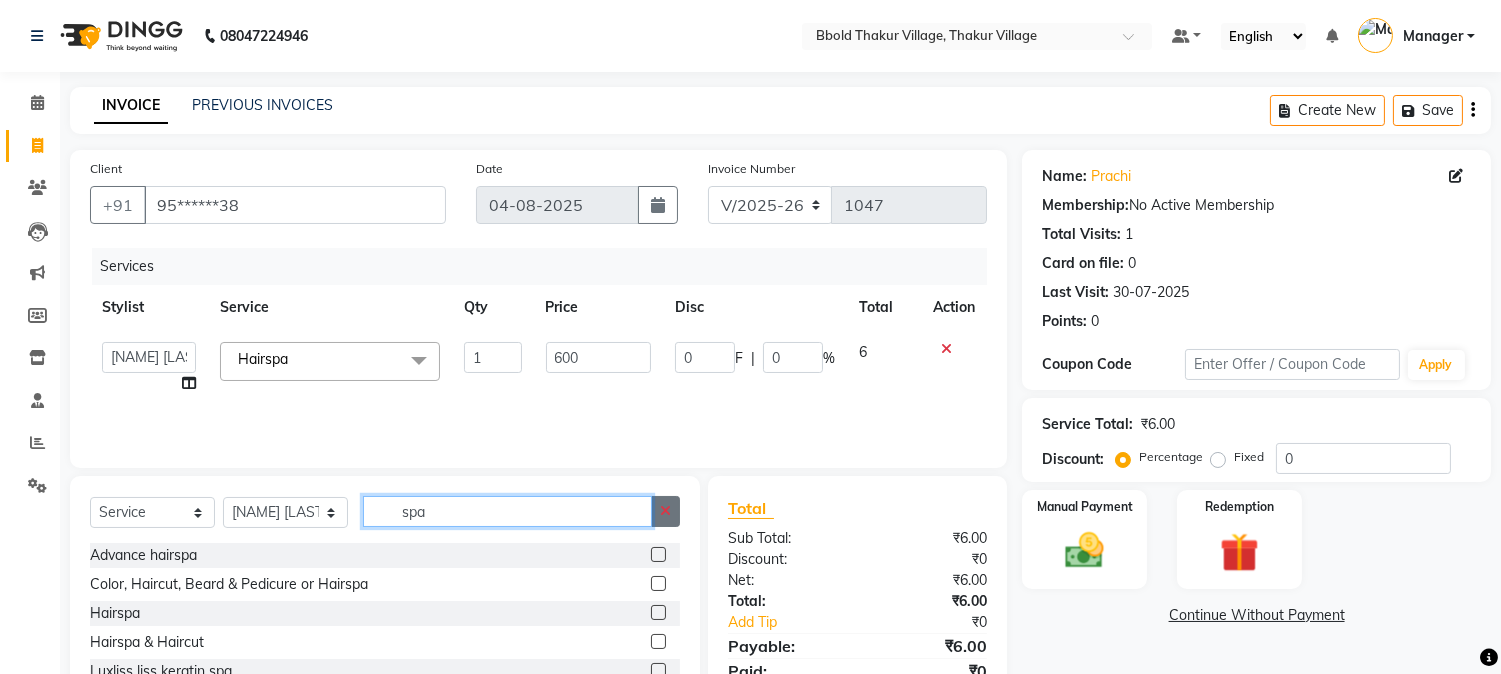 type 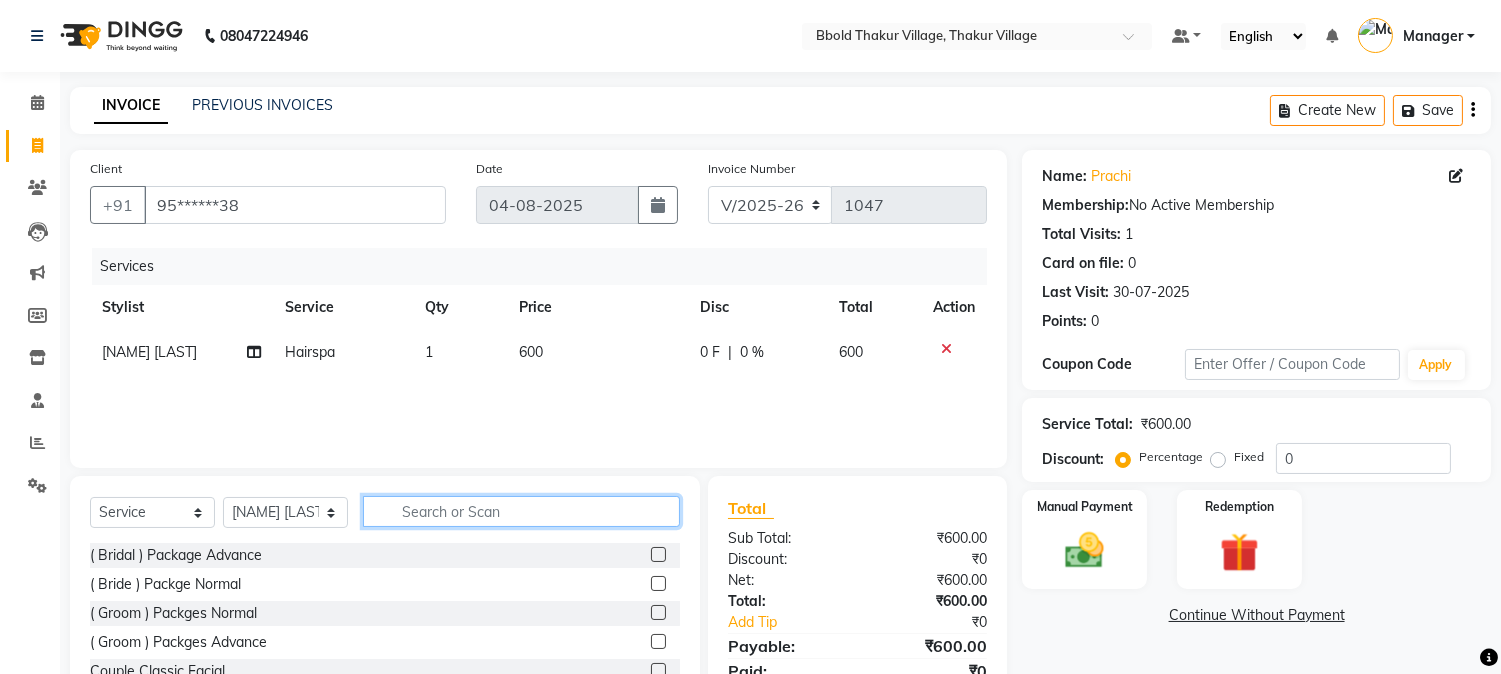 drag, startPoint x: 660, startPoint y: 510, endPoint x: 315, endPoint y: 550, distance: 347.3111 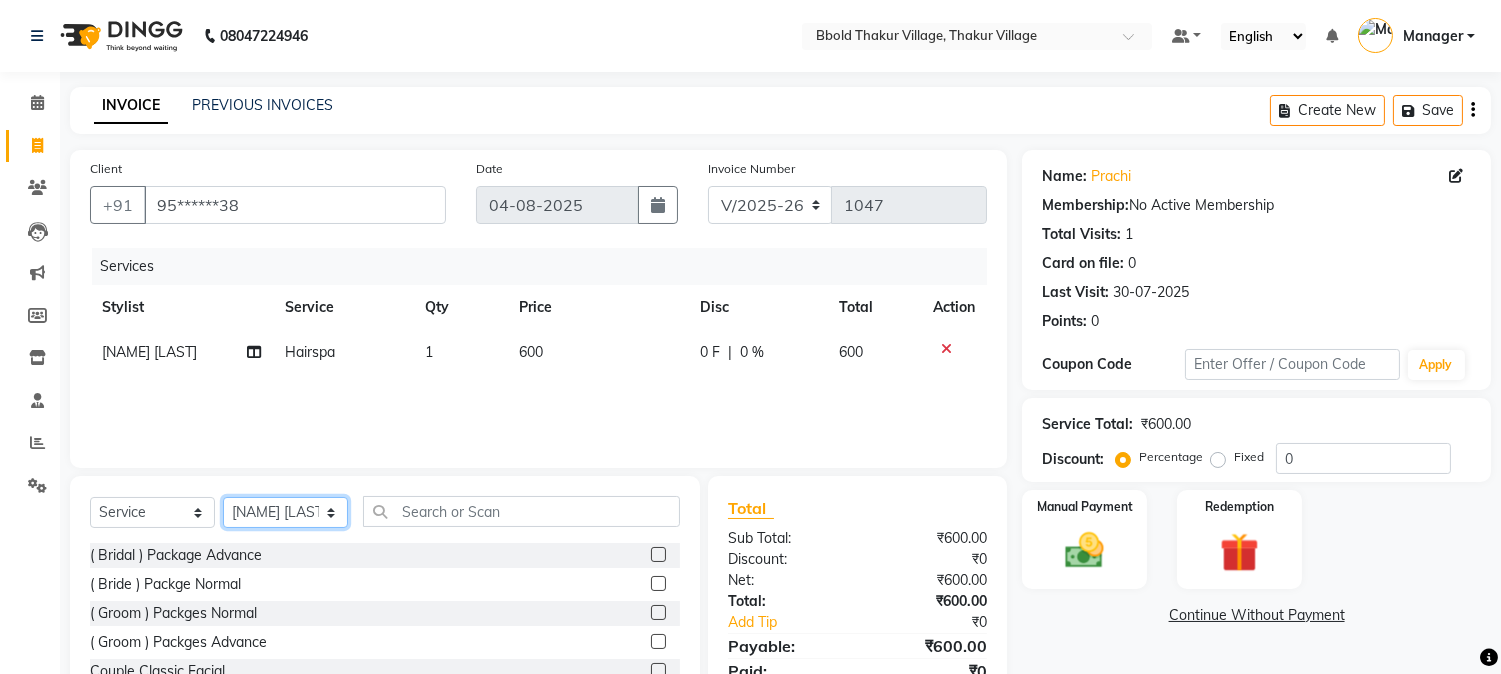click on "Select Stylist [NAME] [LAST] [NAME] [LAST] Manager [NAME] [LAST] [NAME] [LAST]  [NAME] [LAST]  [NAME] [LAST] [NAME] [LAST] [NAME] [LAST]" 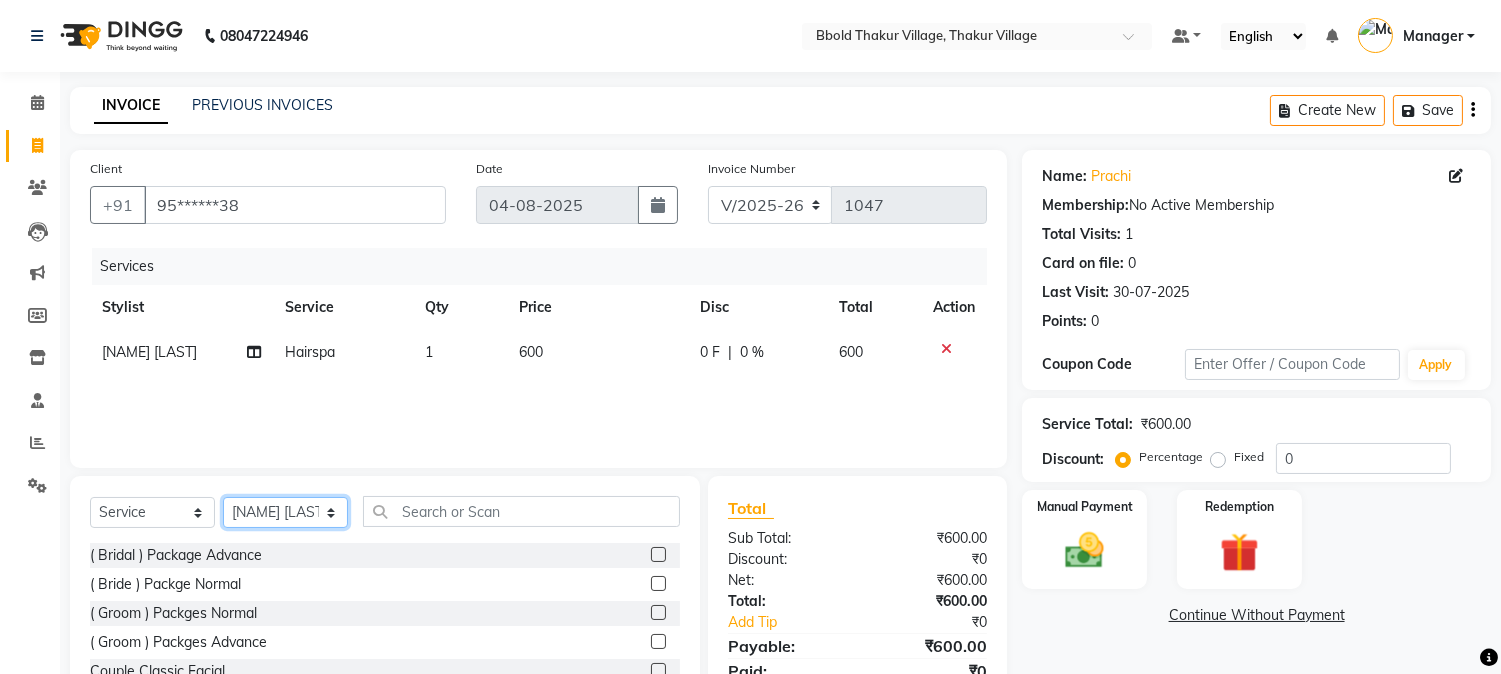 select on "[PHONE]" 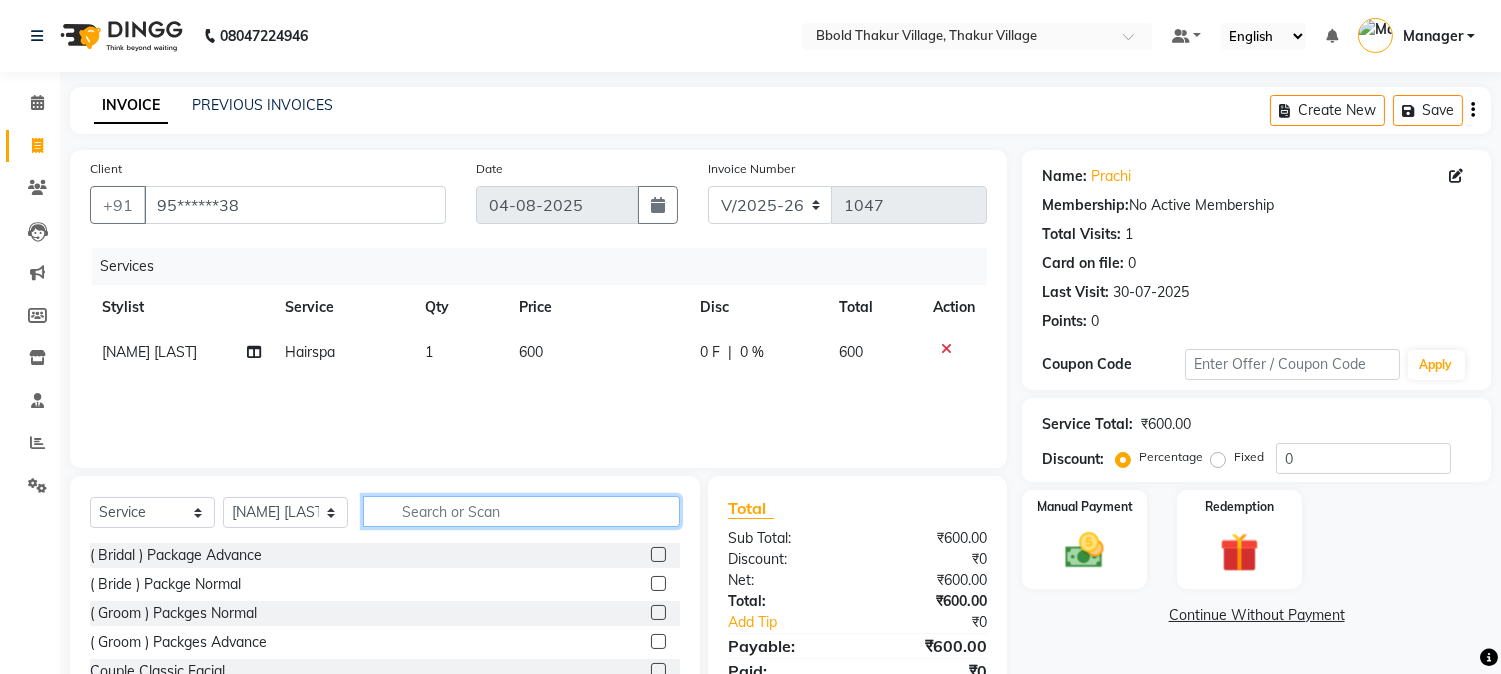 click 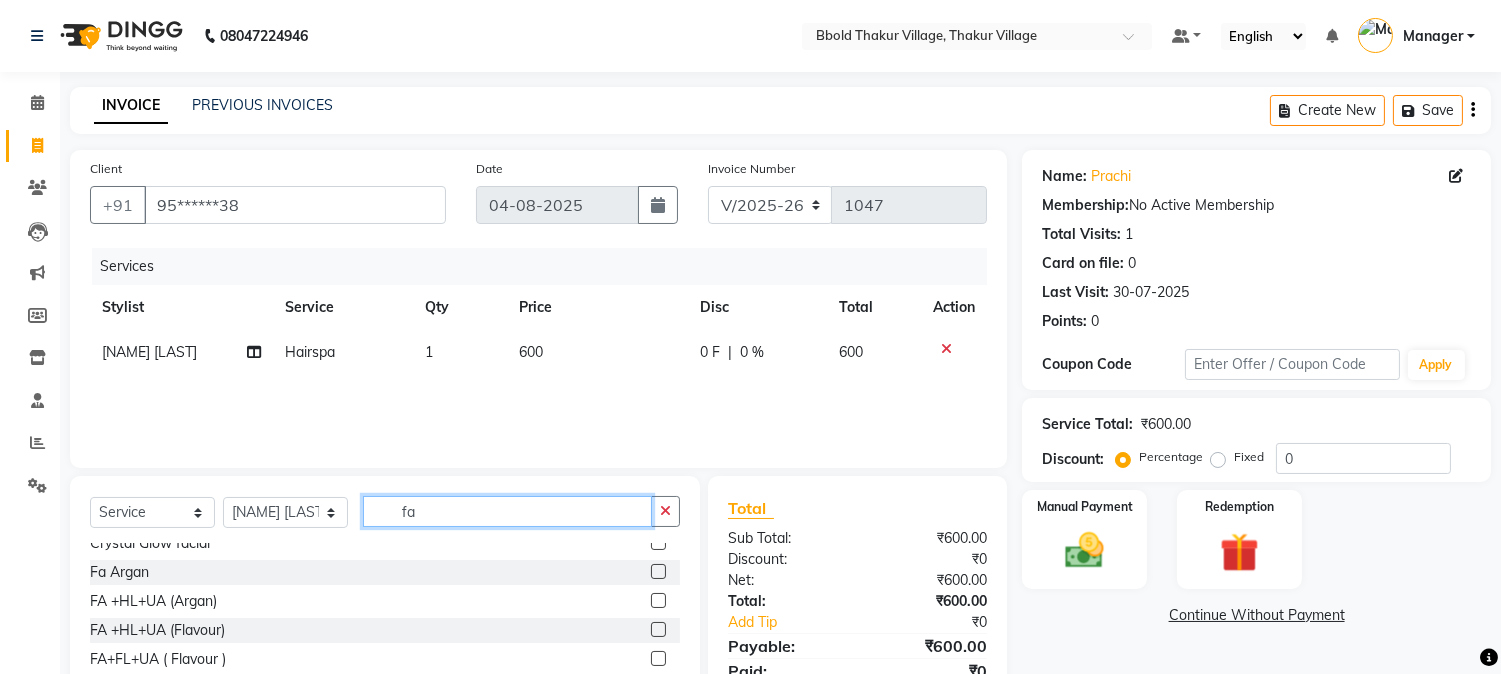 scroll, scrollTop: 166, scrollLeft: 0, axis: vertical 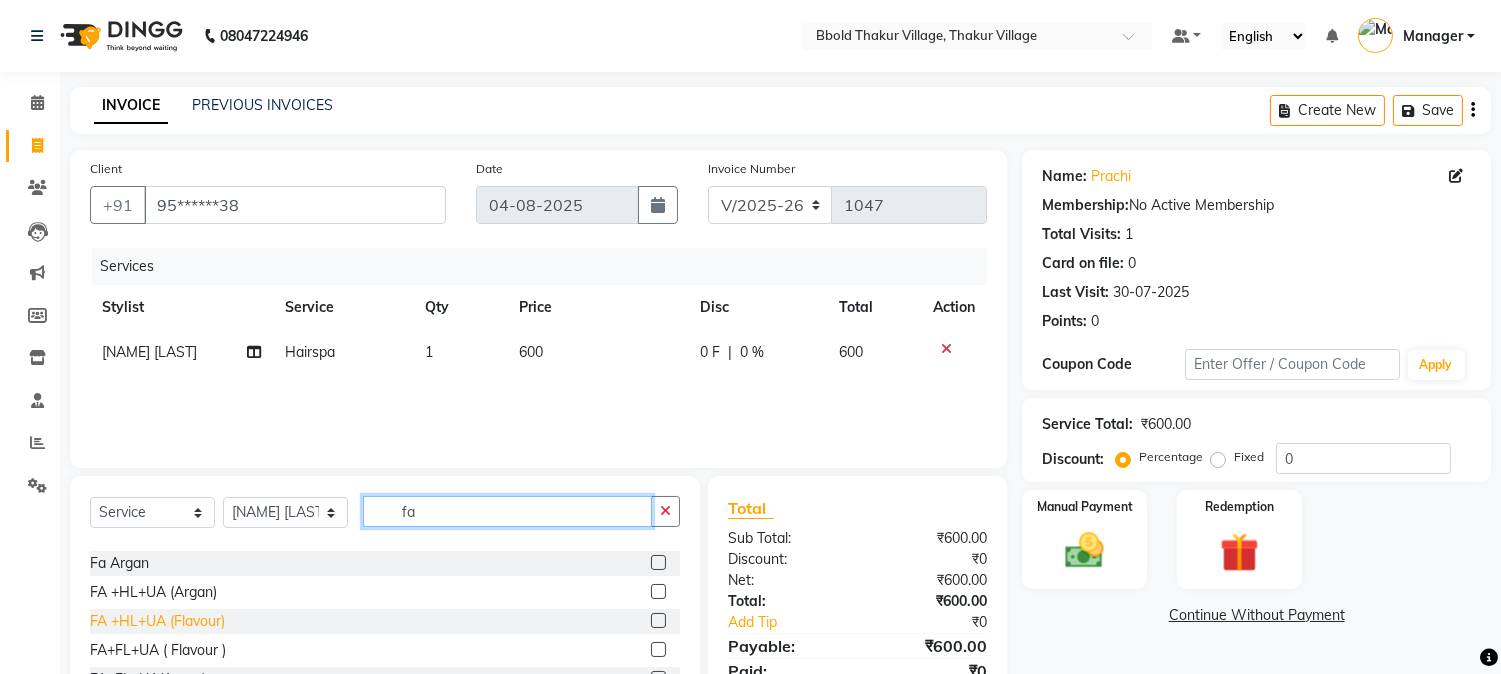 type on "fa" 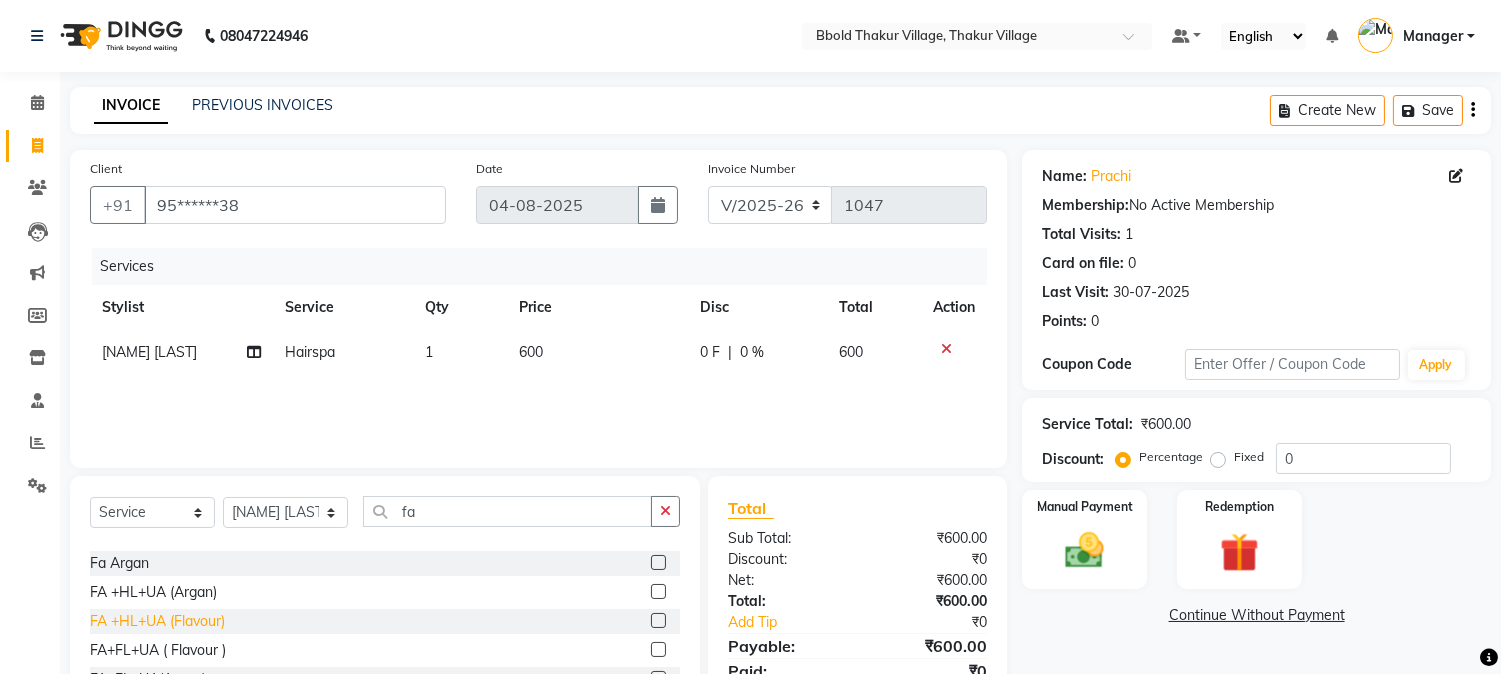 click on "FA +HL+UA (Flavour)" 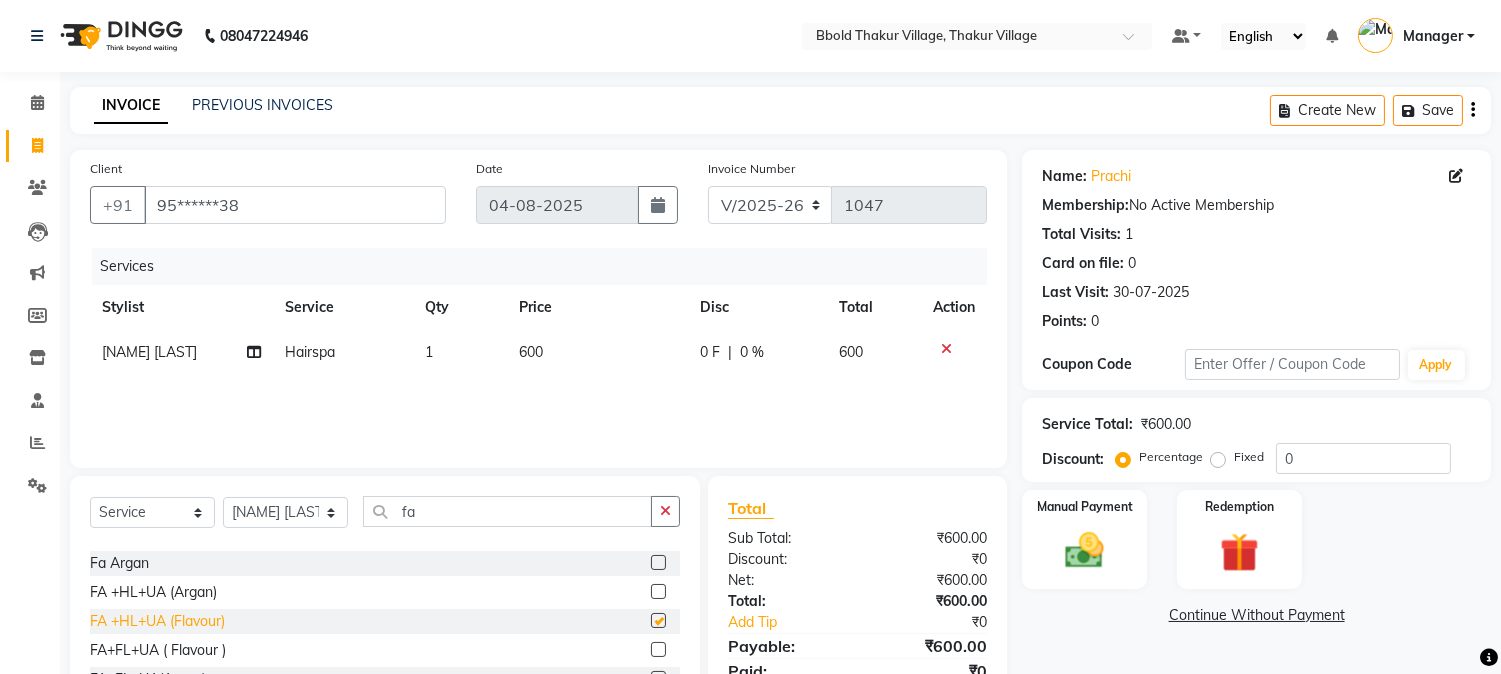 checkbox on "false" 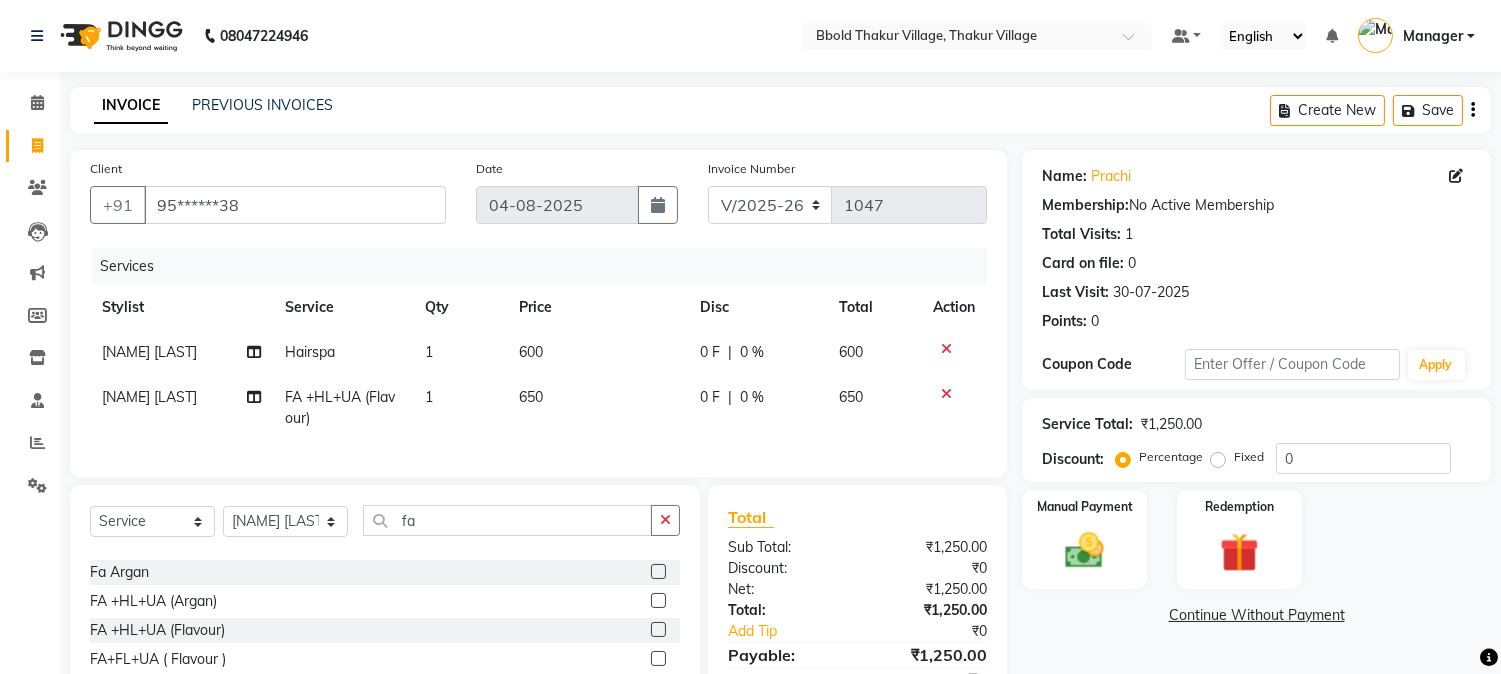 scroll, scrollTop: 152, scrollLeft: 0, axis: vertical 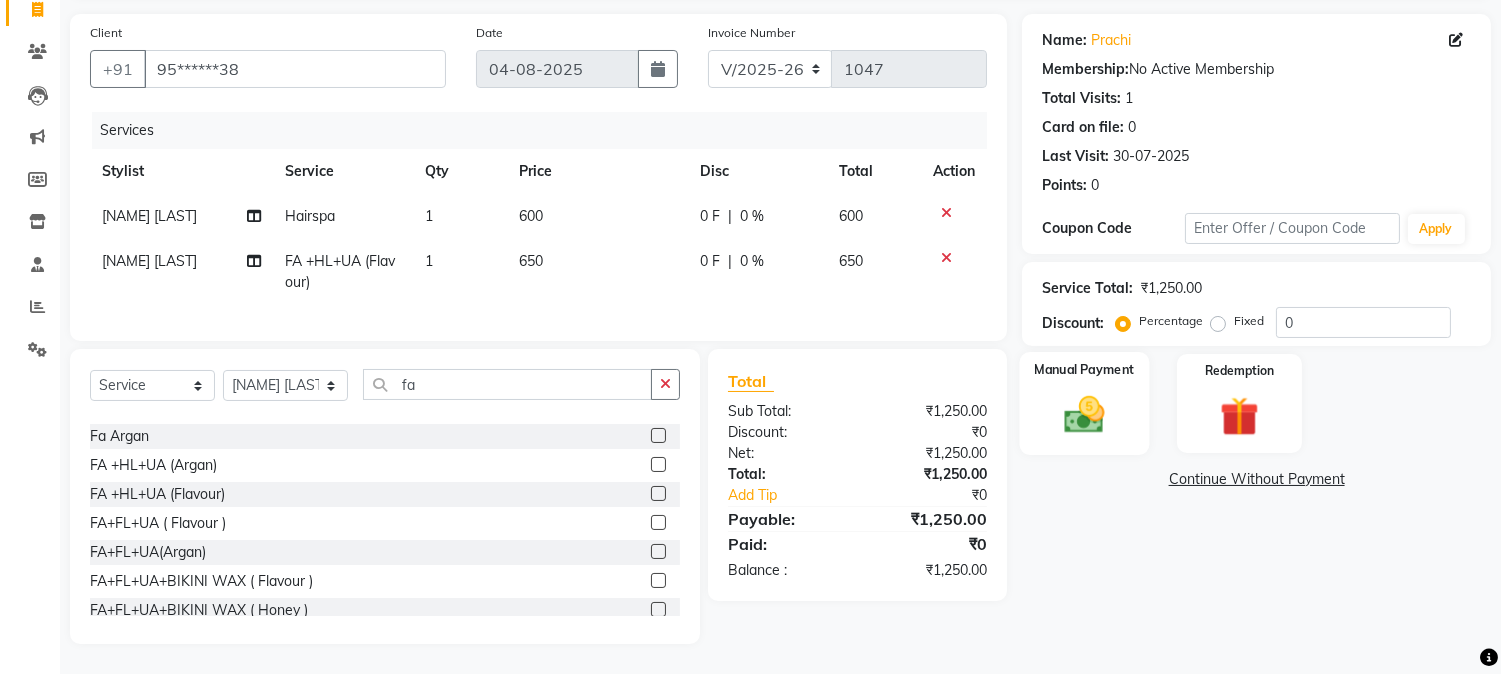 click 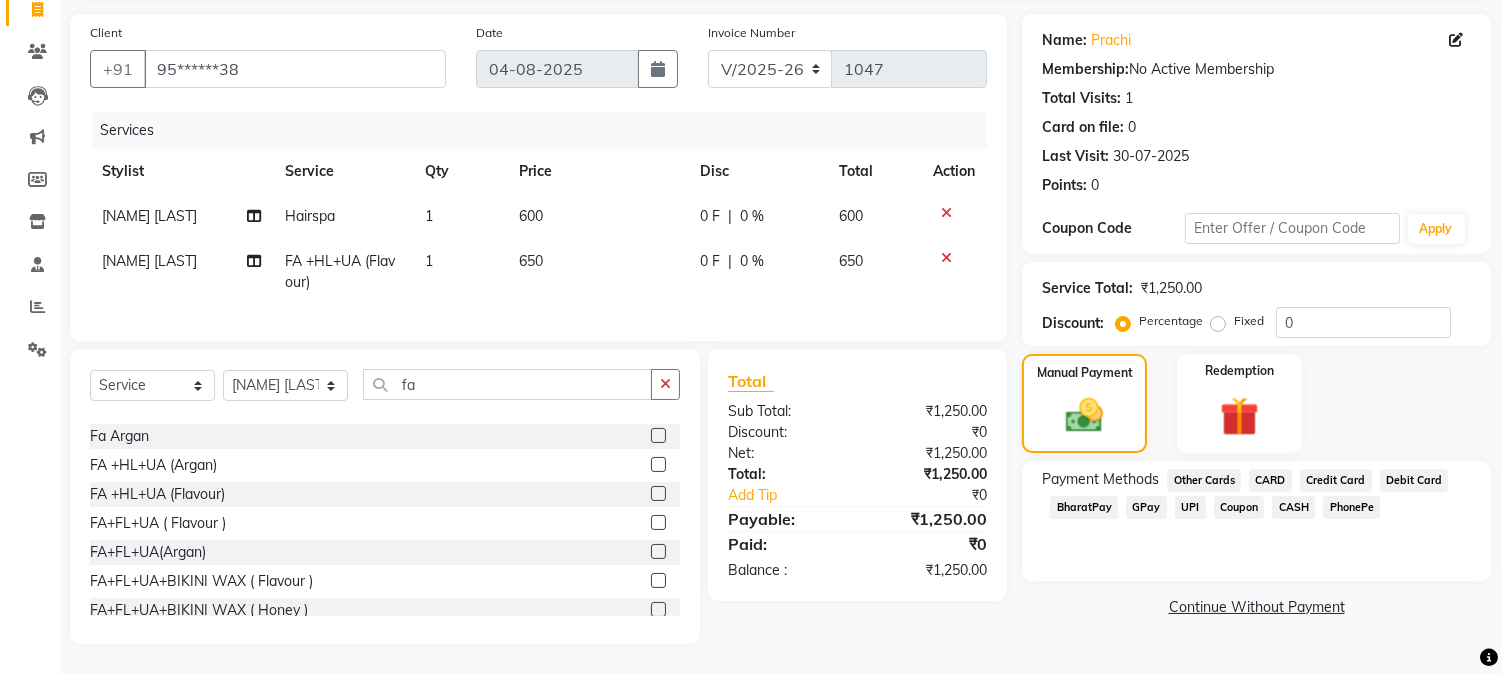 click on "GPay" 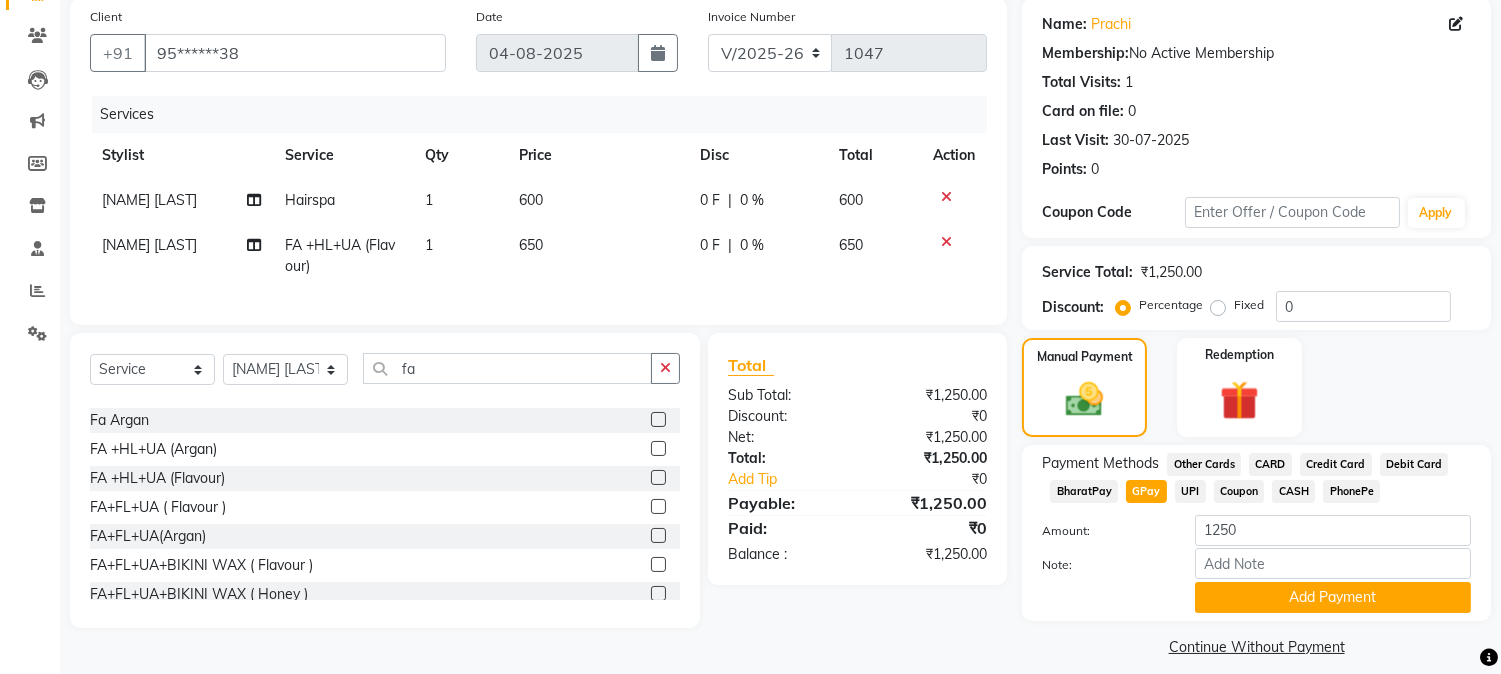 scroll, scrollTop: 170, scrollLeft: 0, axis: vertical 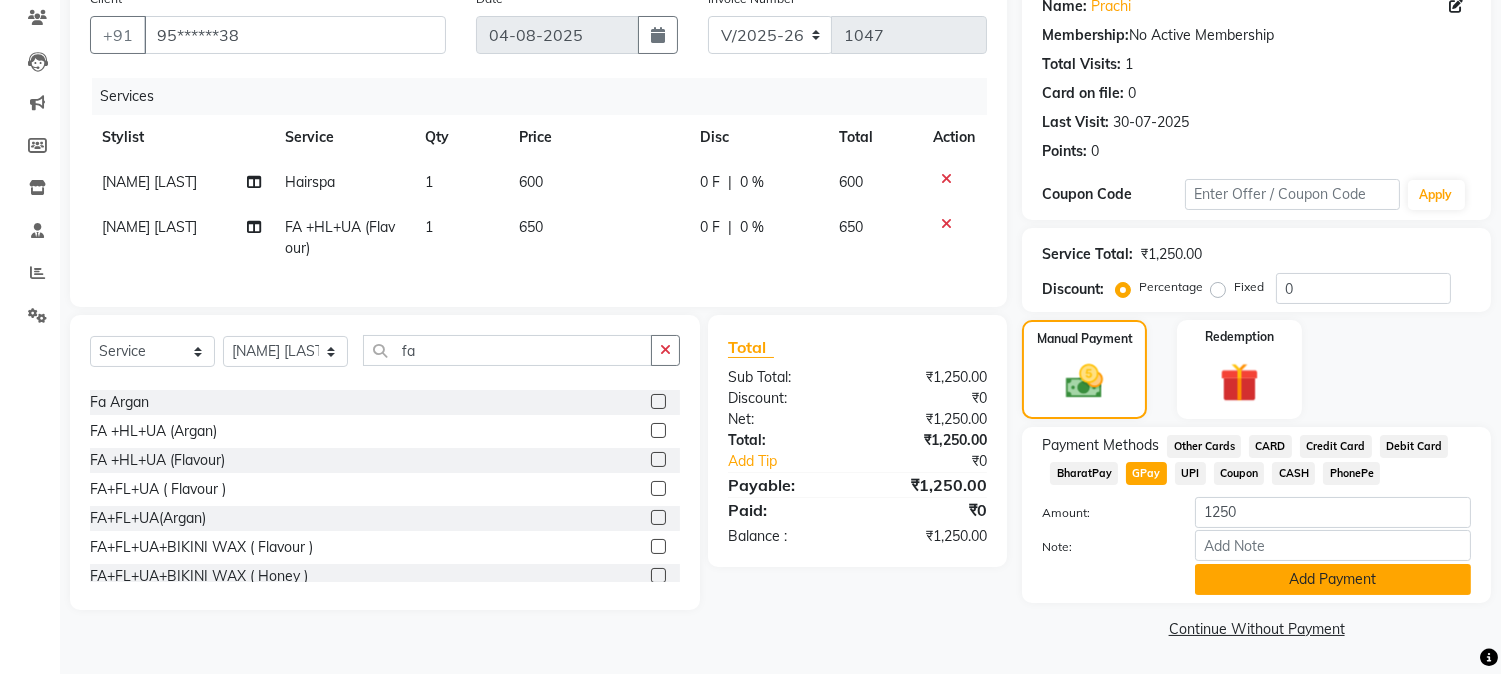 click on "Add Payment" 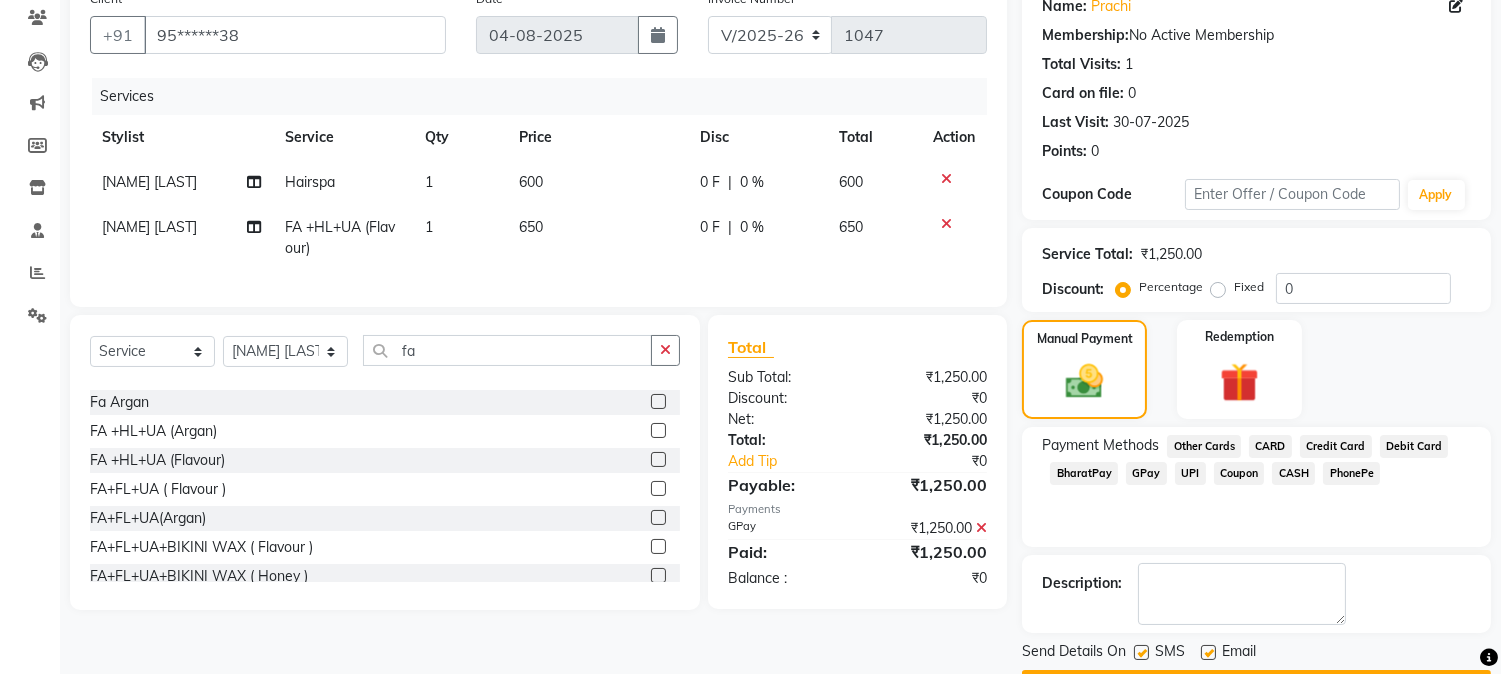 scroll, scrollTop: 225, scrollLeft: 0, axis: vertical 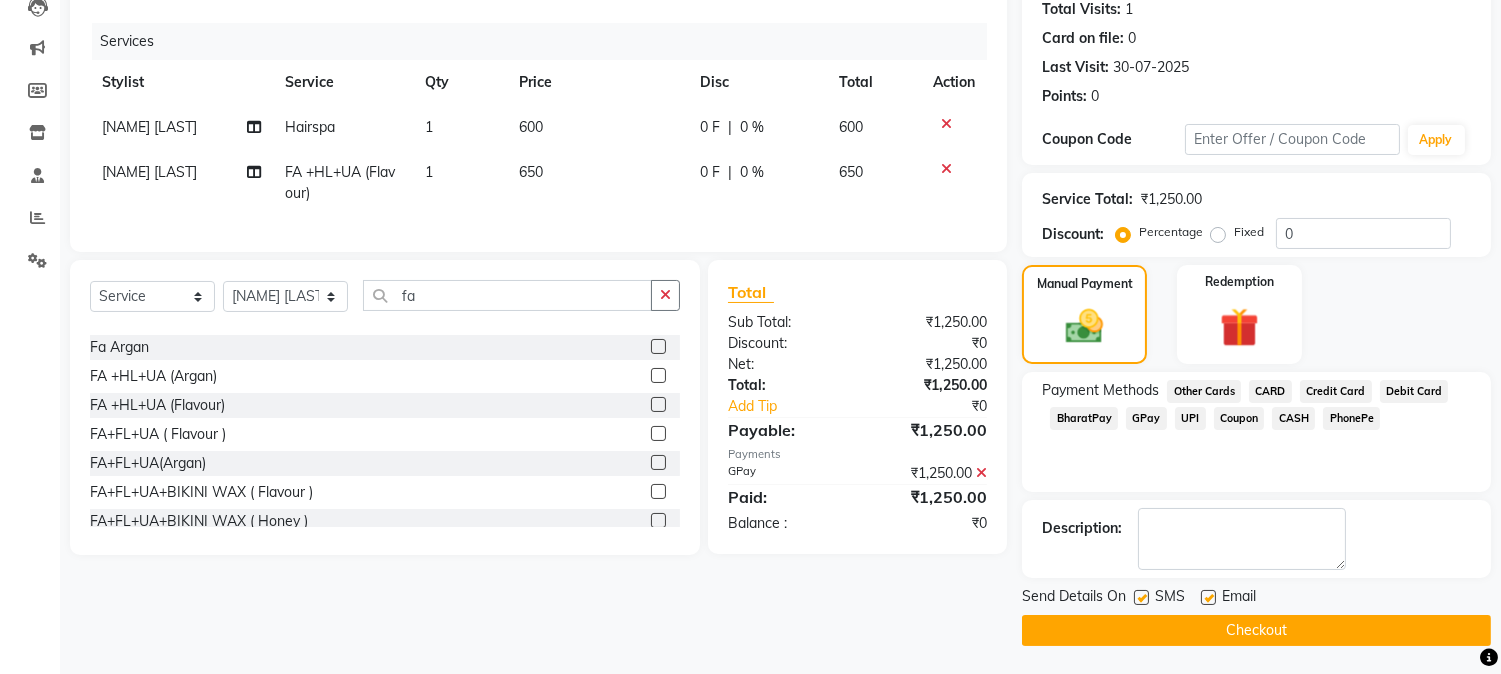 click on "Checkout" 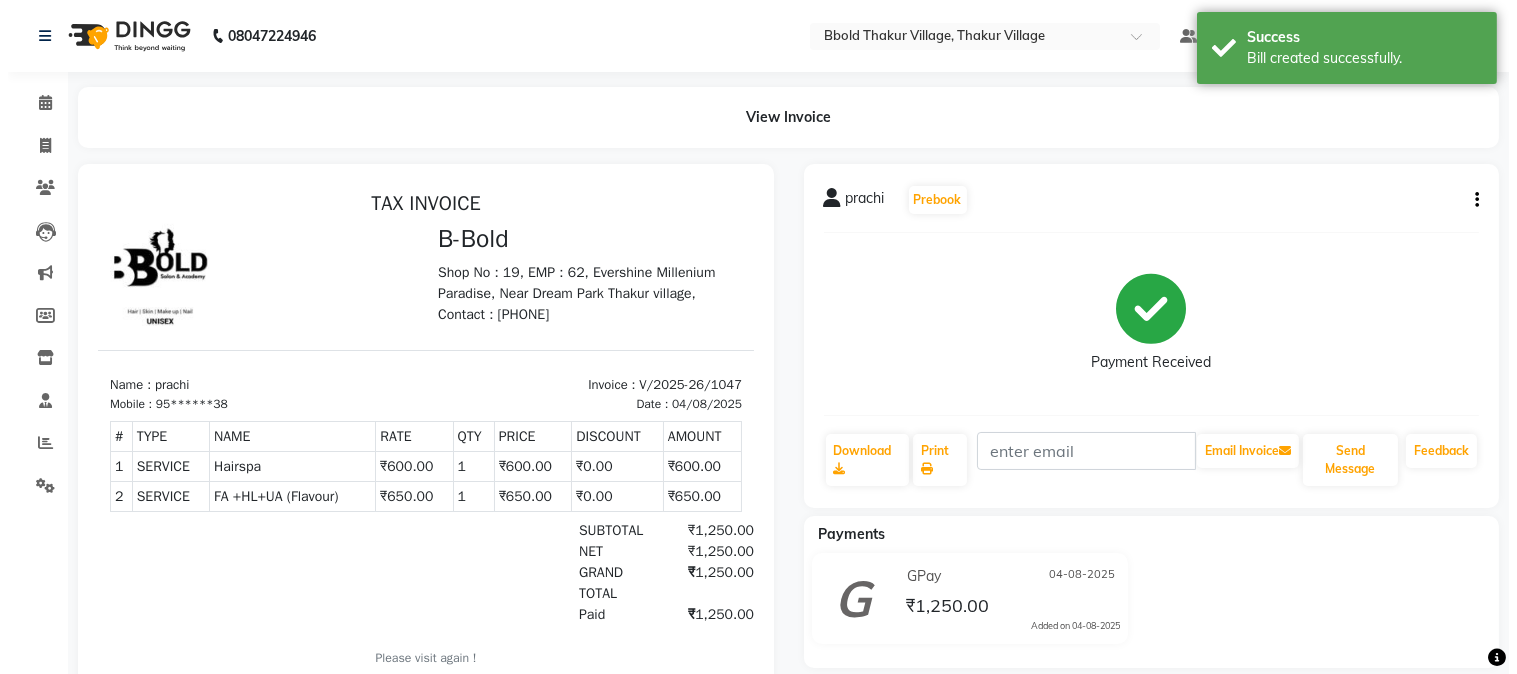 scroll, scrollTop: 0, scrollLeft: 0, axis: both 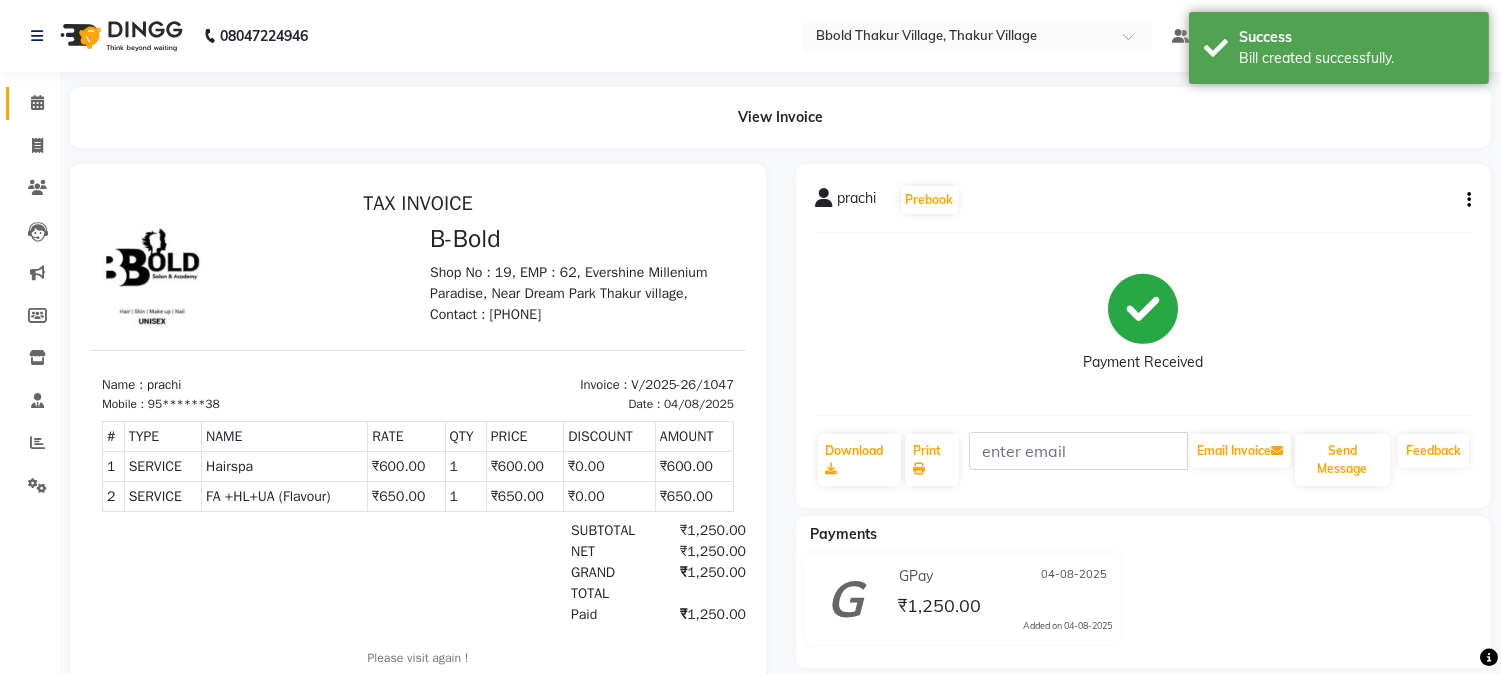 click on "Calendar" 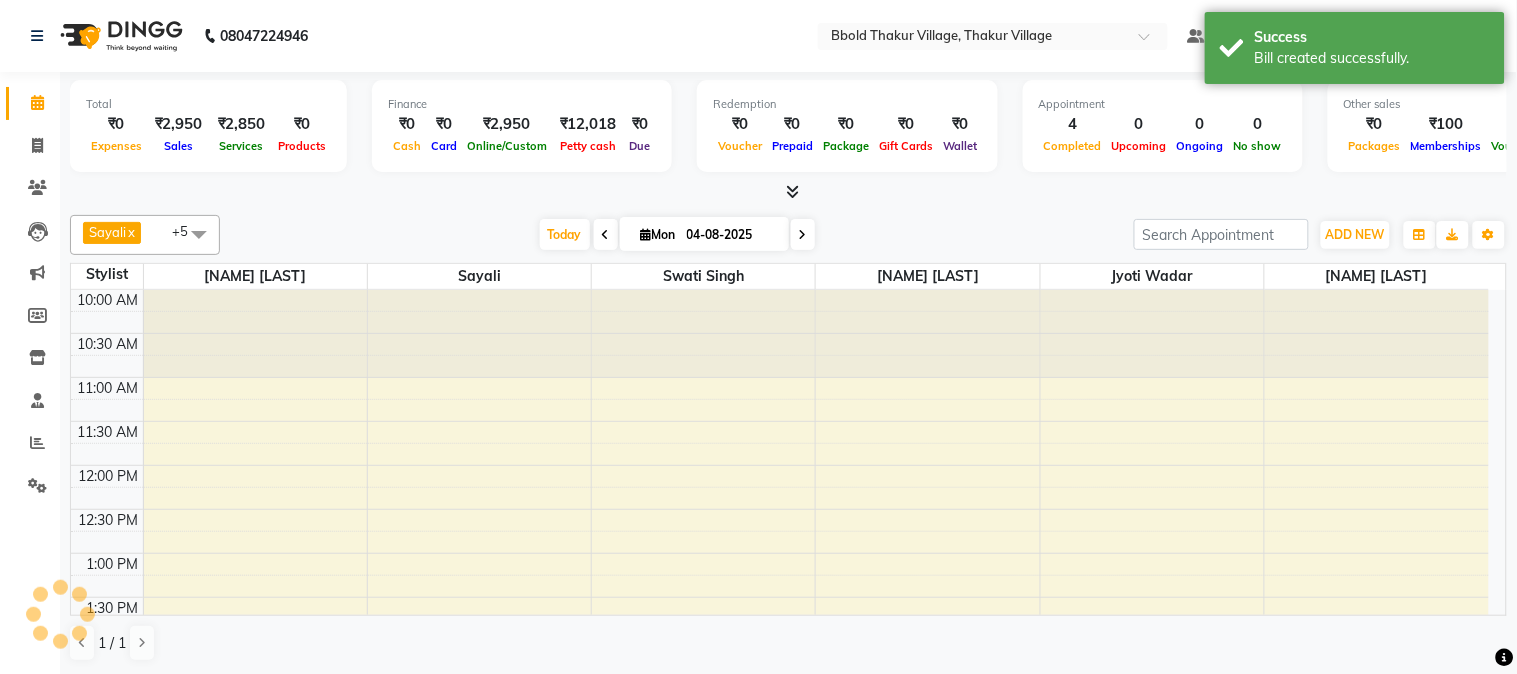 scroll, scrollTop: 0, scrollLeft: 0, axis: both 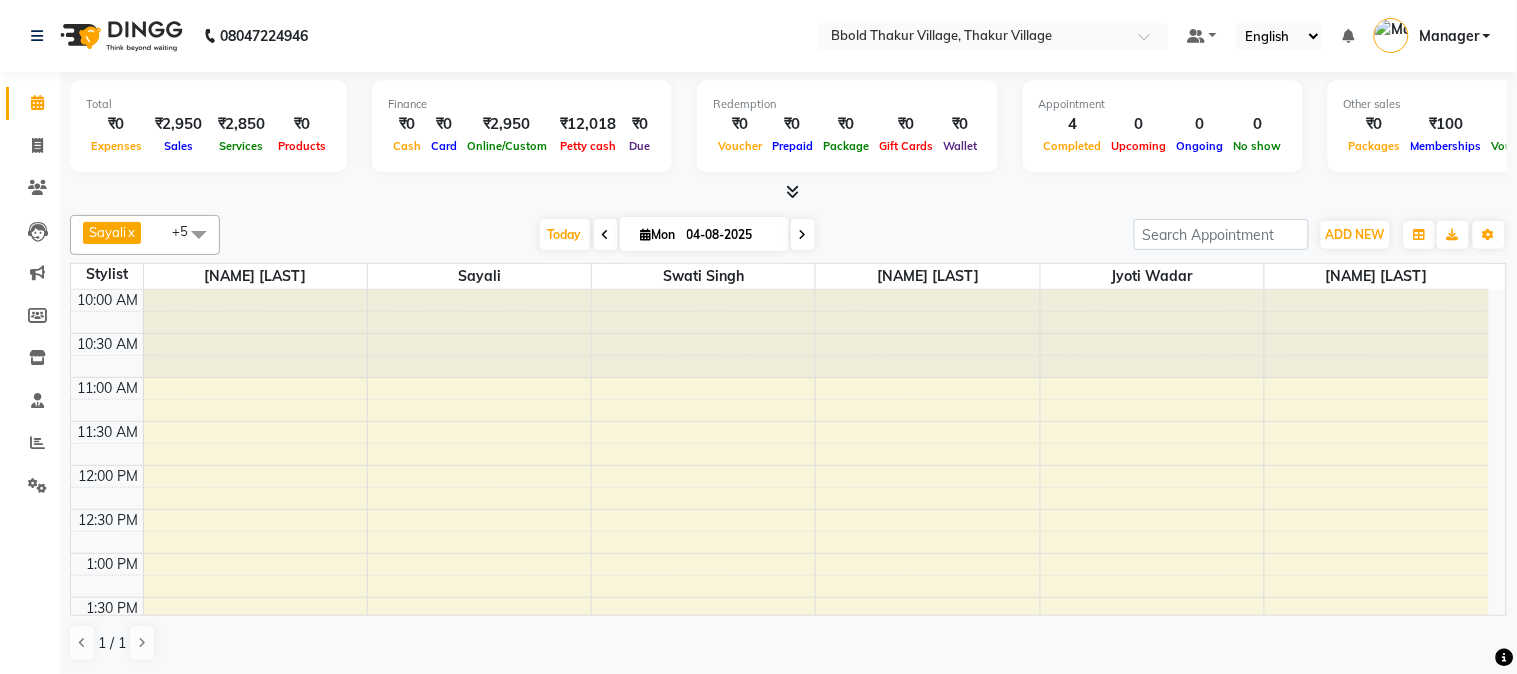 click on "Mon" at bounding box center [658, 234] 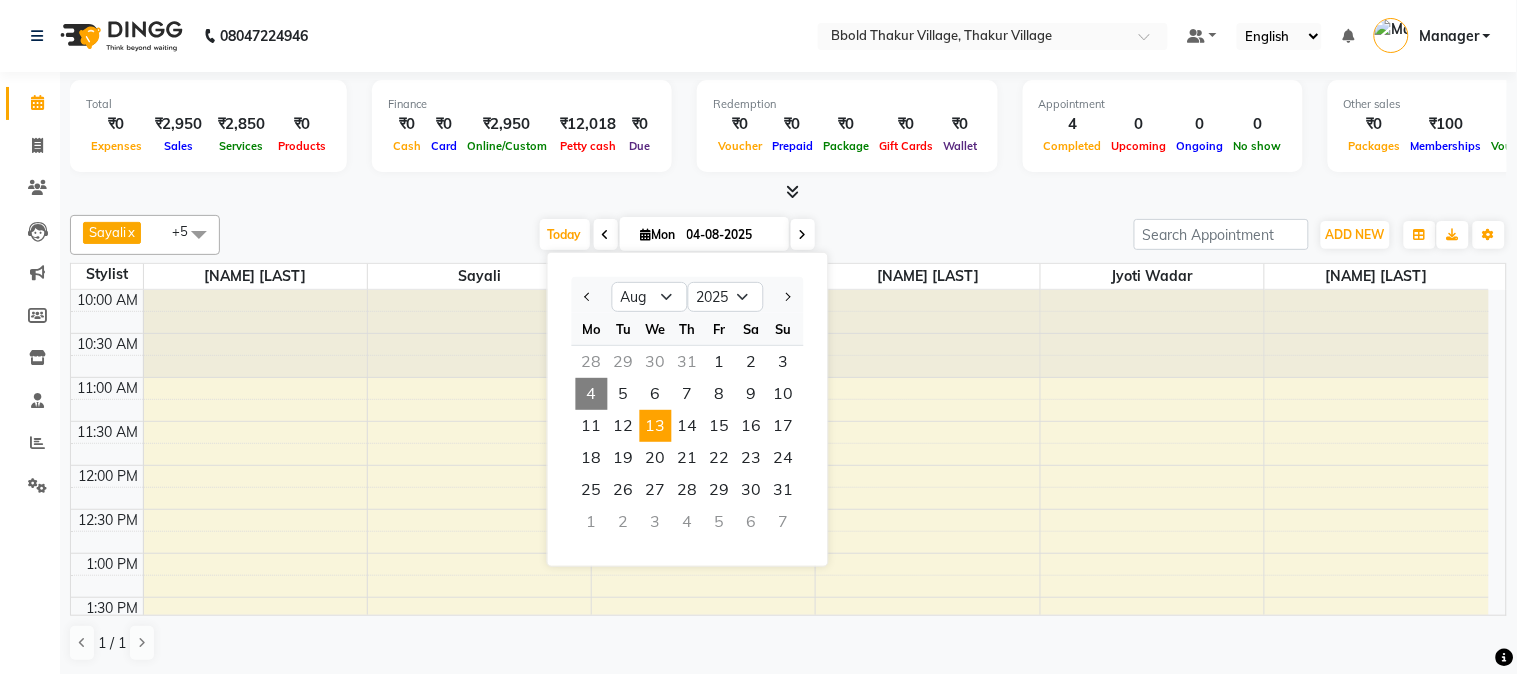 click on "13" at bounding box center (656, 426) 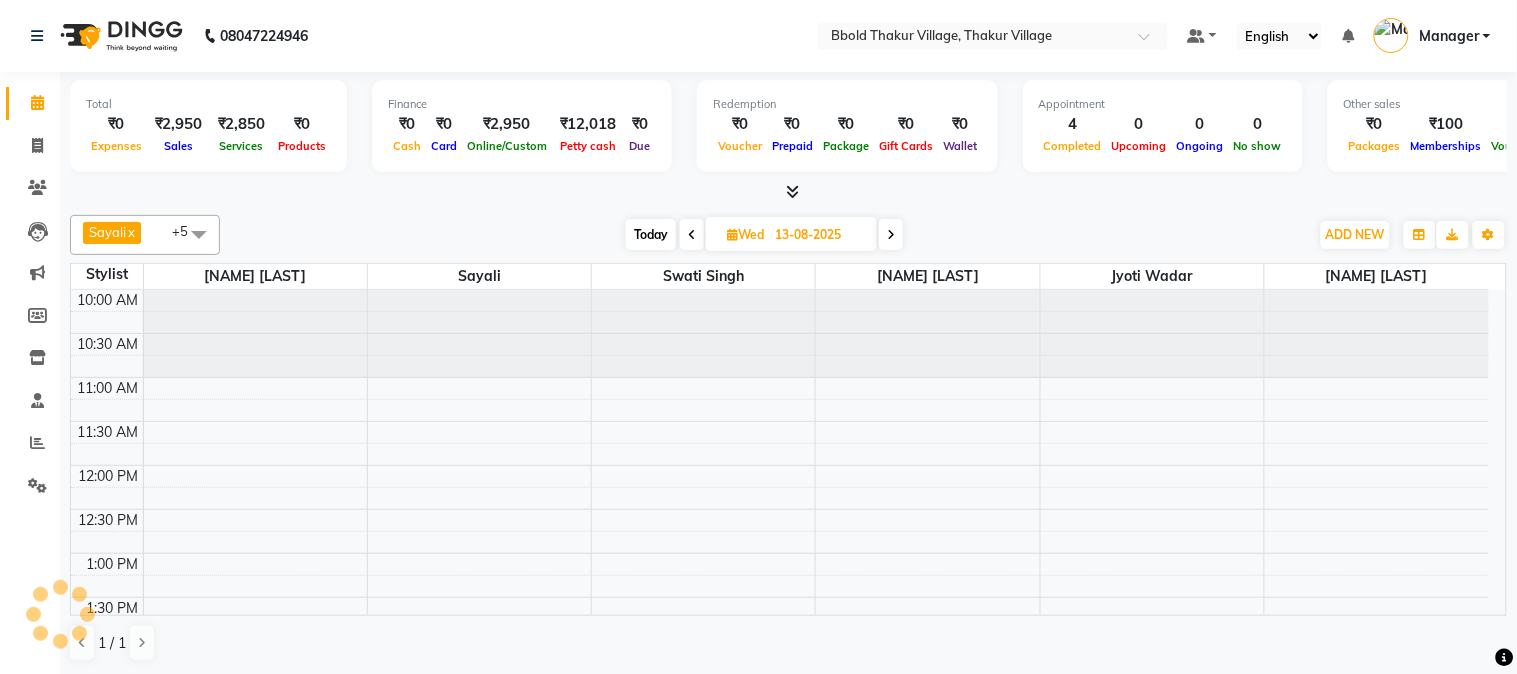 scroll, scrollTop: 443, scrollLeft: 0, axis: vertical 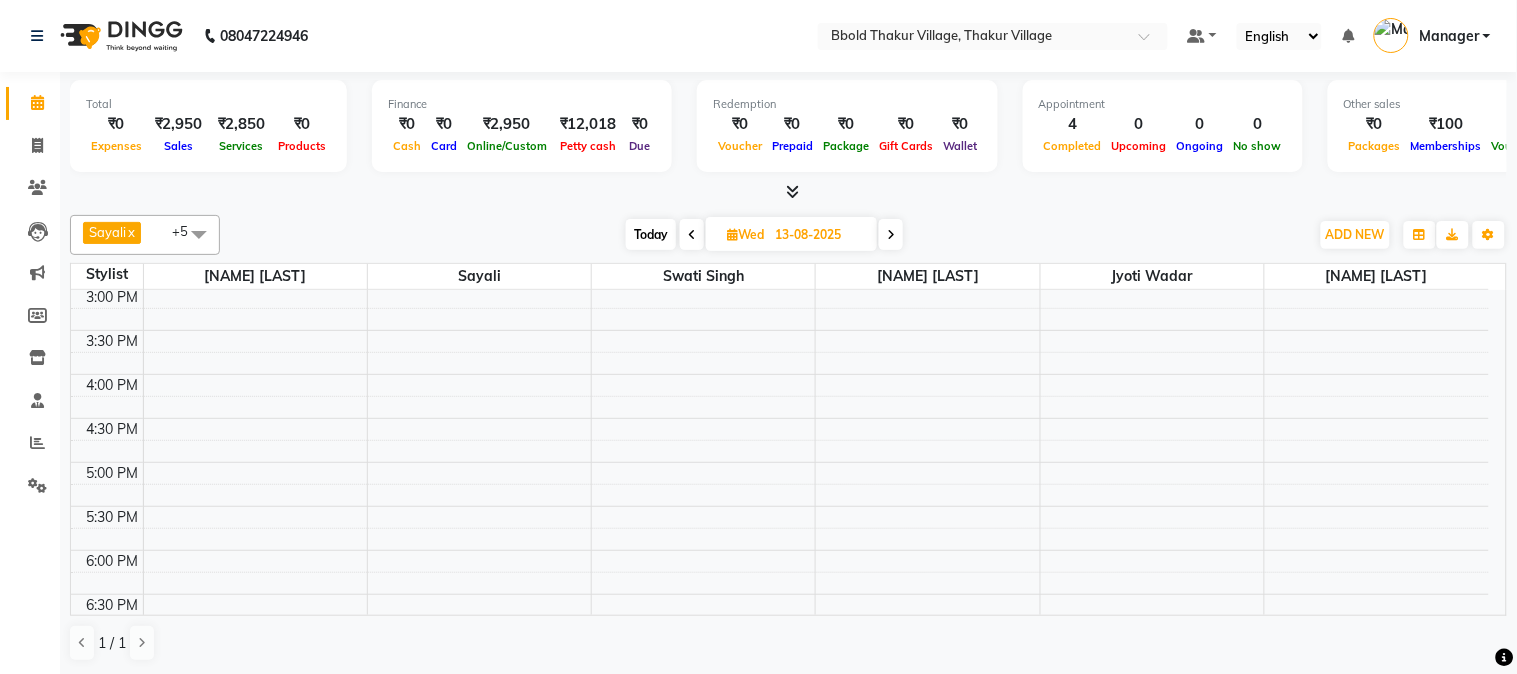 click on "10:00 AM 10:30 AM 11:00 AM 11:30 AM 12:00 PM 12:30 PM 1:00 PM 1:30 PM 2:00 PM 2:30 PM 3:00 PM 3:30 PM 4:00 PM 4:30 PM 5:00 PM 5:30 PM 6:00 PM 6:30 PM 7:00 PM 7:30 PM 8:00 PM 8:30 PM 9:00 PM 9:30 PM 10:00 PM 10:30 PM 11:00 PM 11:30 PM" at bounding box center (780, 462) 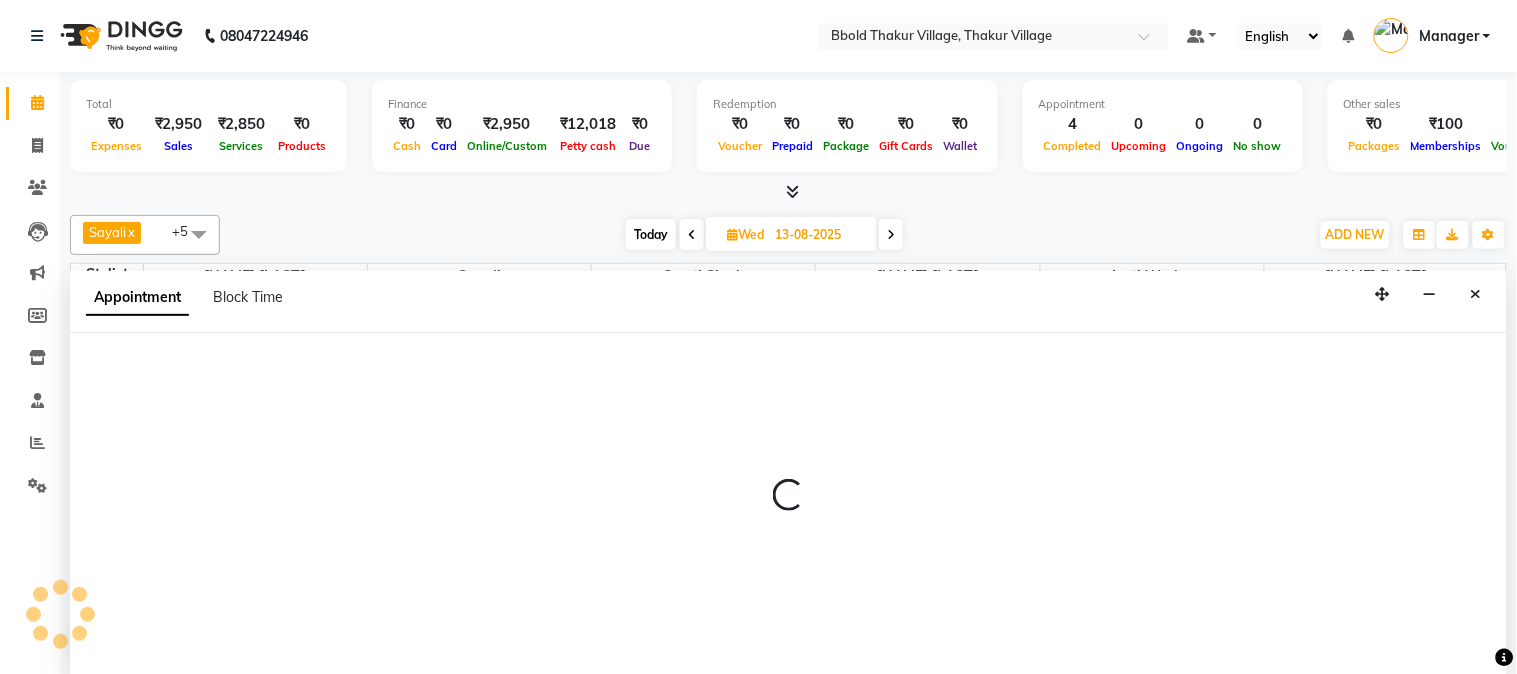 select on "78161" 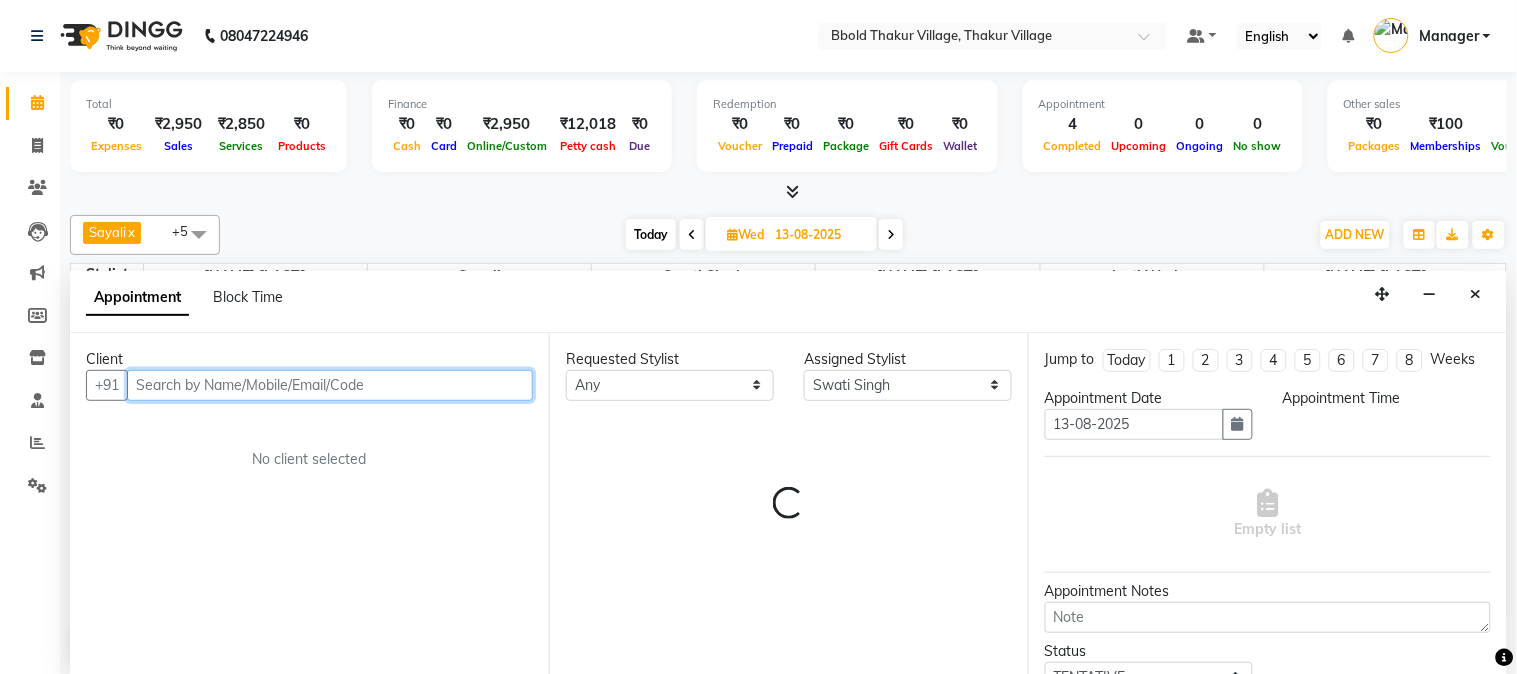 select on "1020" 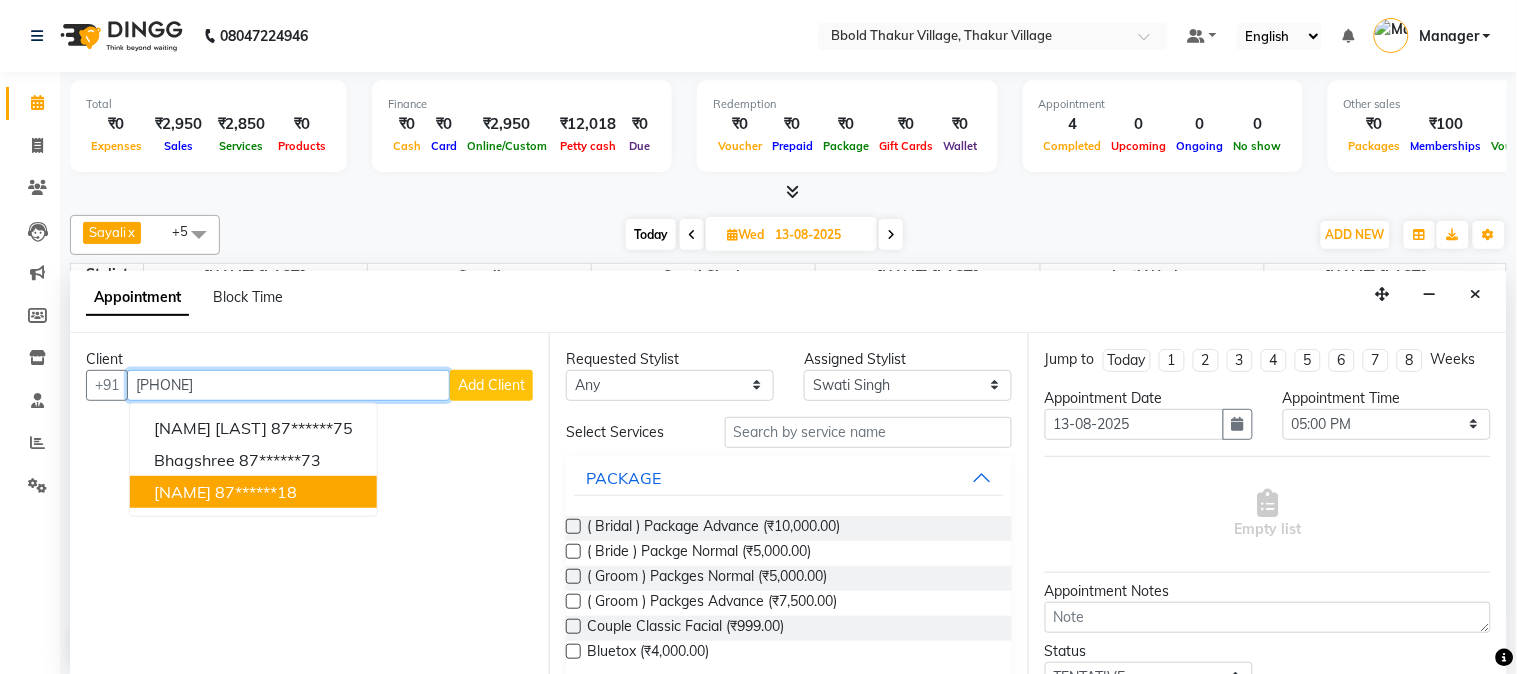 click on "87******18" at bounding box center [256, 492] 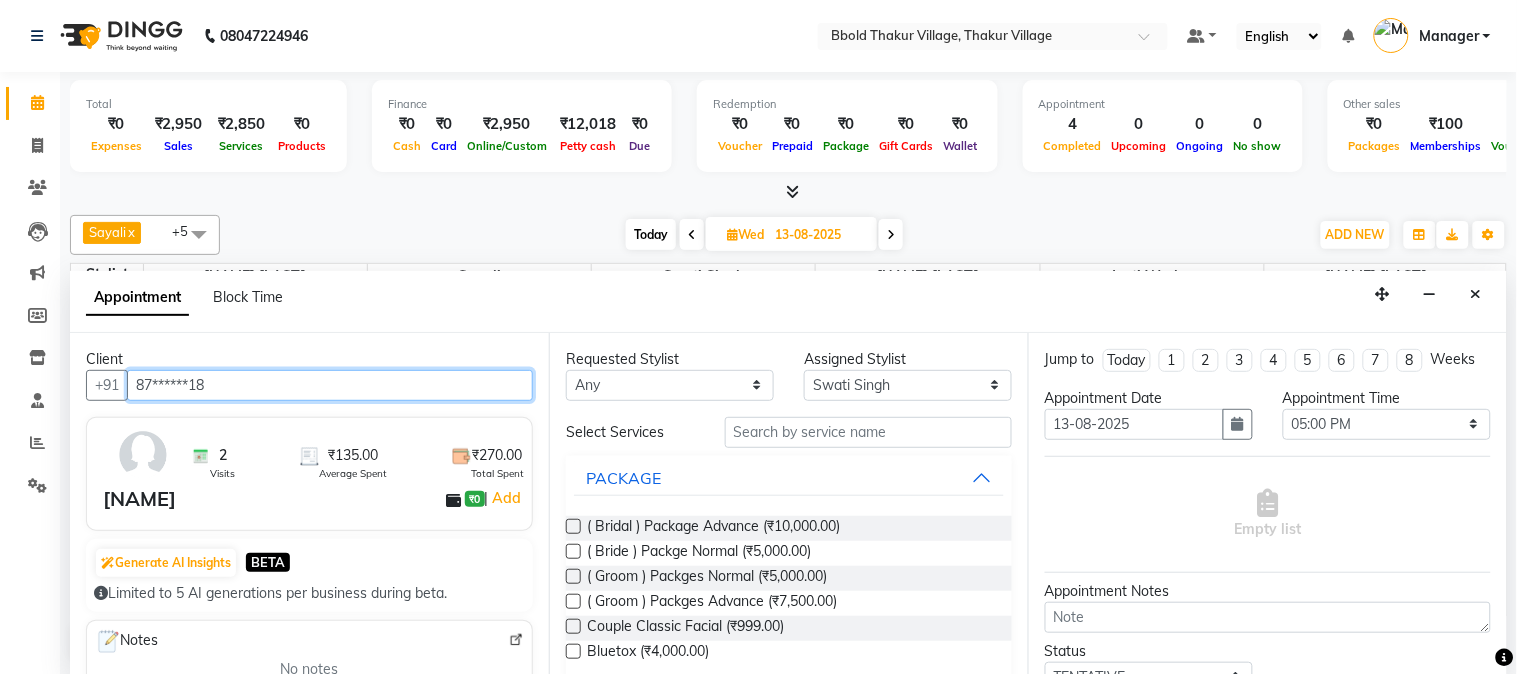 type on "87******18" 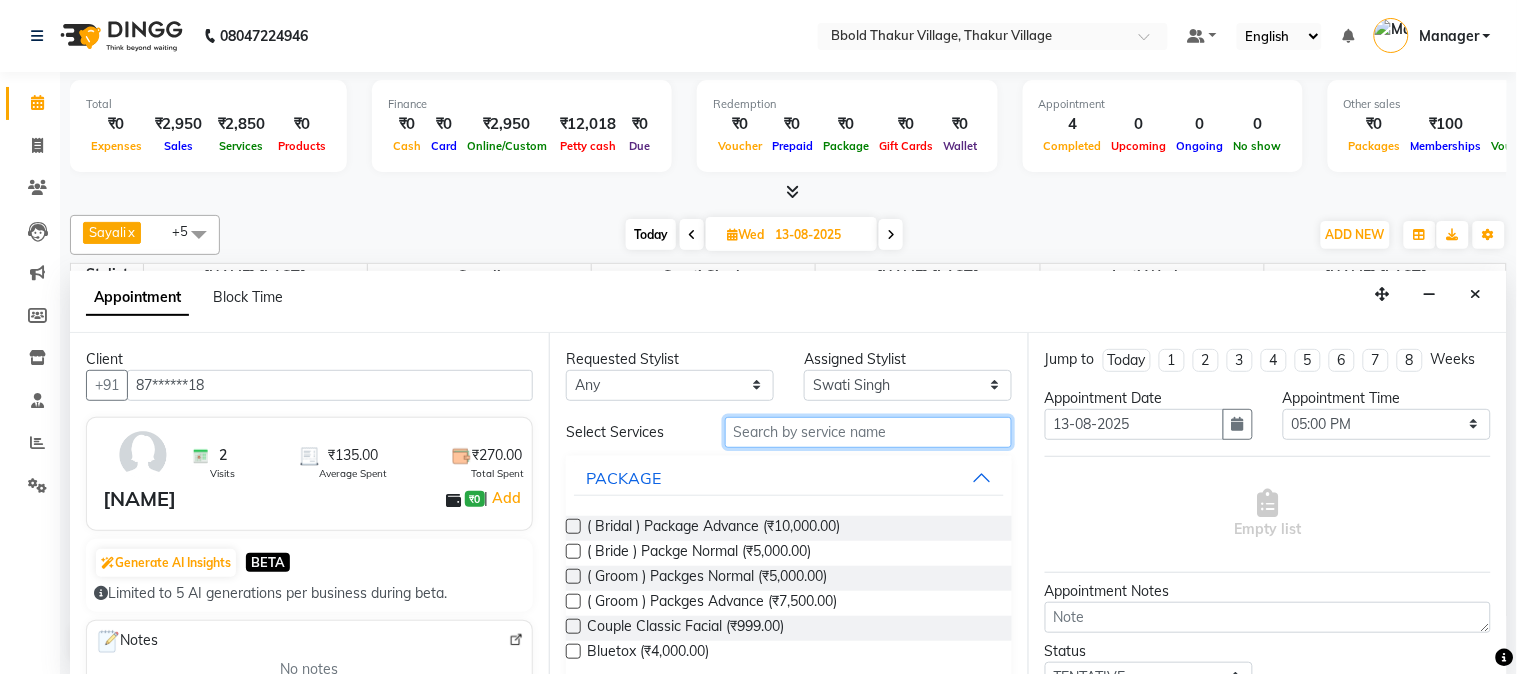click at bounding box center (868, 432) 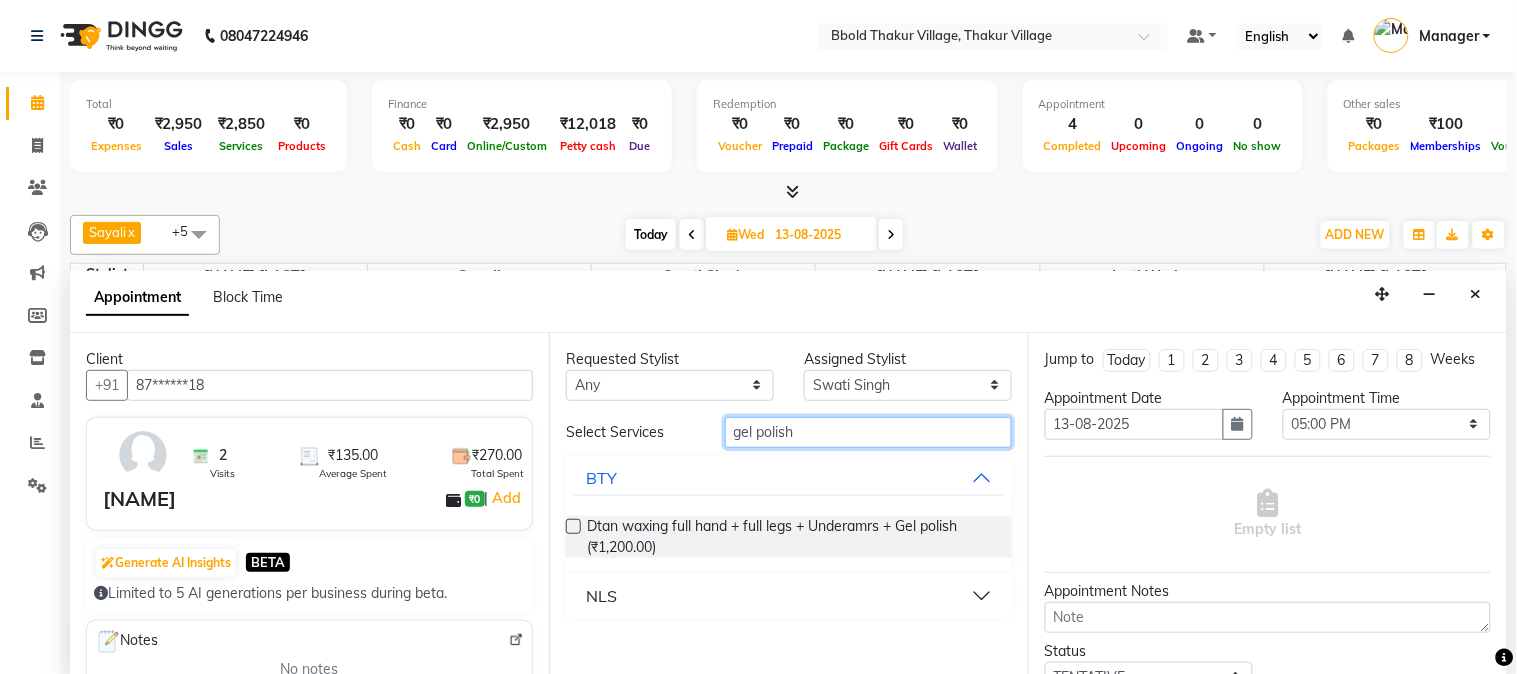 type on "gel polish" 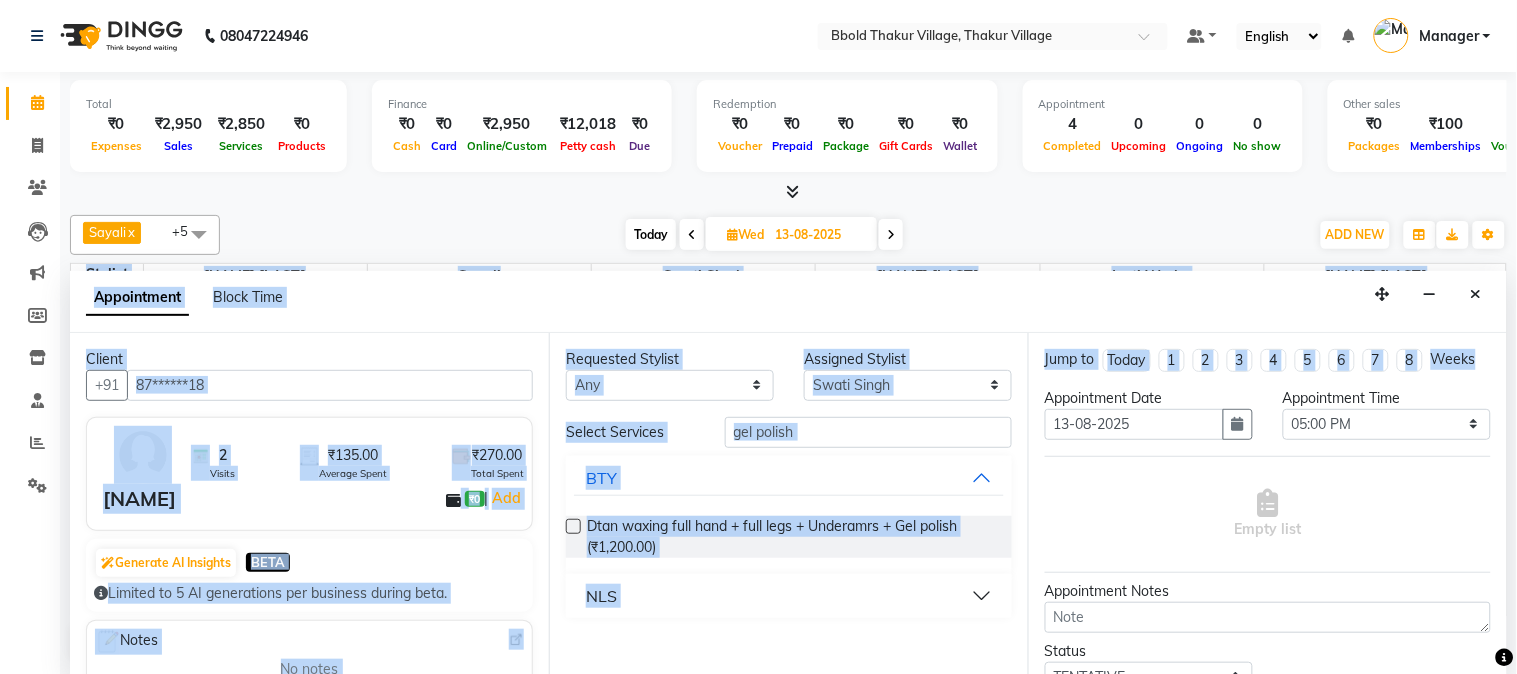 drag, startPoint x: 1516, startPoint y: 355, endPoint x: 1488, endPoint y: 382, distance: 38.8973 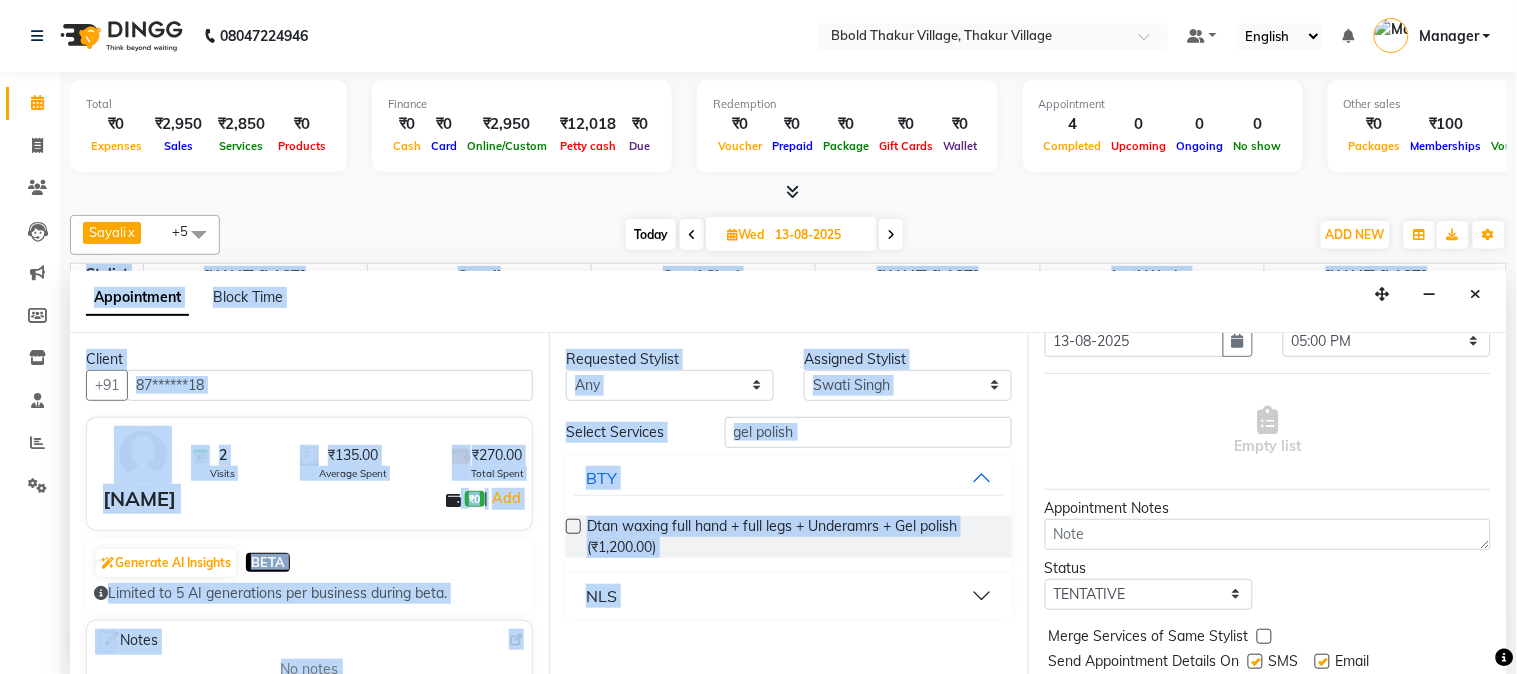 scroll, scrollTop: 87, scrollLeft: 0, axis: vertical 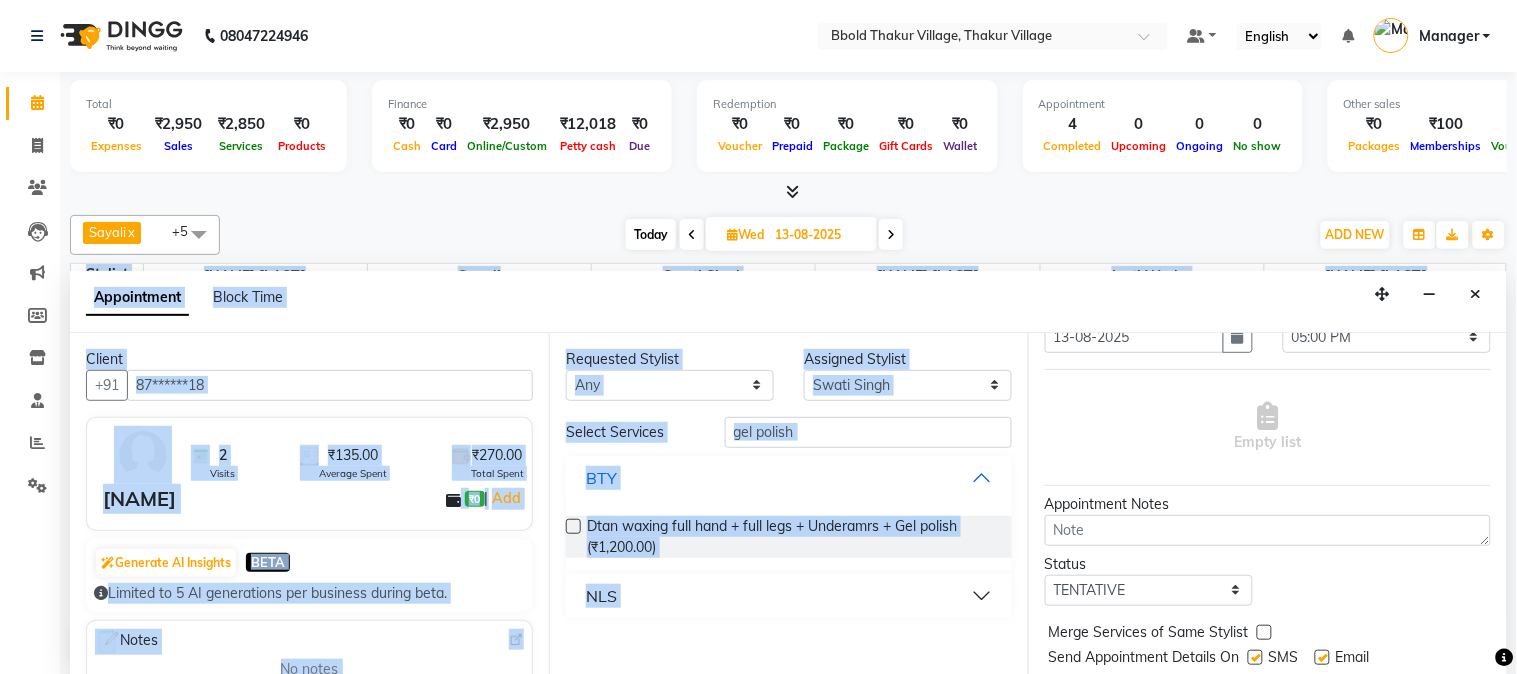 type 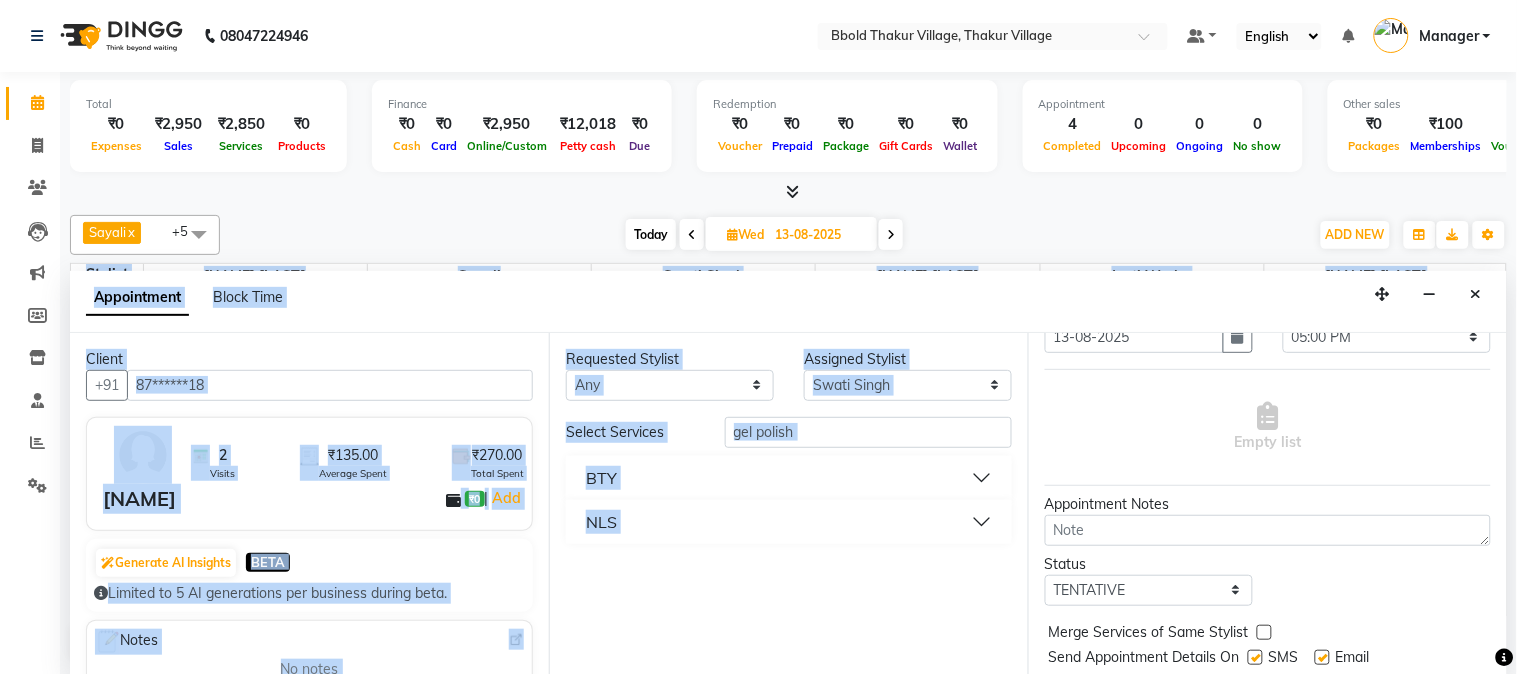 click on "BTY" at bounding box center [789, 478] 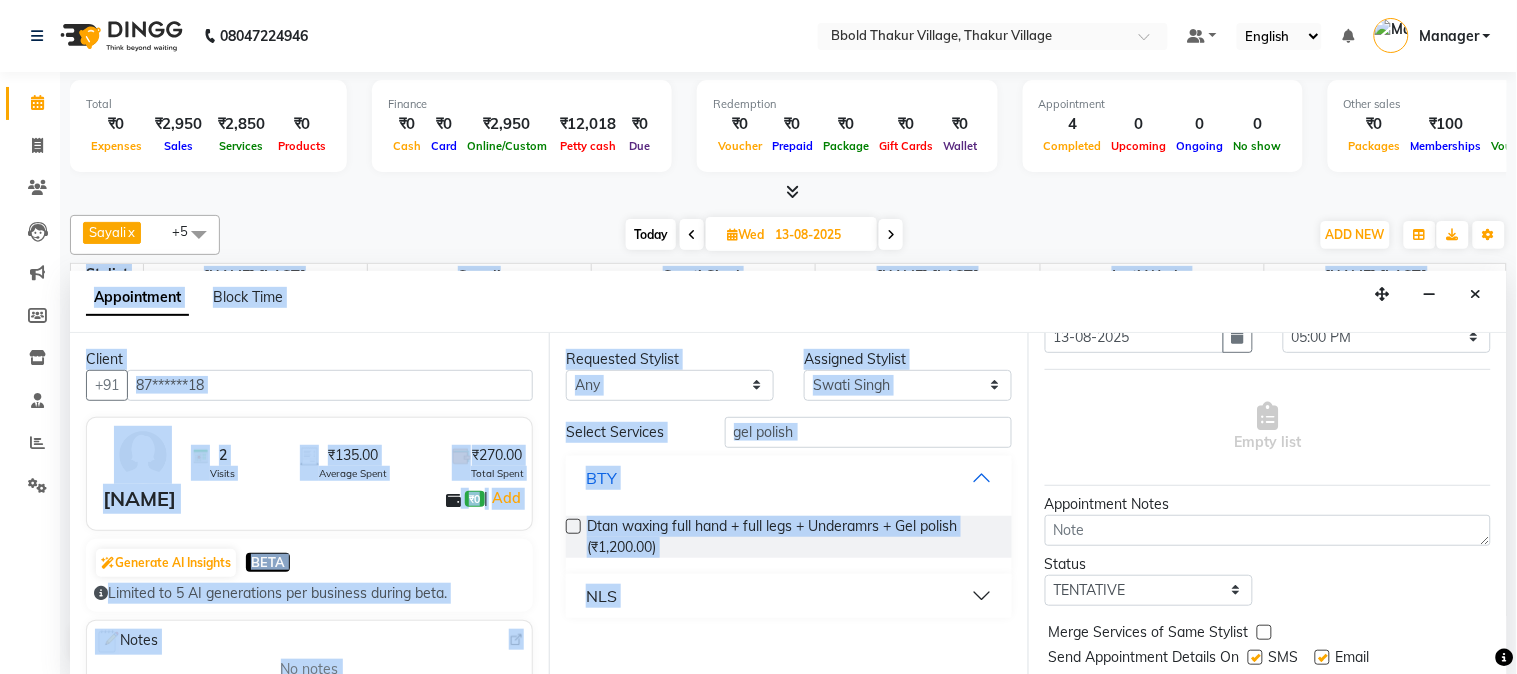 click on "BTY" at bounding box center (789, 478) 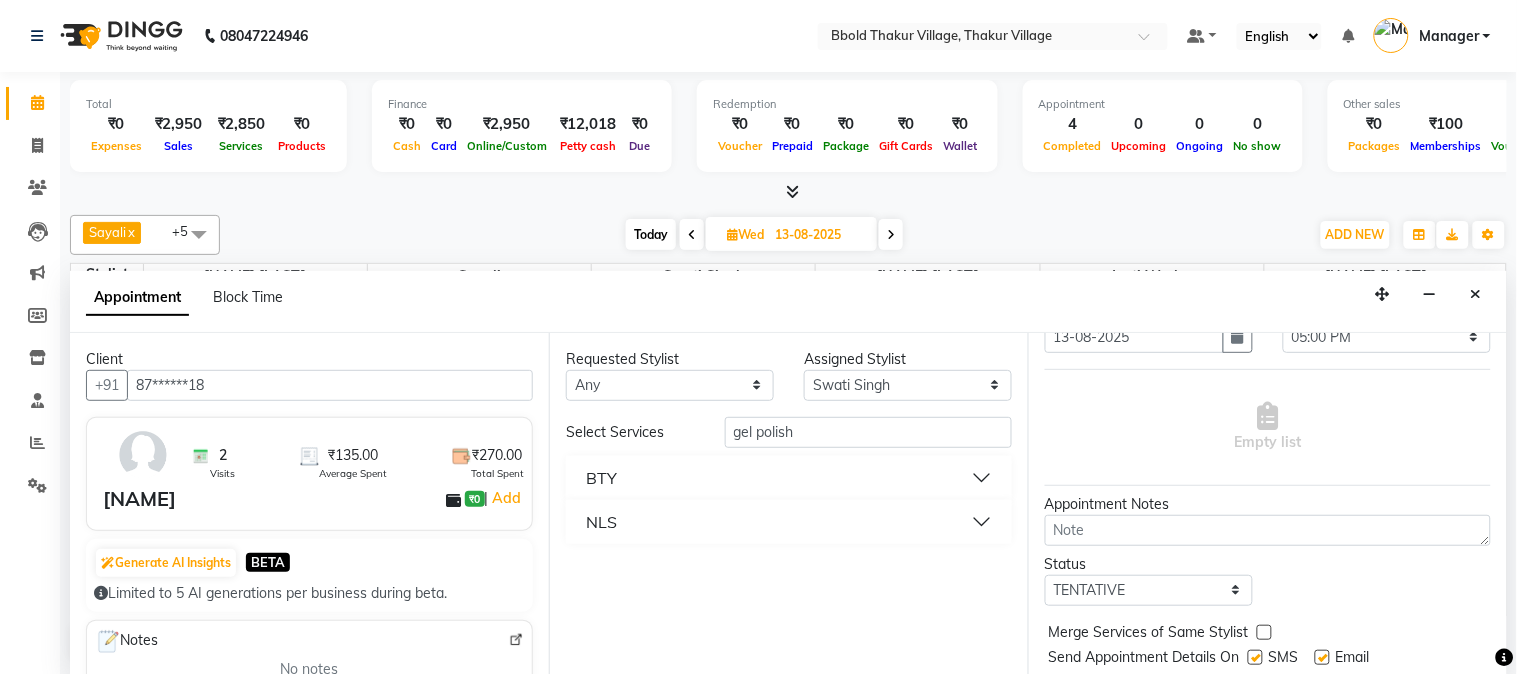 click on "Empty list" at bounding box center (1268, 427) 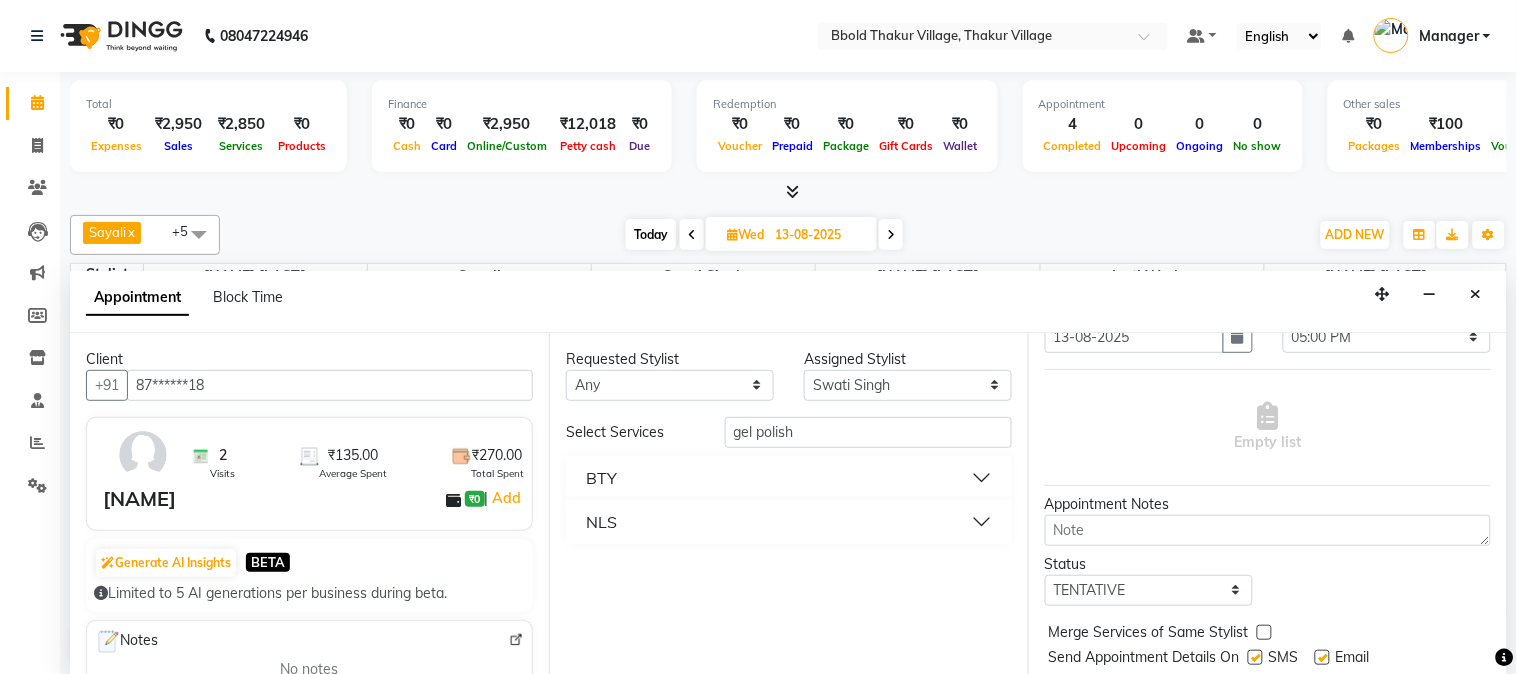 type 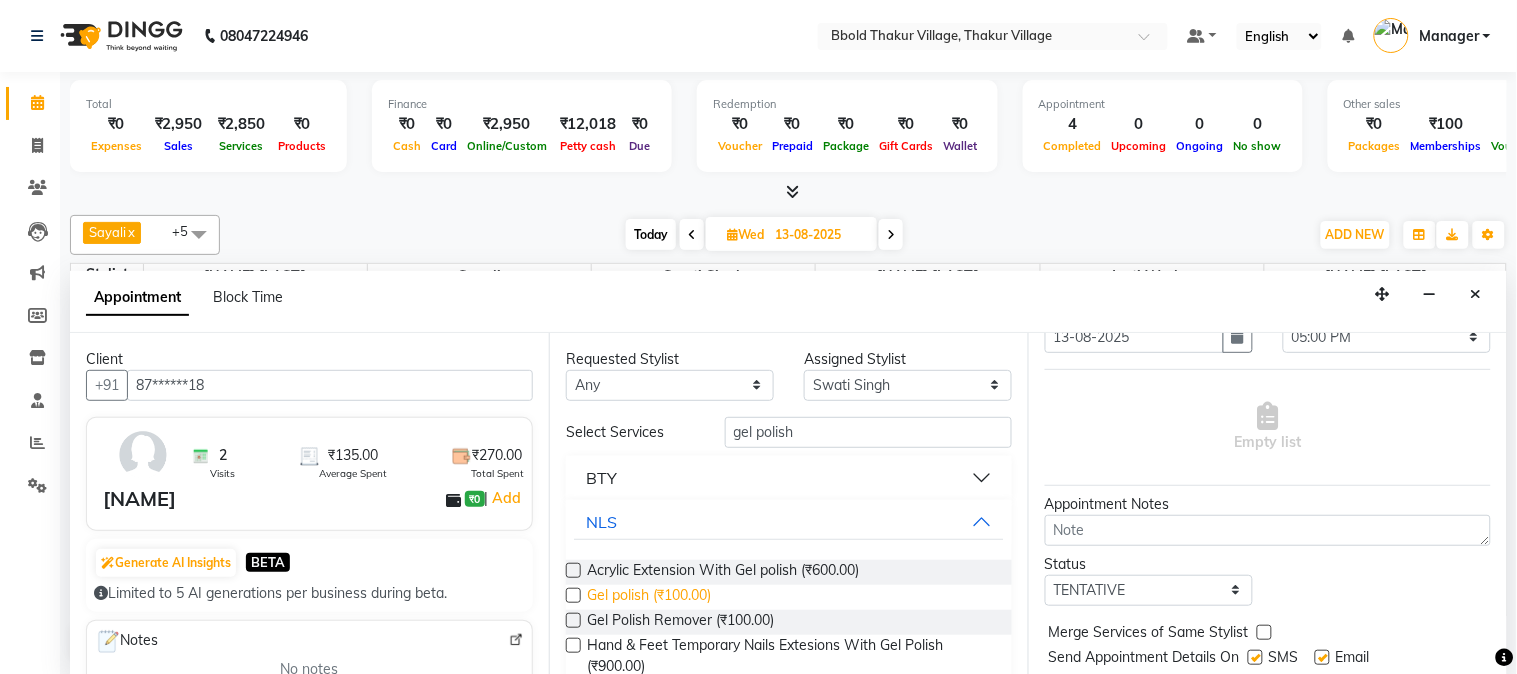 click on "Gel polish (₹100.00)" at bounding box center (649, 597) 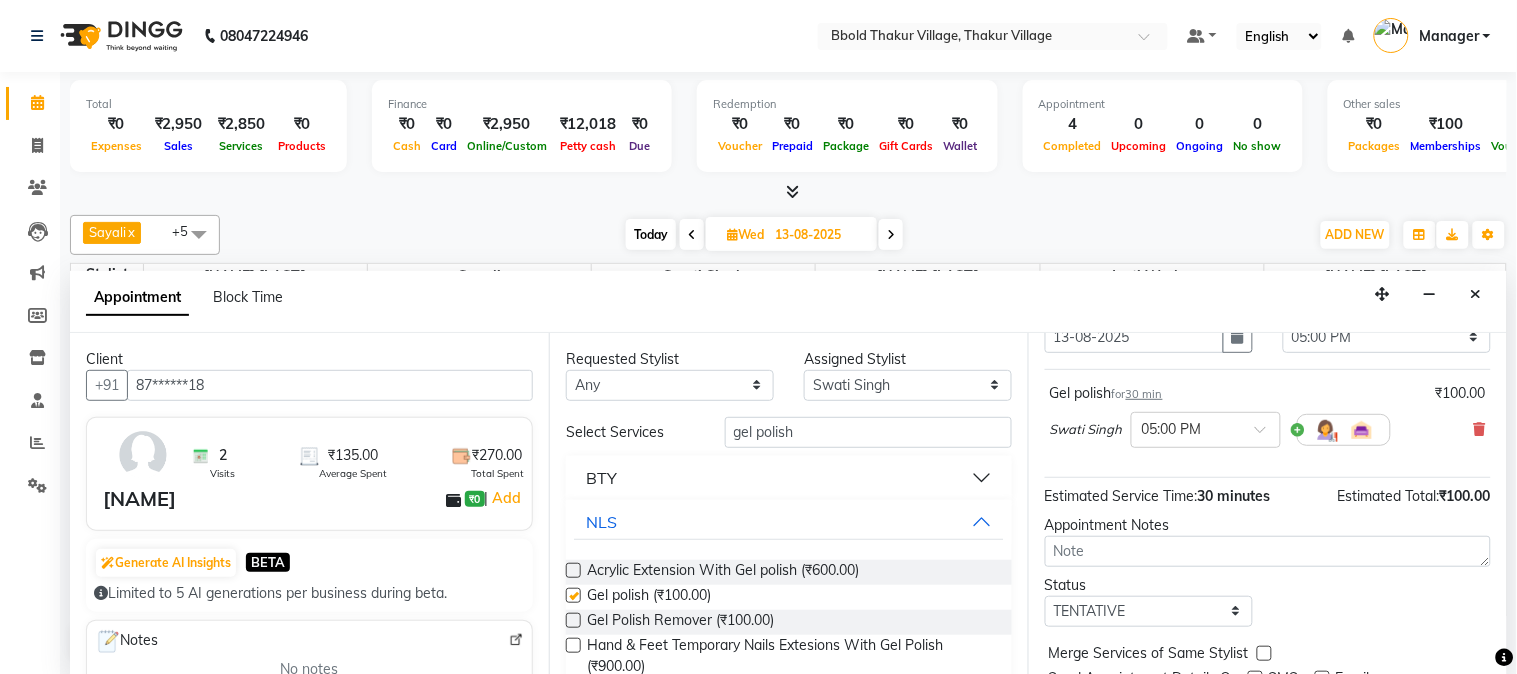 checkbox on "false" 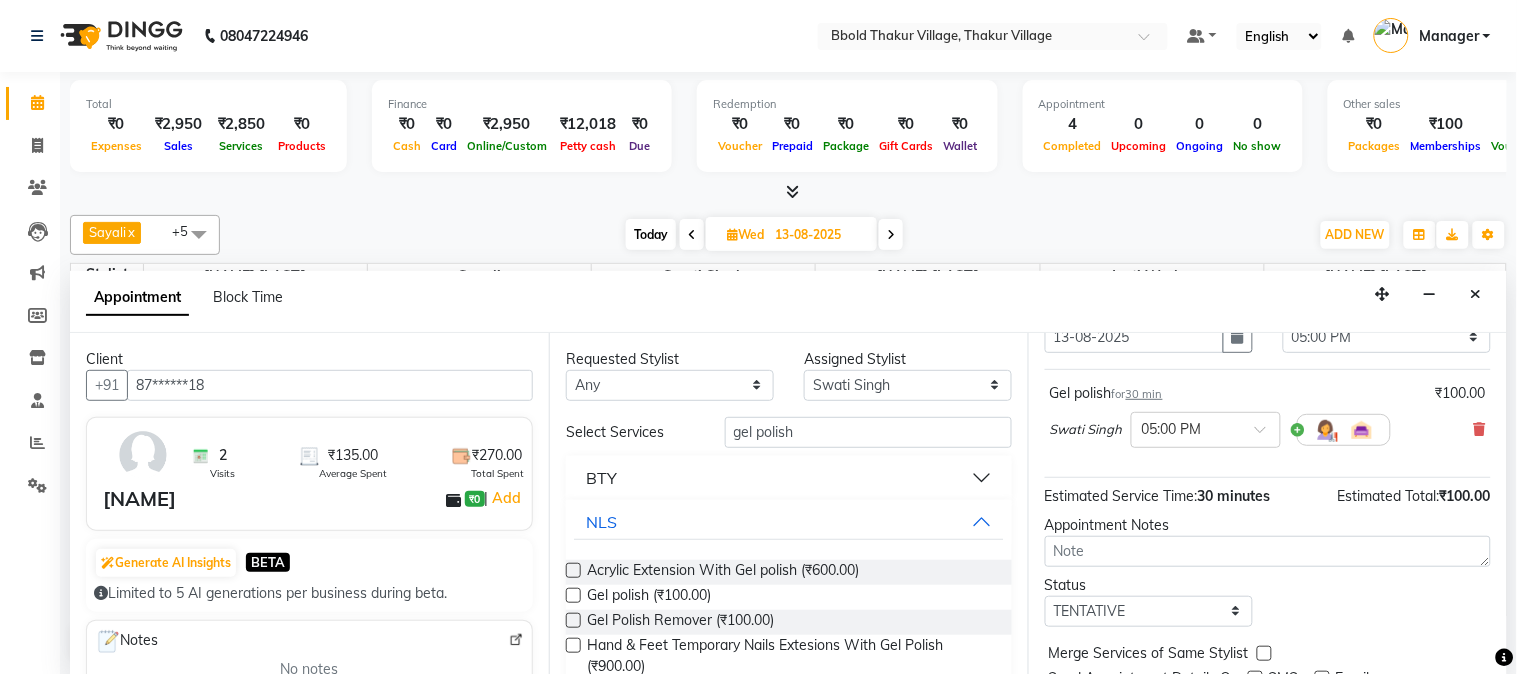 scroll, scrollTop: 184, scrollLeft: 0, axis: vertical 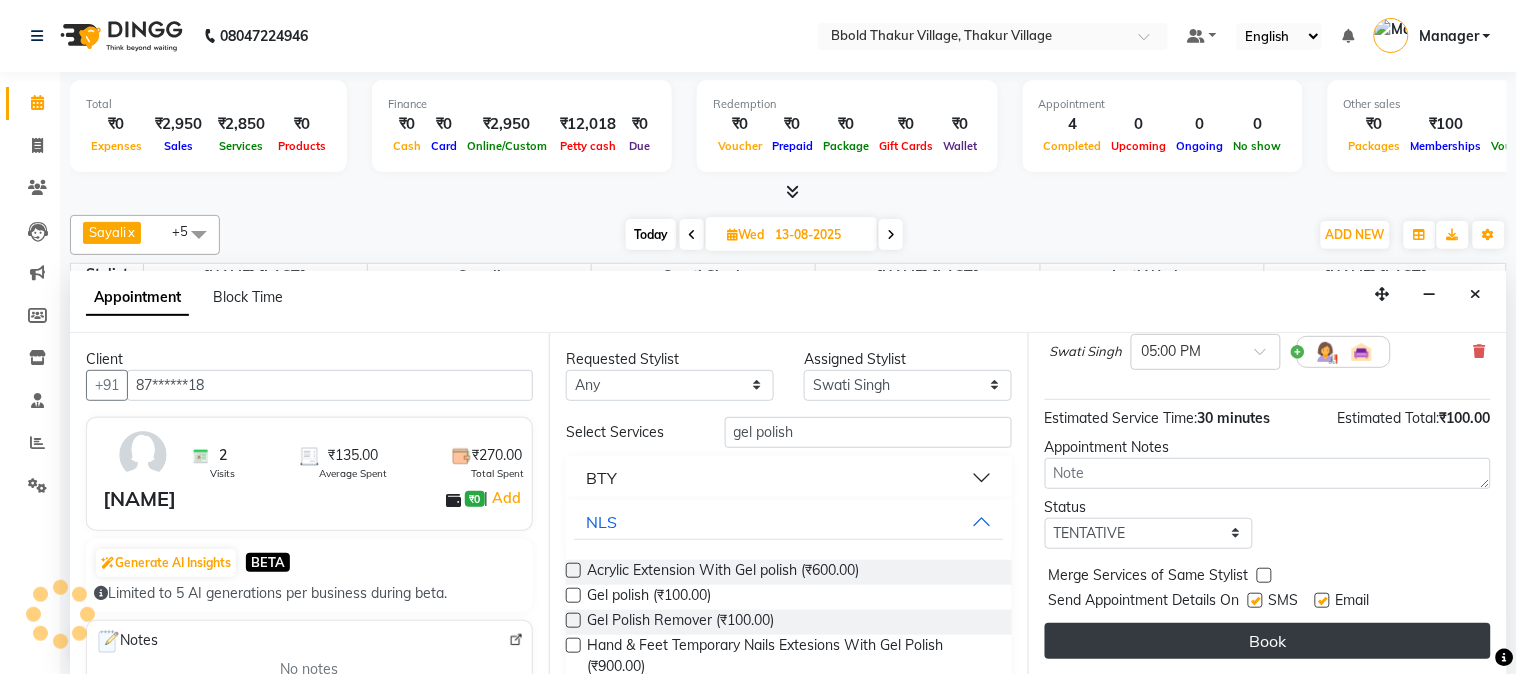 click on "Book" at bounding box center [1268, 641] 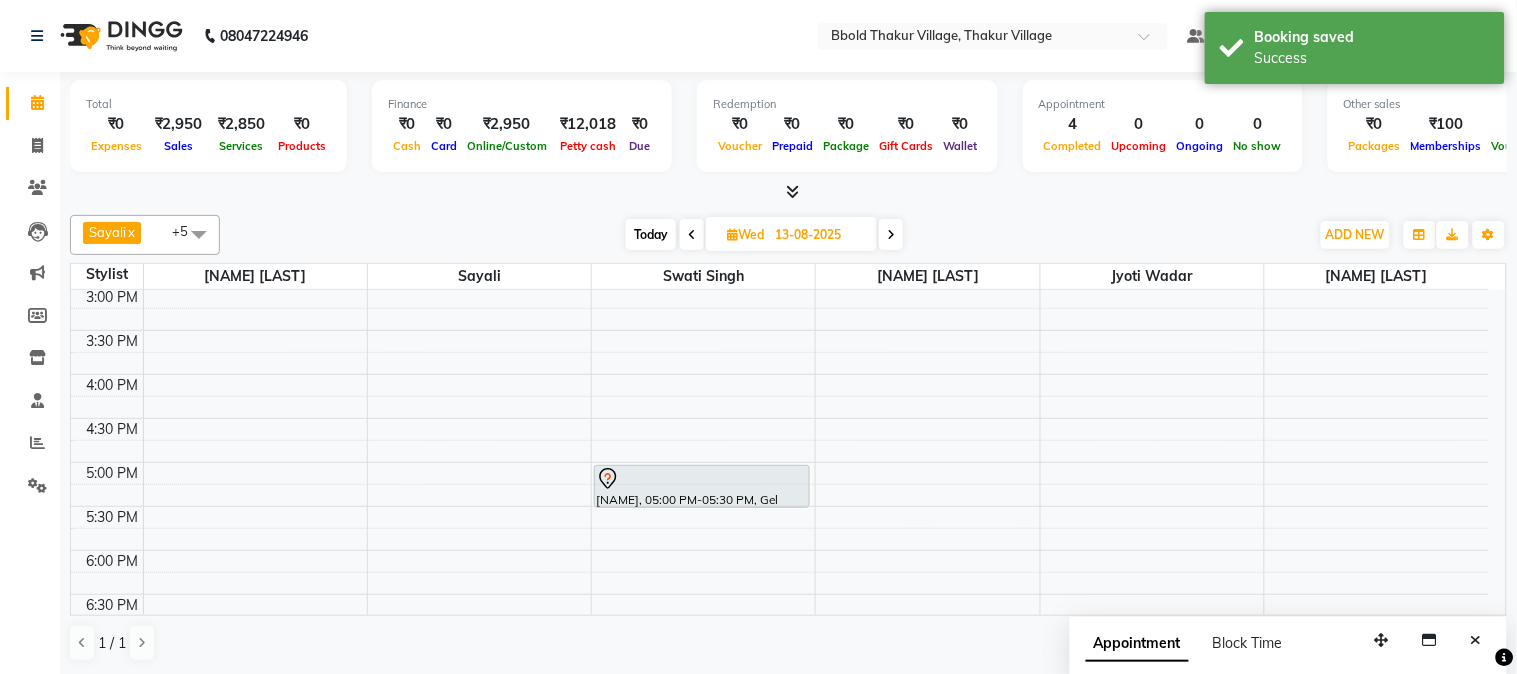 click on "Today" at bounding box center [651, 234] 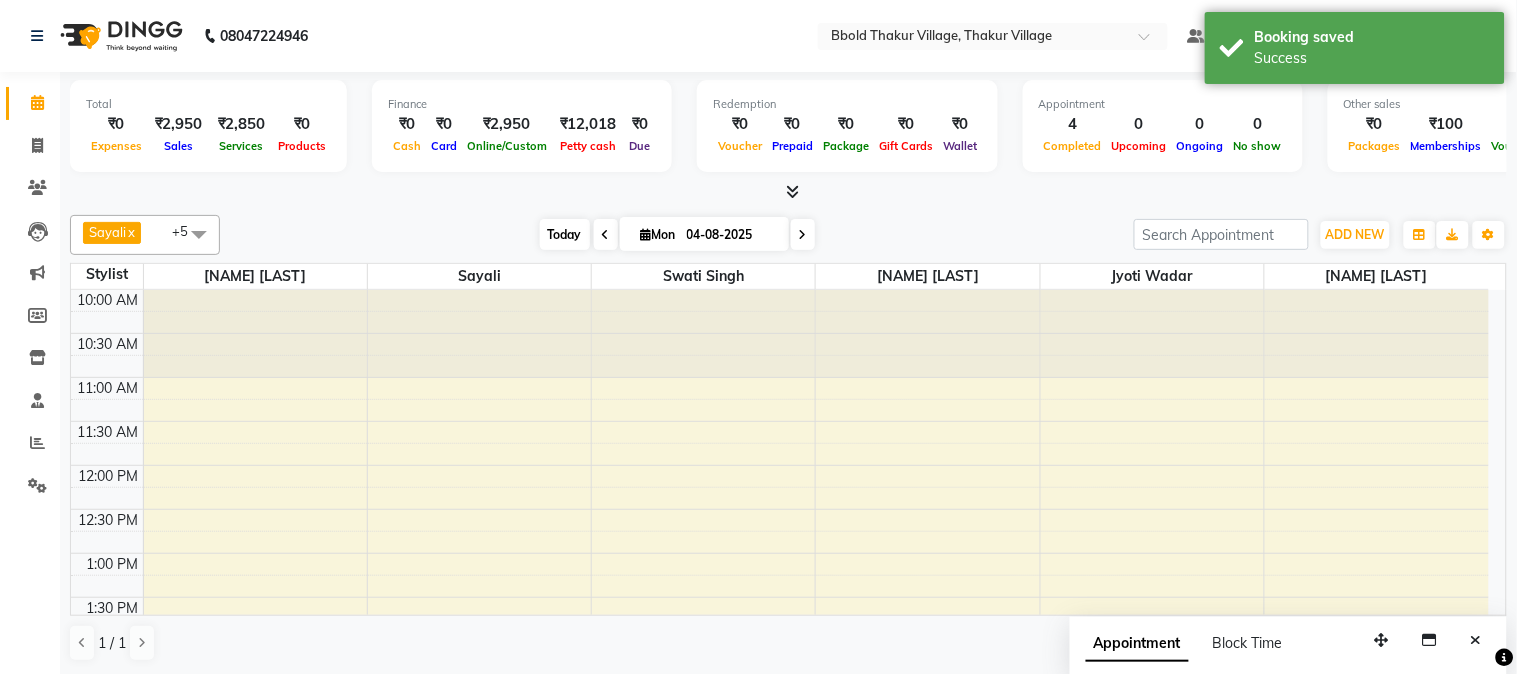 scroll, scrollTop: 443, scrollLeft: 0, axis: vertical 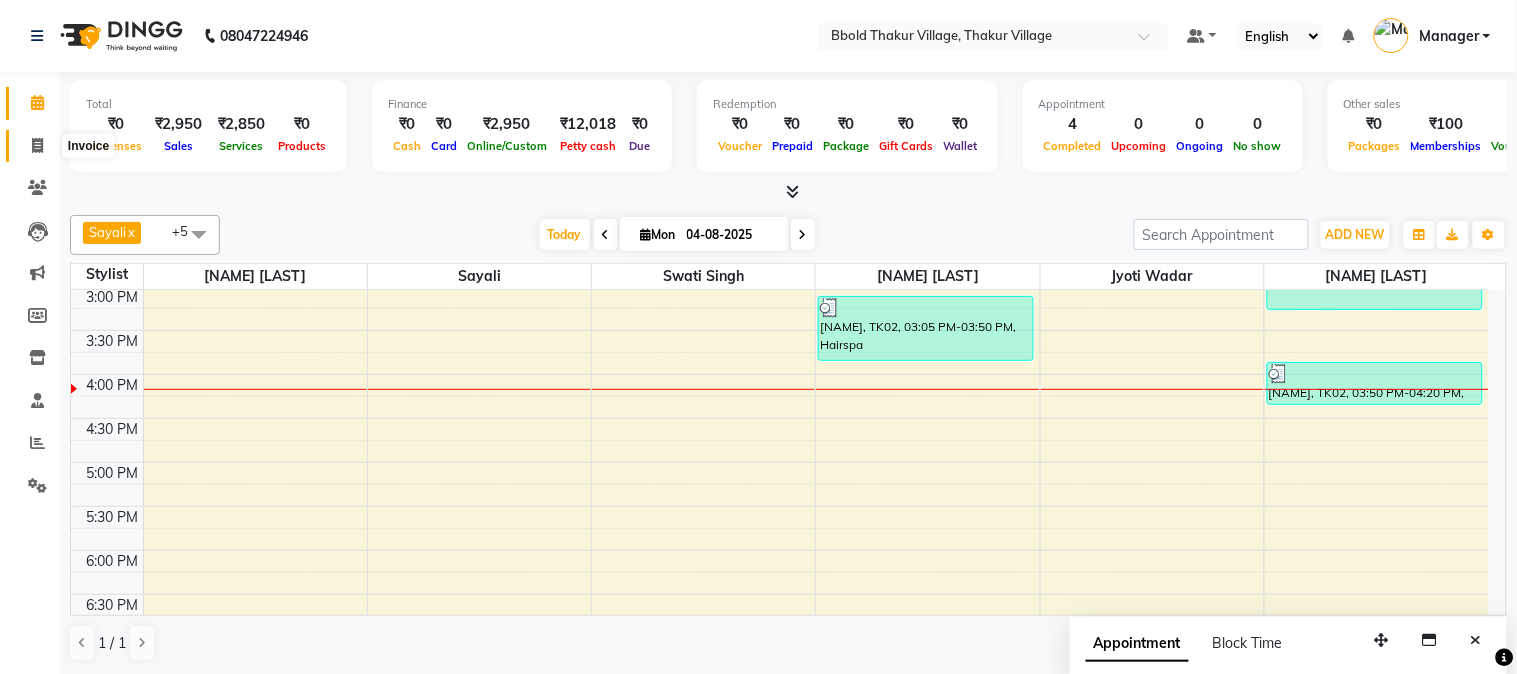 click 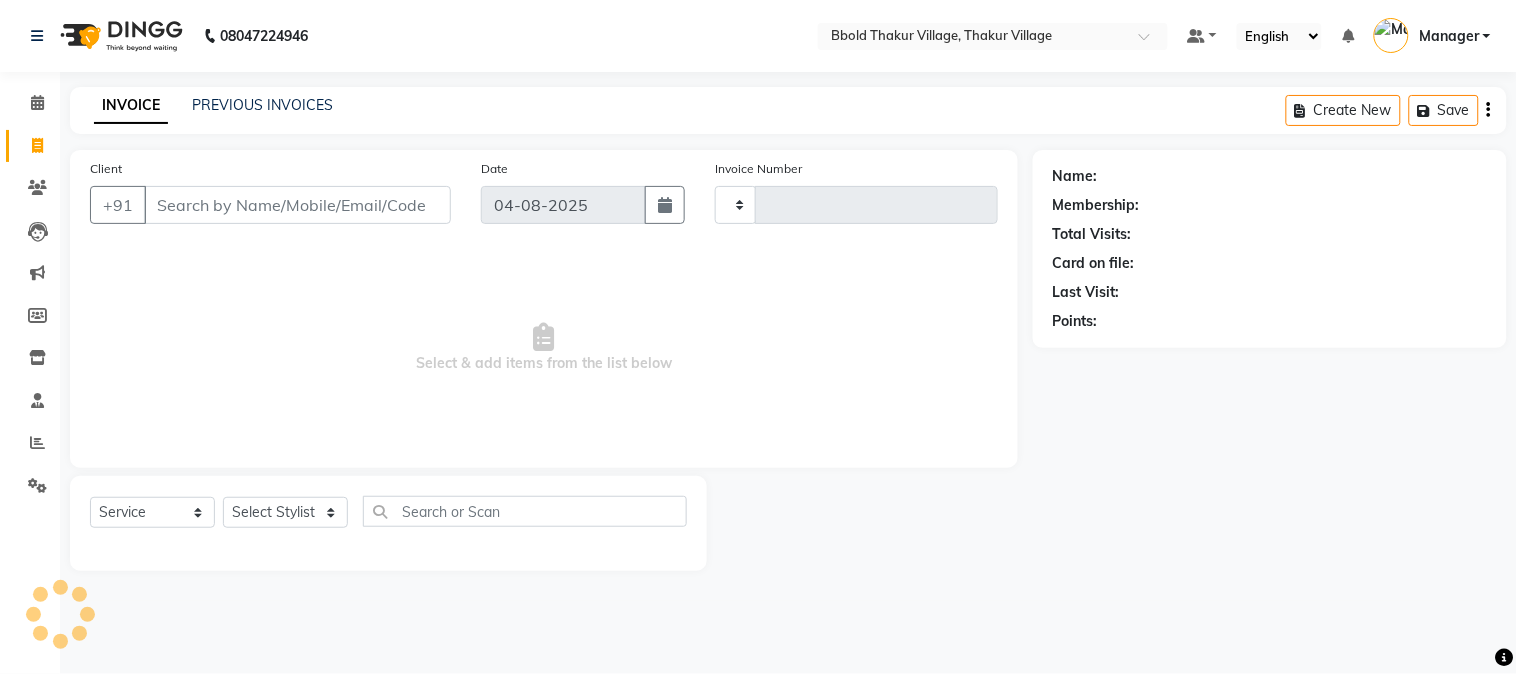 type on "1048" 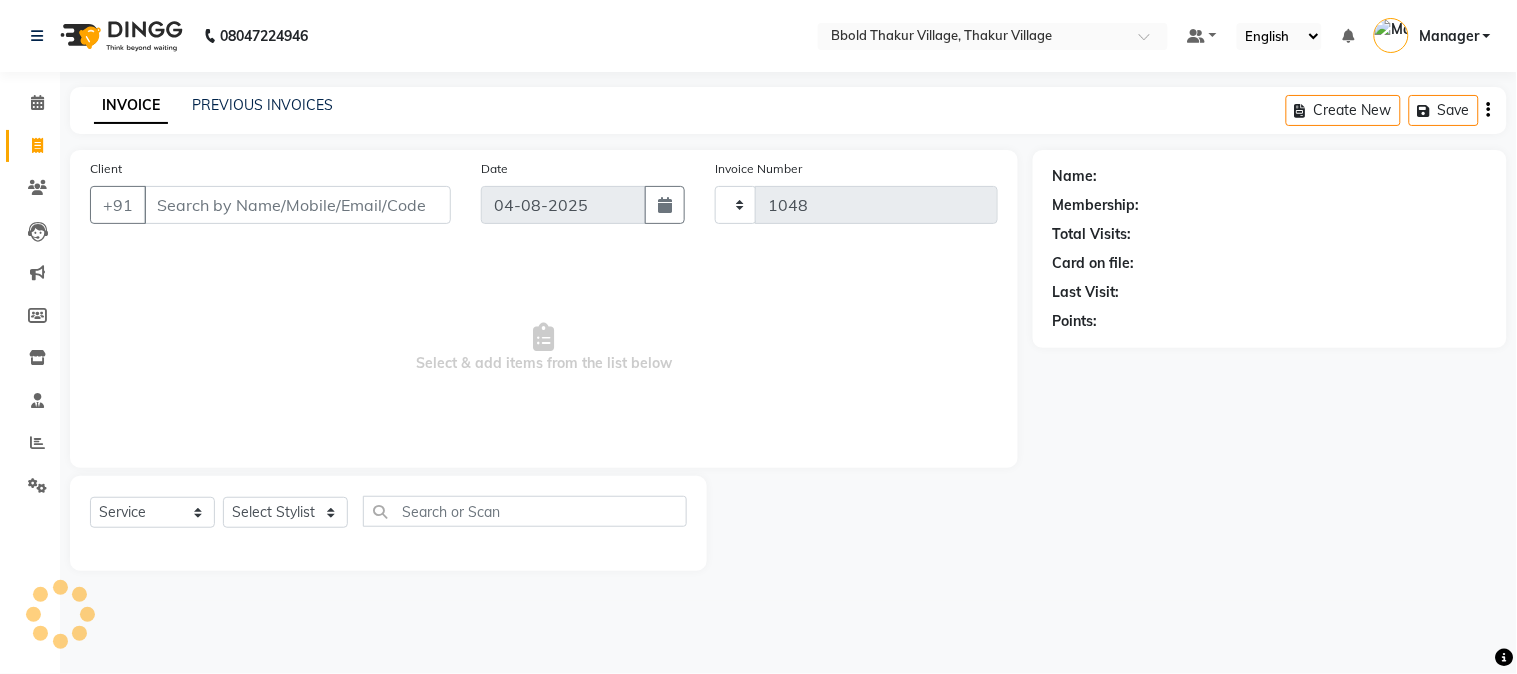 select on "7742" 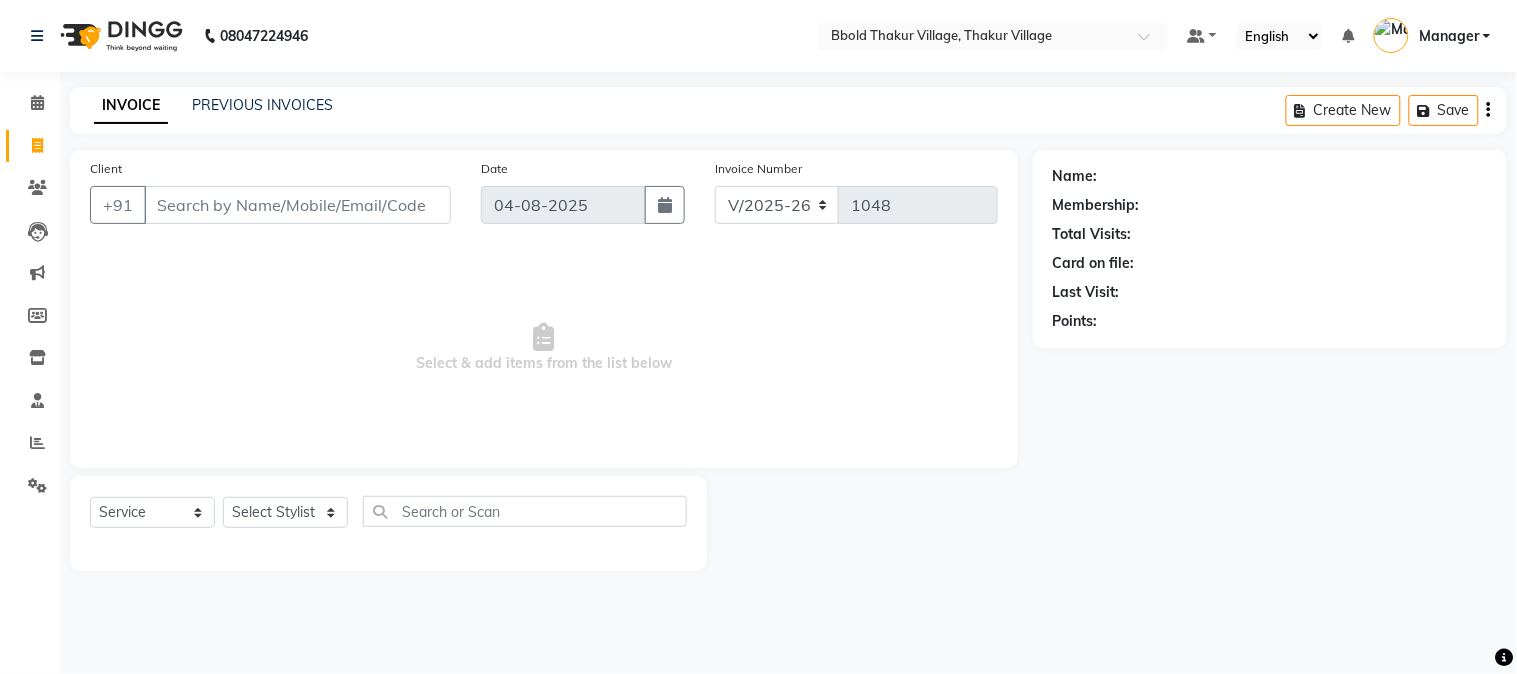 select on "membership" 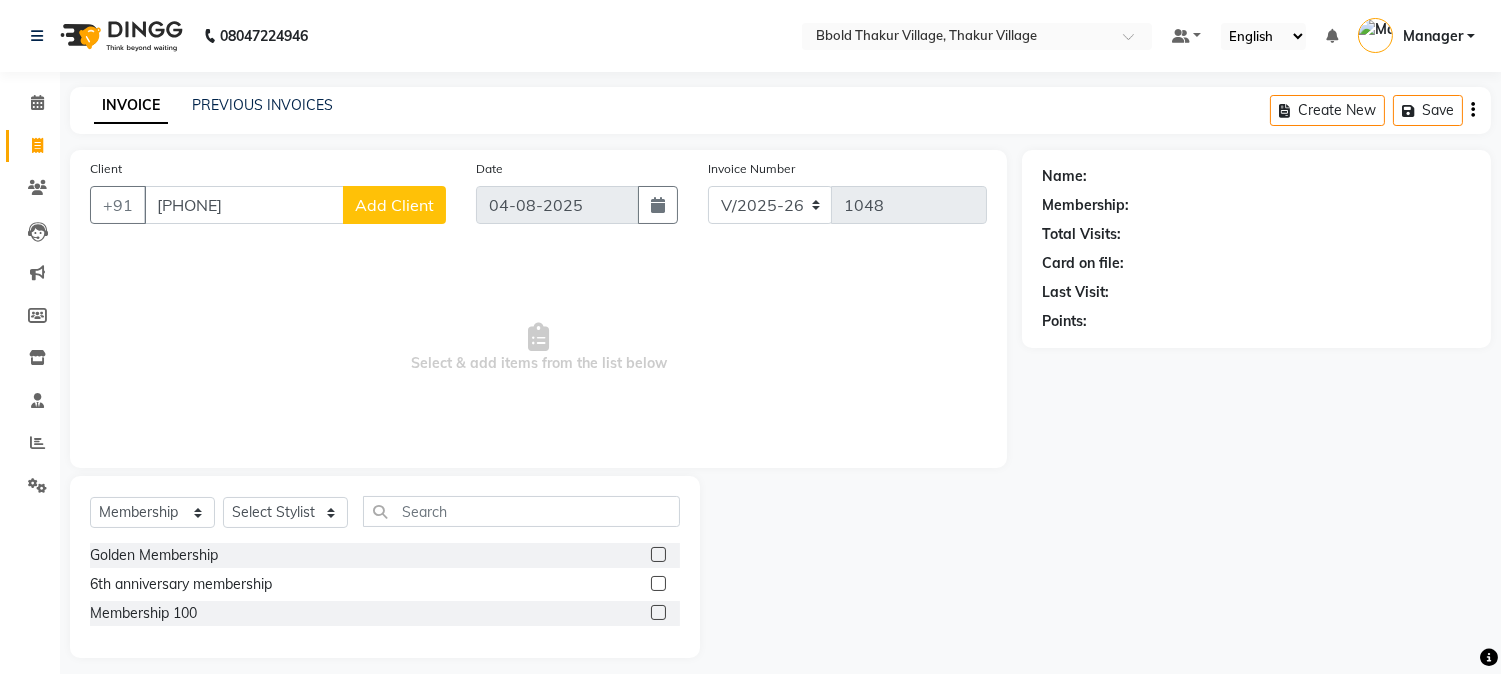 type on "[PHONE]" 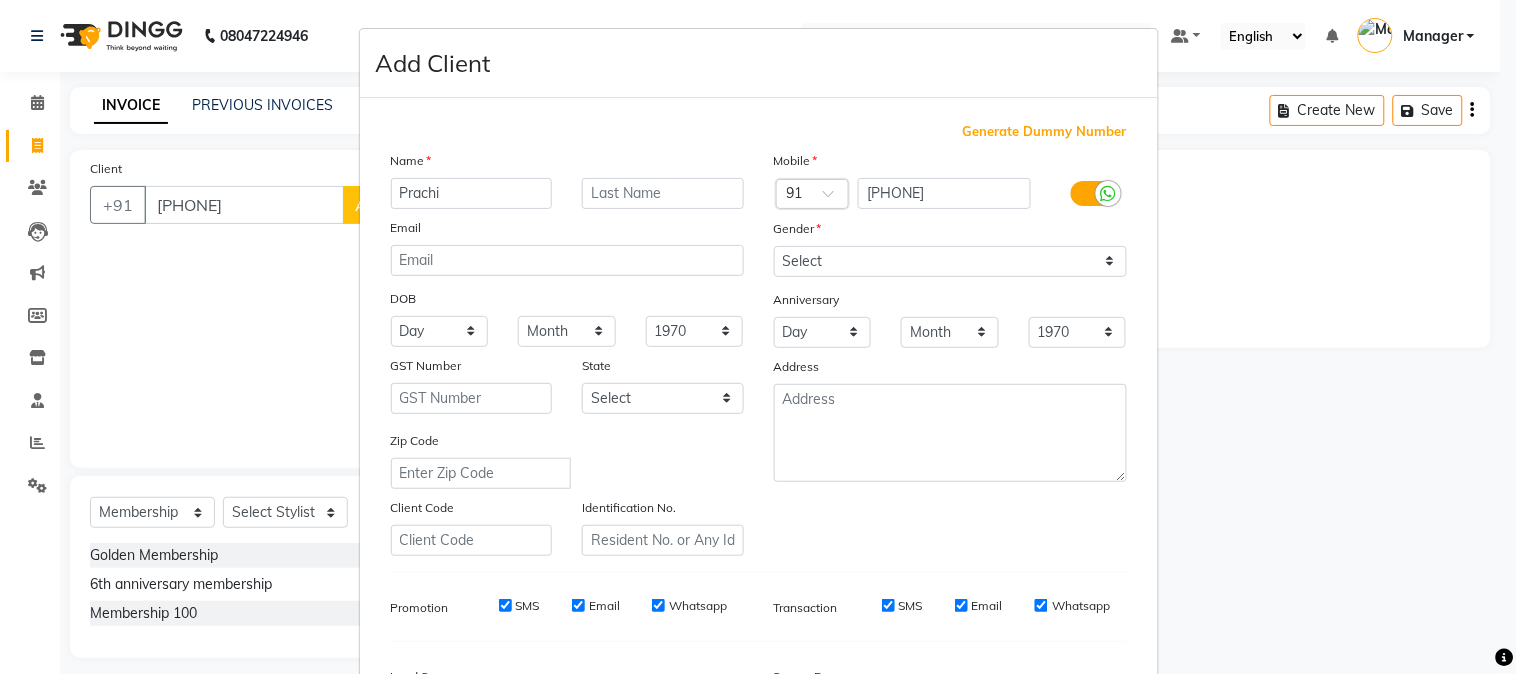 type on "Prachi" 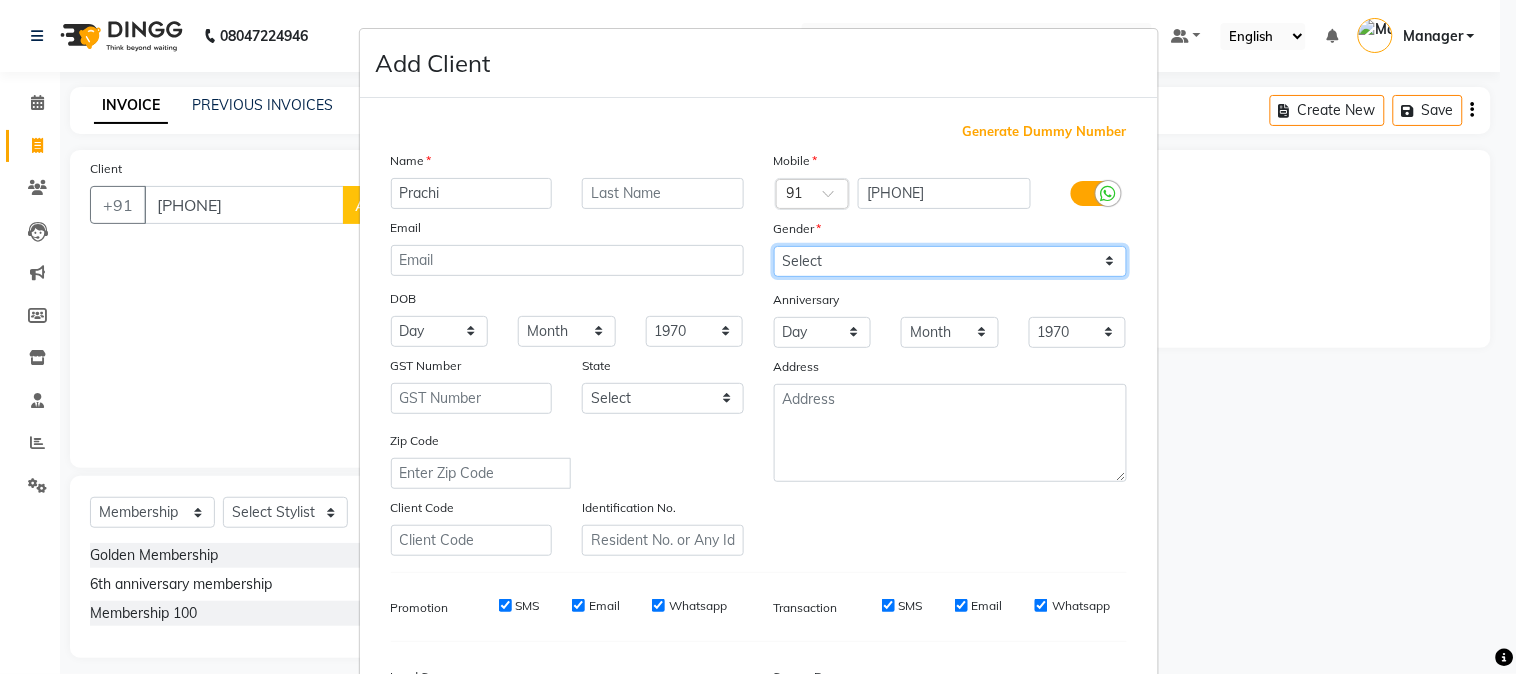 click on "Select Male Female Other Prefer Not To Say" at bounding box center (950, 261) 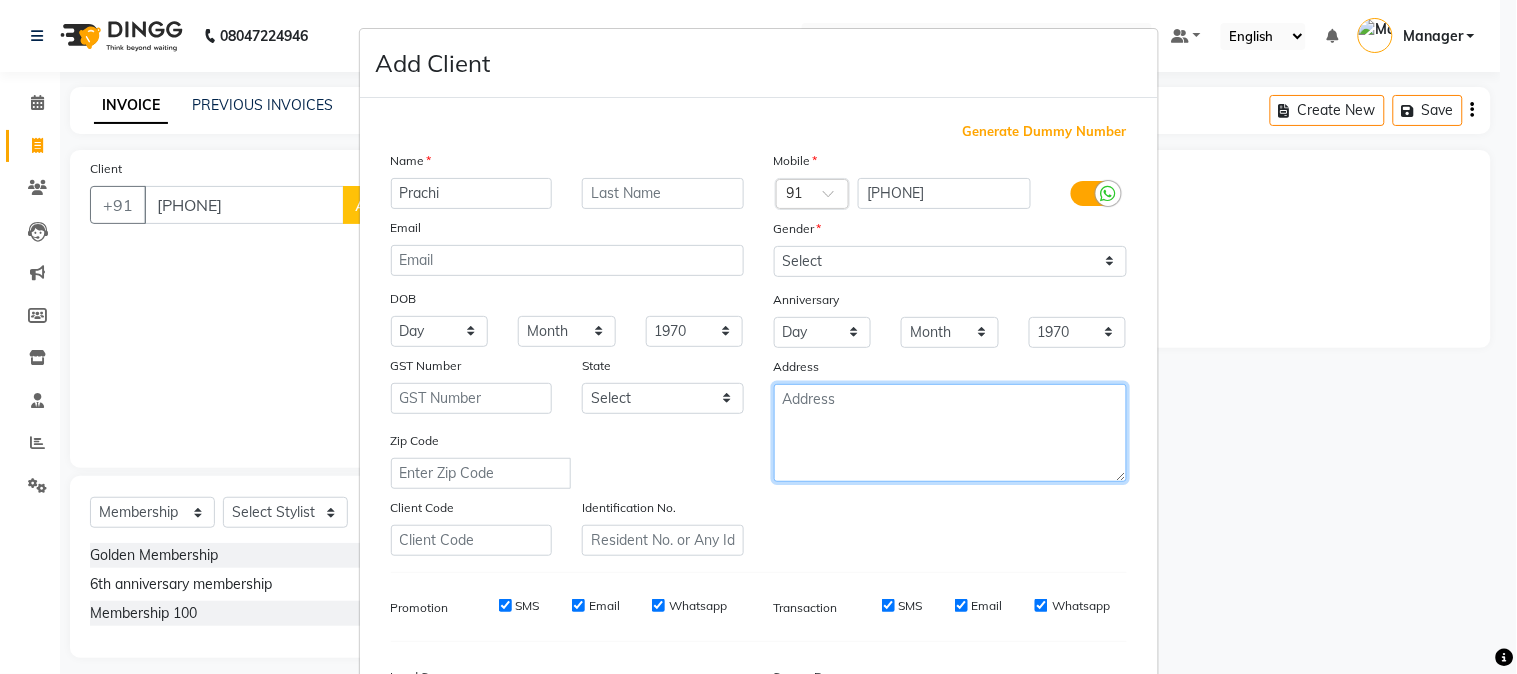 click at bounding box center (950, 433) 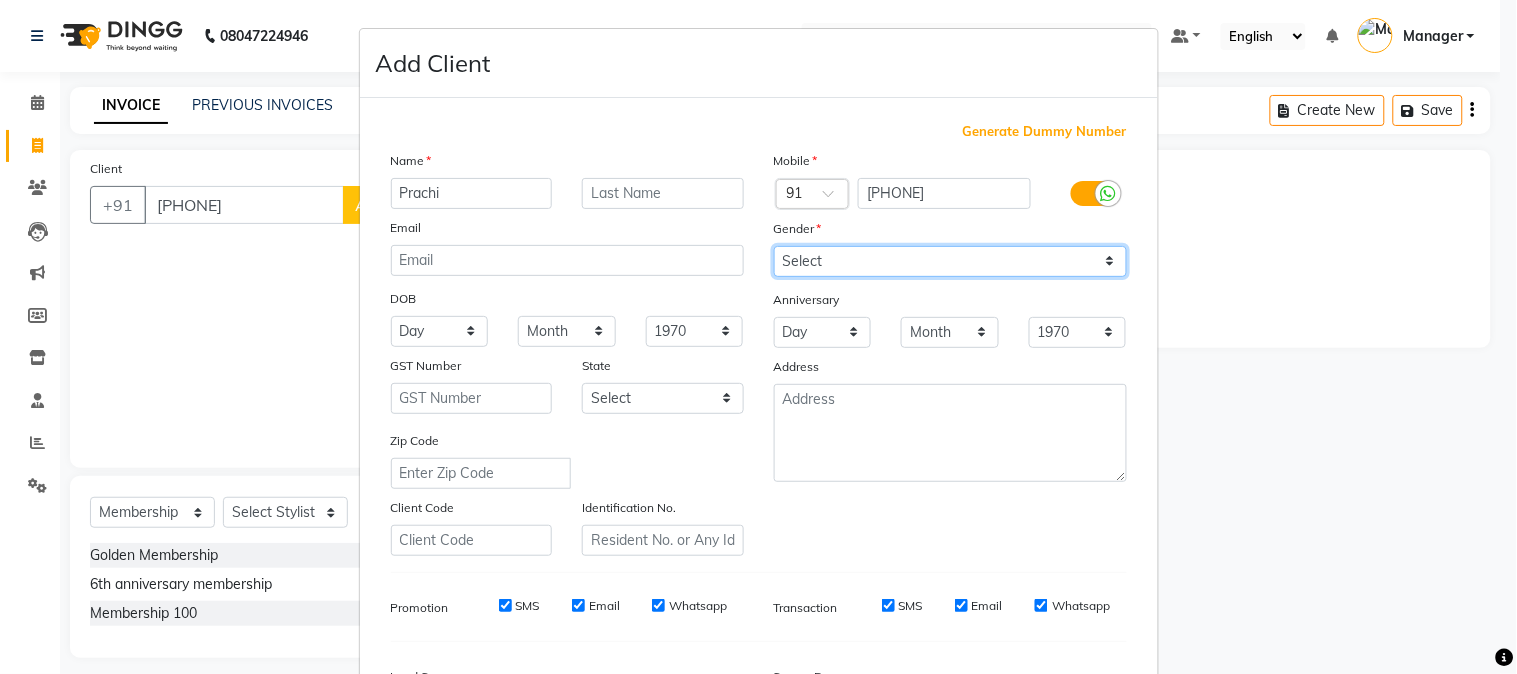 click on "Select Male Female Other Prefer Not To Say" at bounding box center [950, 261] 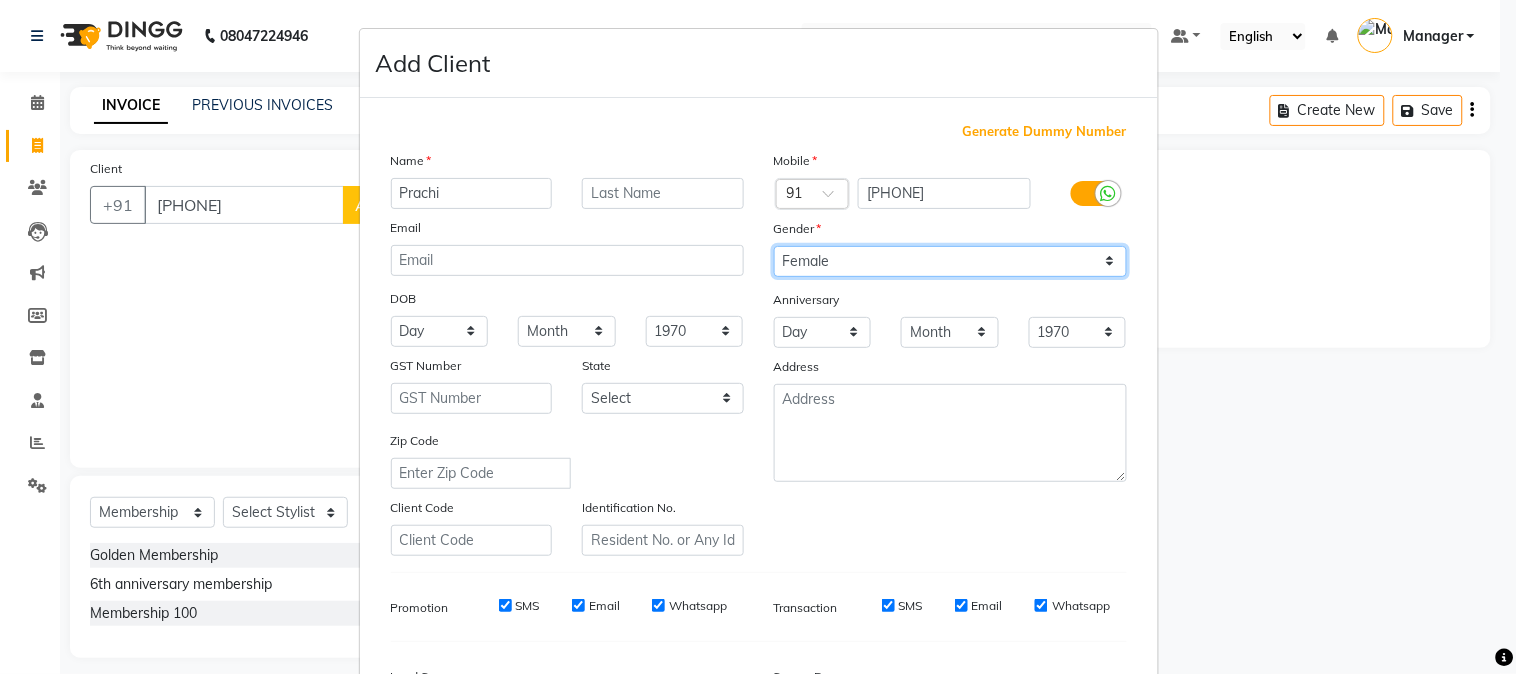 click on "Select Male Female Other Prefer Not To Say" at bounding box center [950, 261] 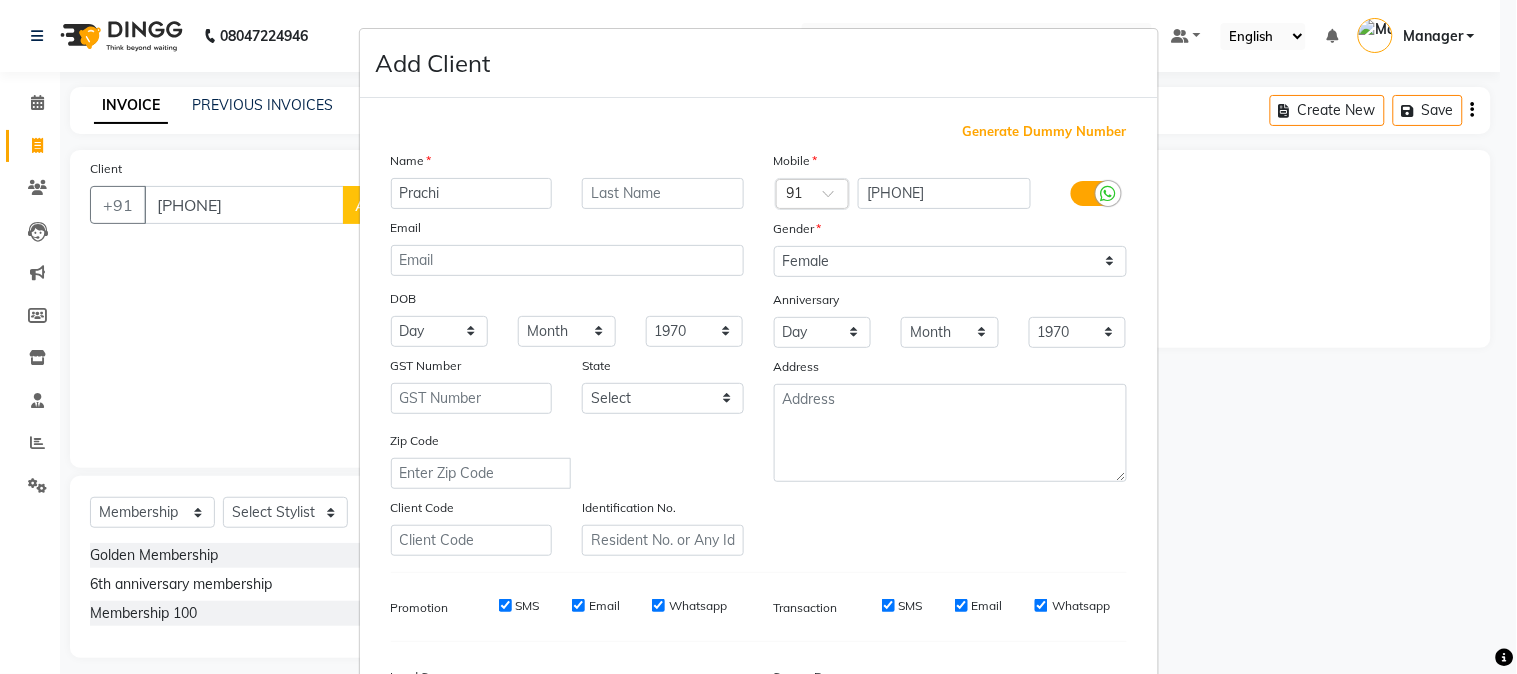 scroll, scrollTop: 250, scrollLeft: 0, axis: vertical 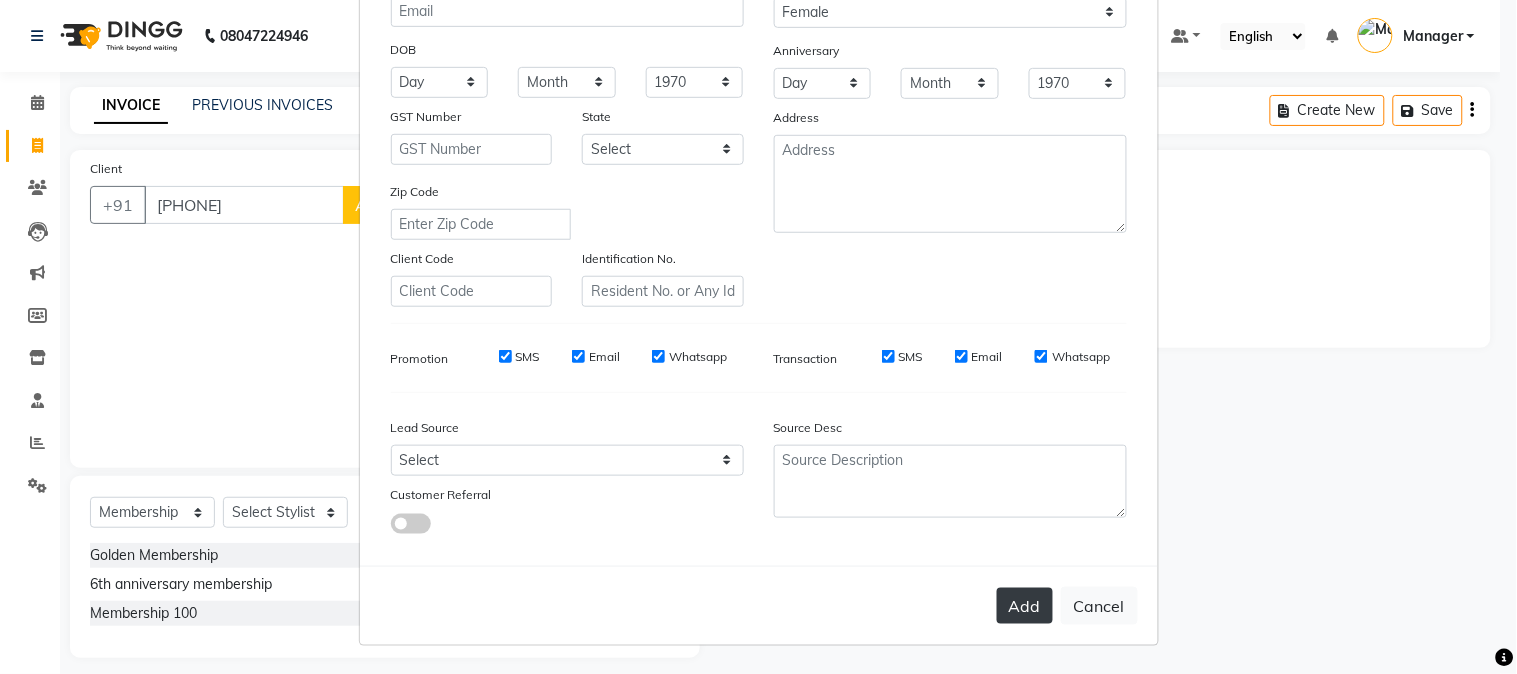 click on "Add" at bounding box center [1025, 606] 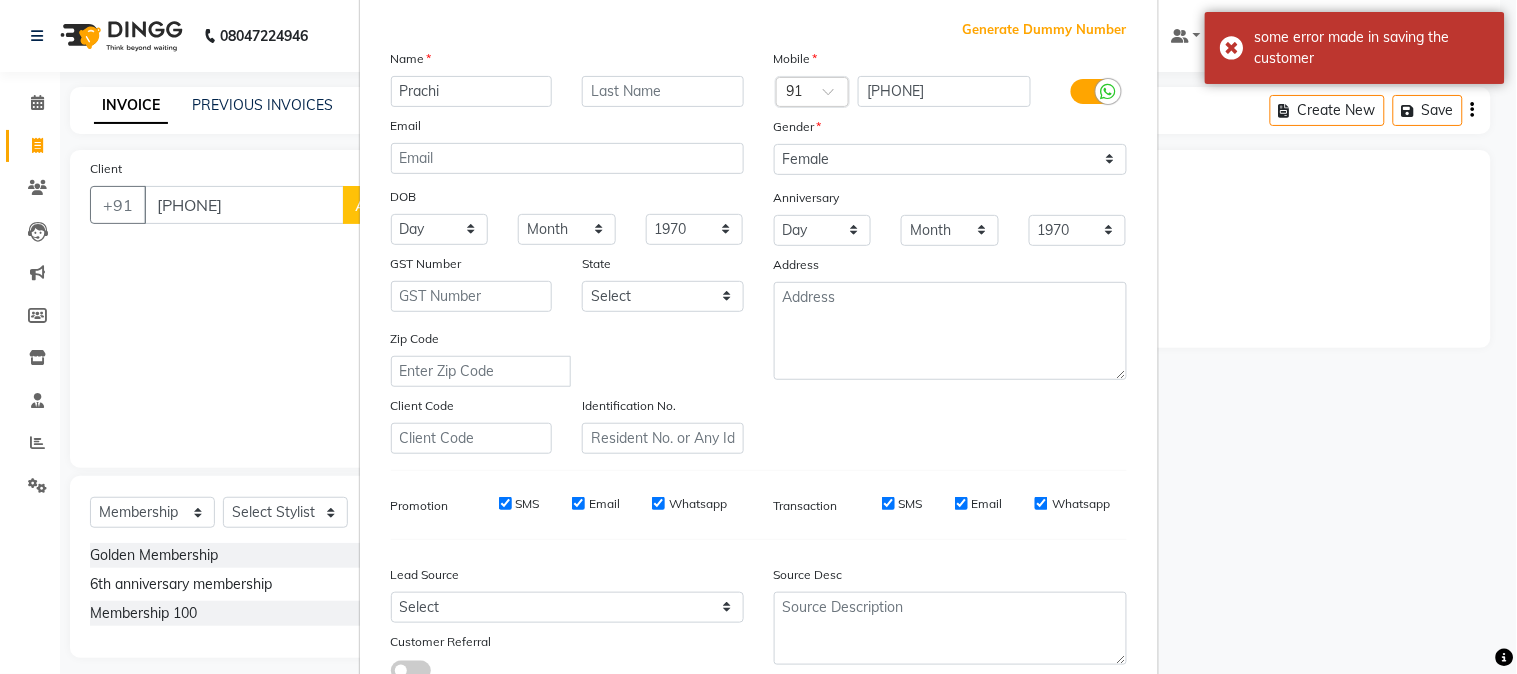 scroll, scrollTop: 55, scrollLeft: 0, axis: vertical 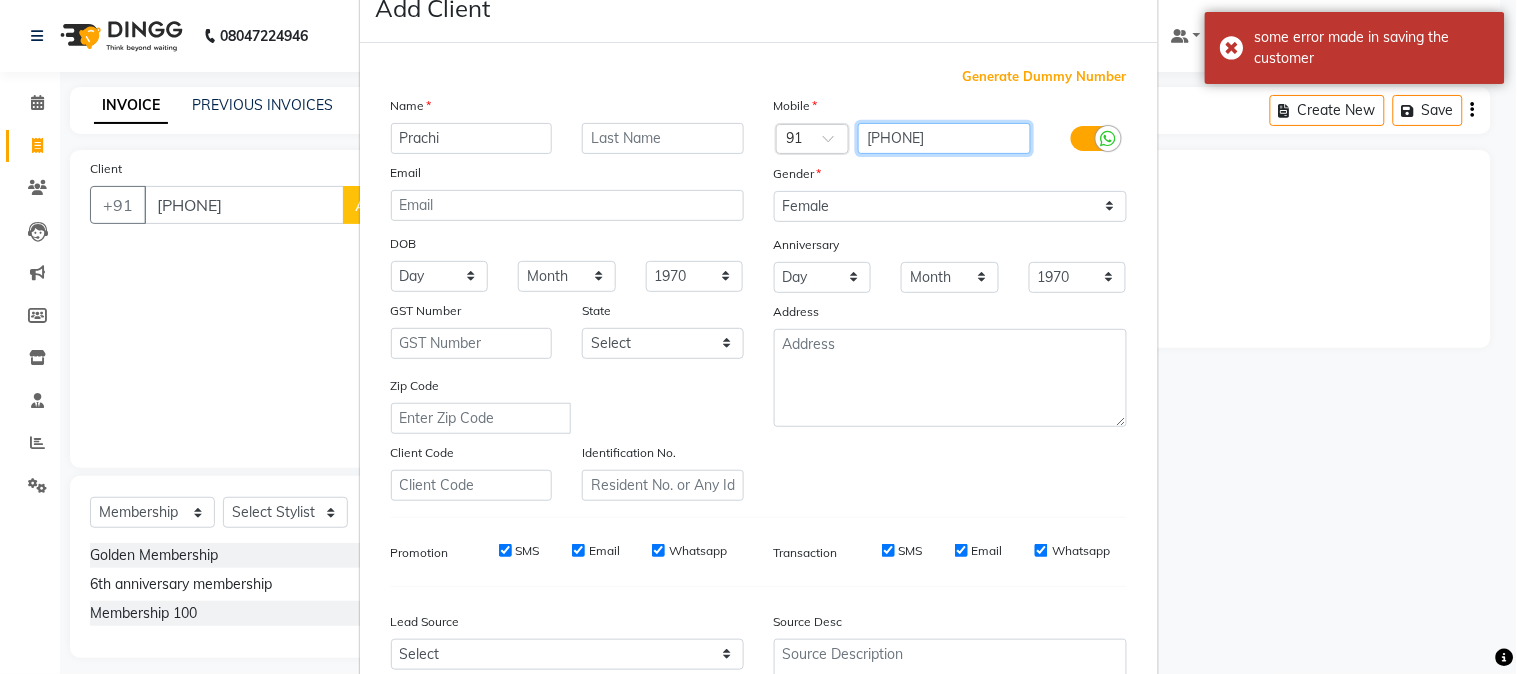 click on "[PHONE]" at bounding box center (944, 138) 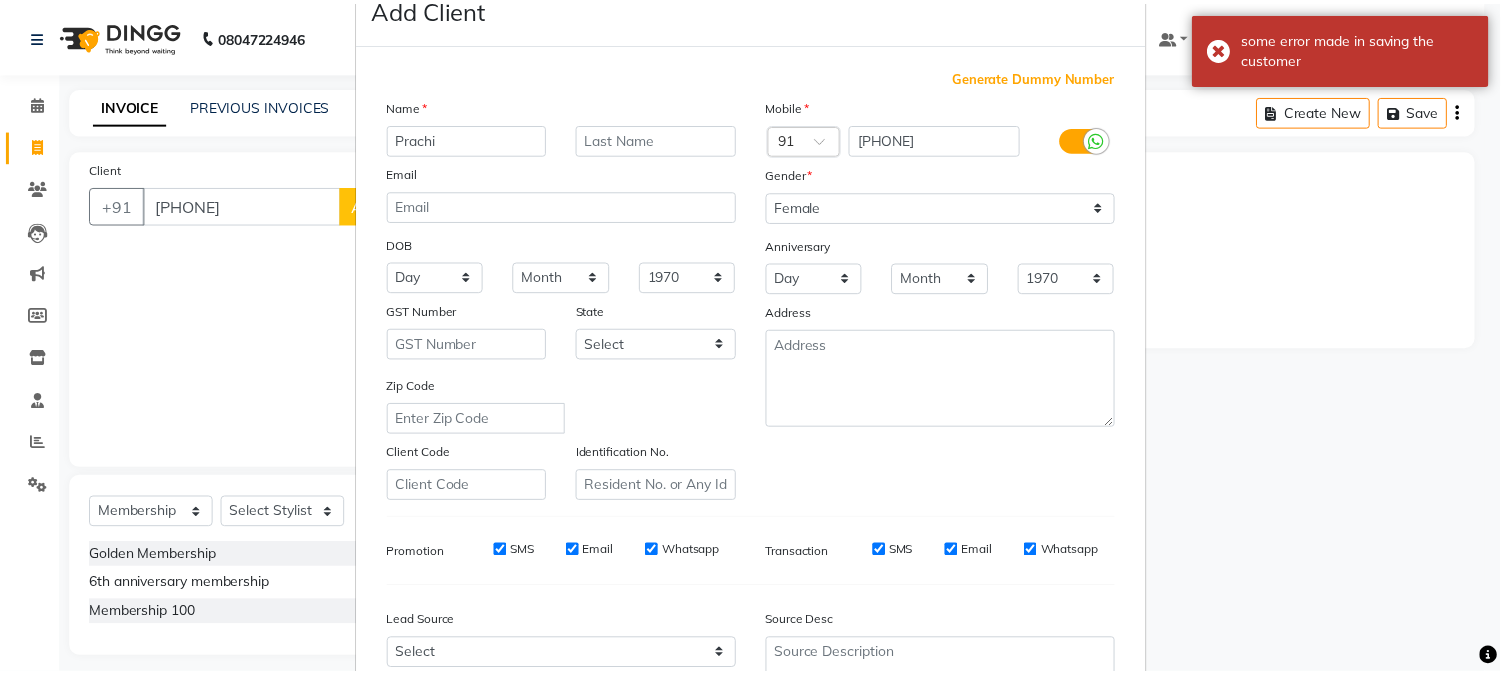 scroll, scrollTop: 250, scrollLeft: 0, axis: vertical 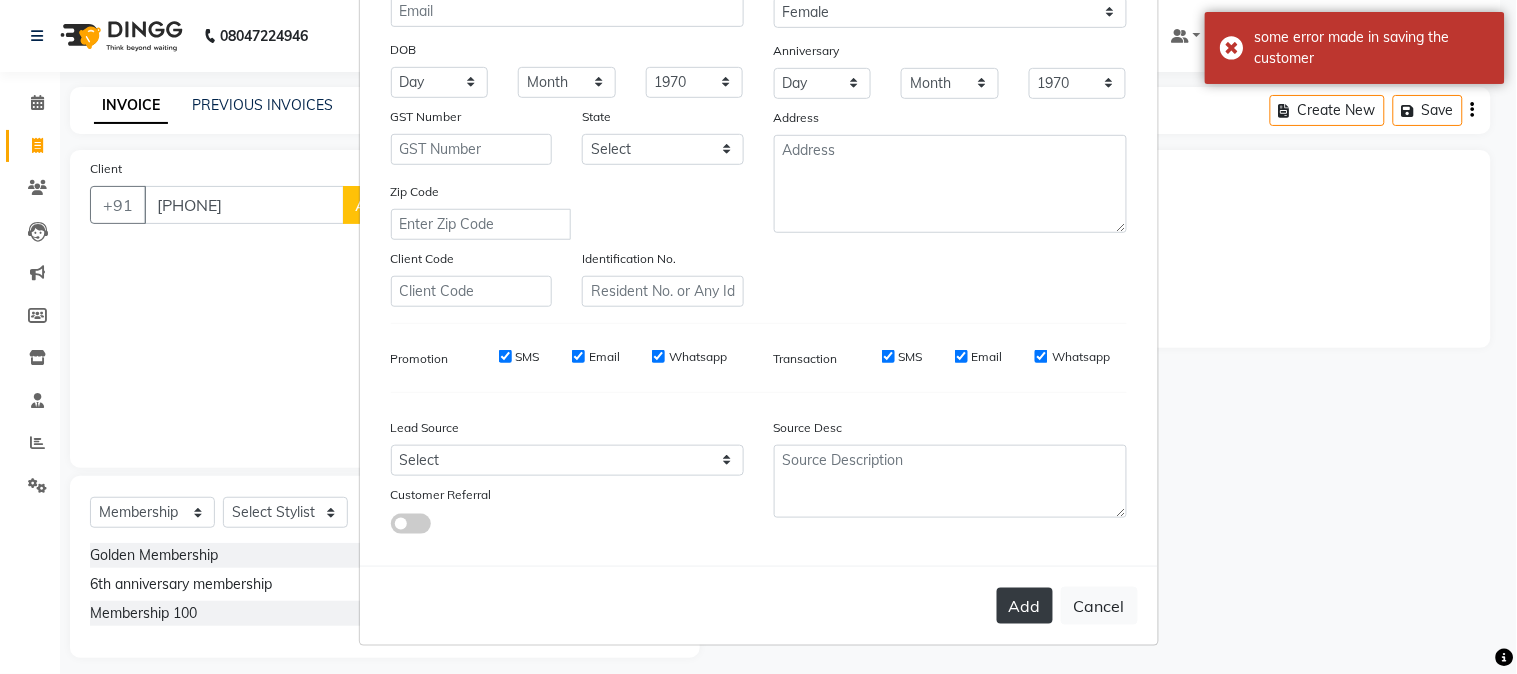 click on "Add" at bounding box center [1025, 606] 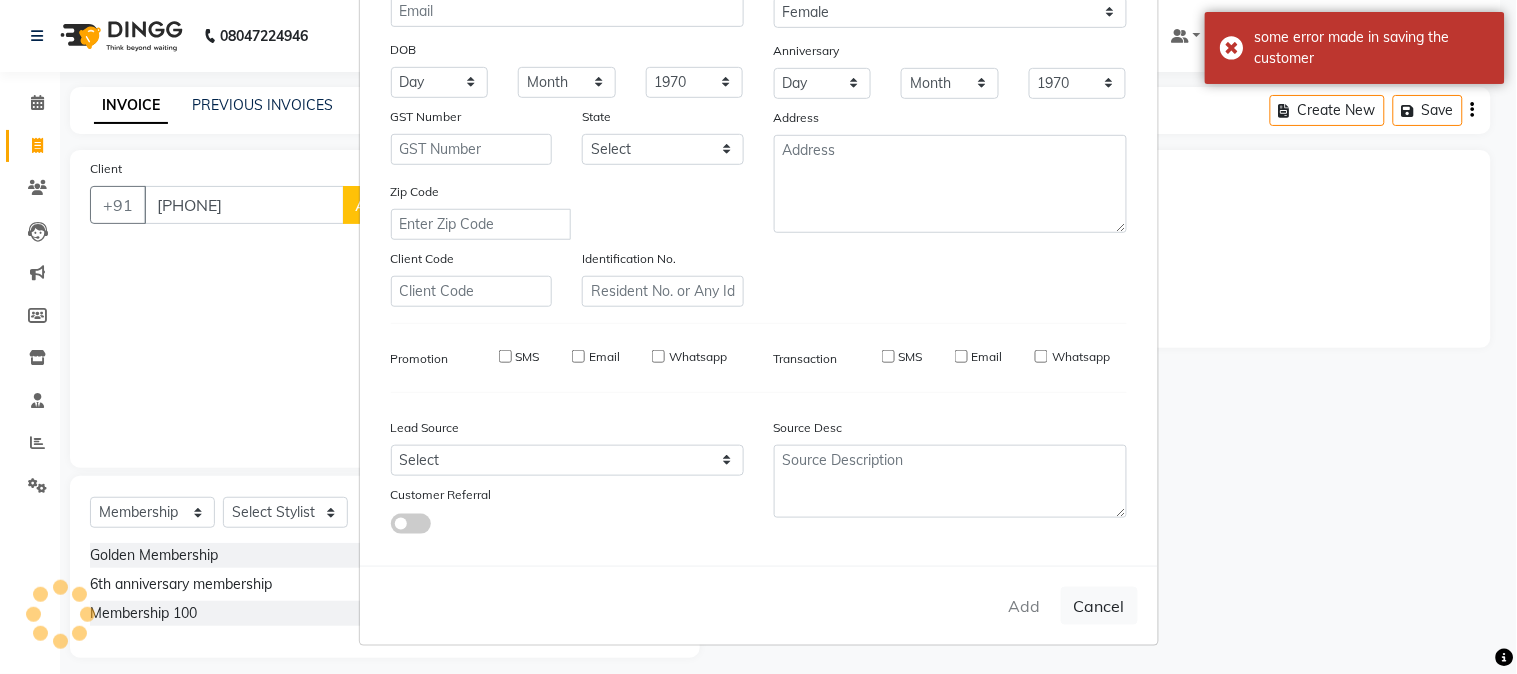 type on "93******82" 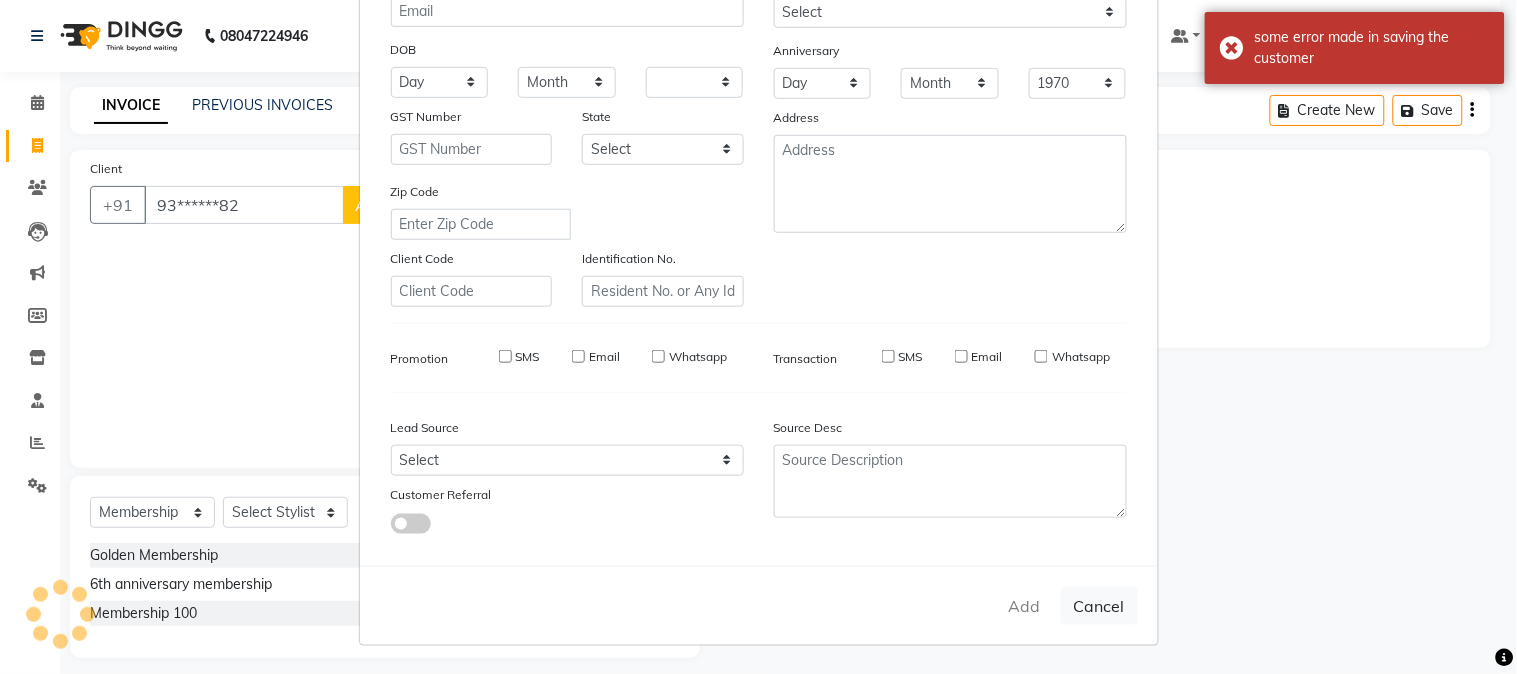 select 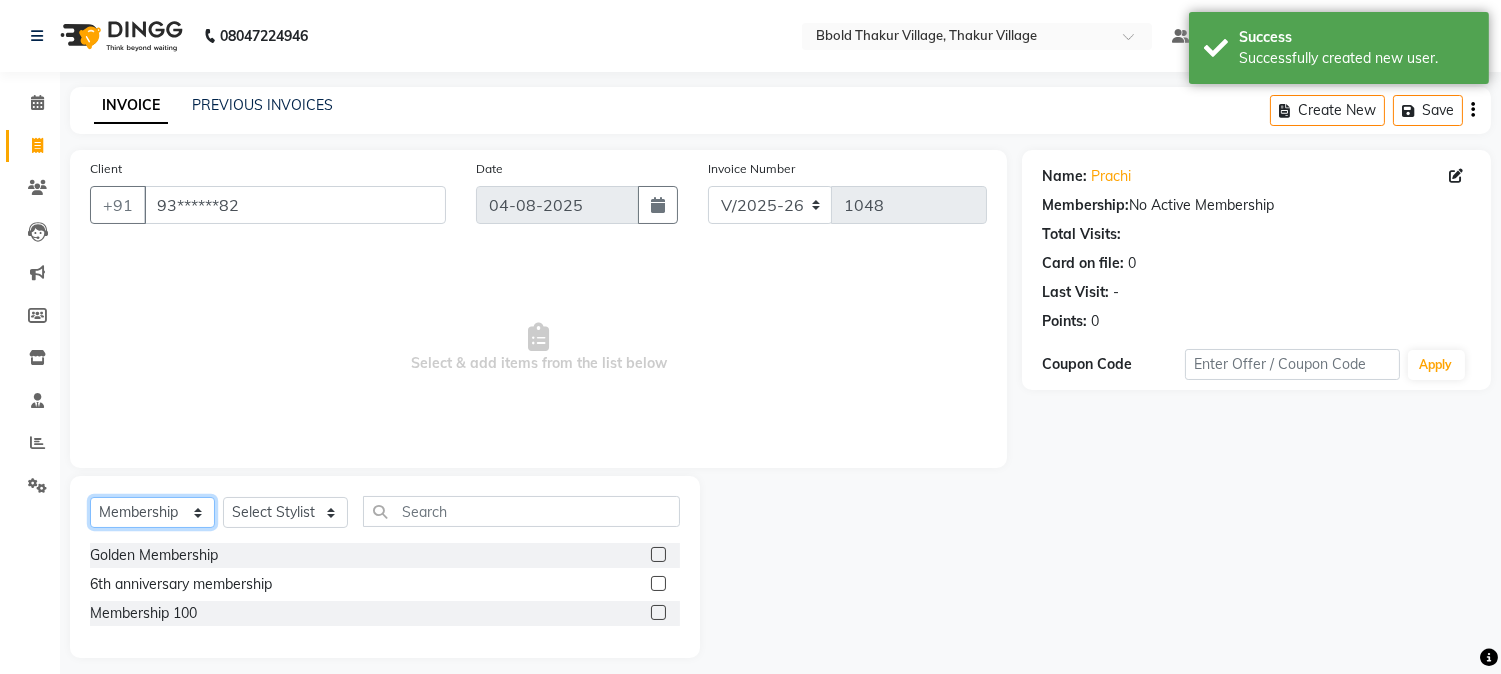 click on "Select  Service  Product  Membership  Package Voucher Prepaid Gift Card" 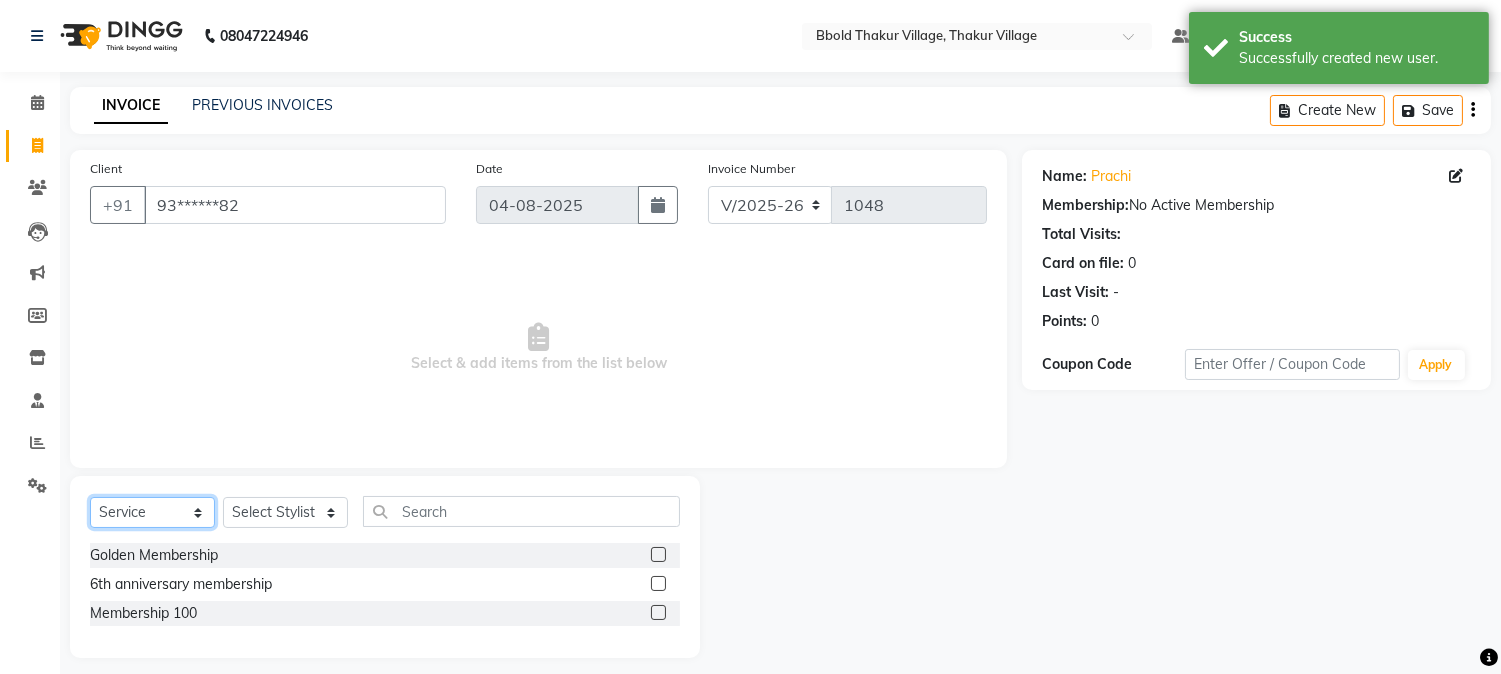 click on "Select  Service  Product  Membership  Package Voucher Prepaid Gift Card" 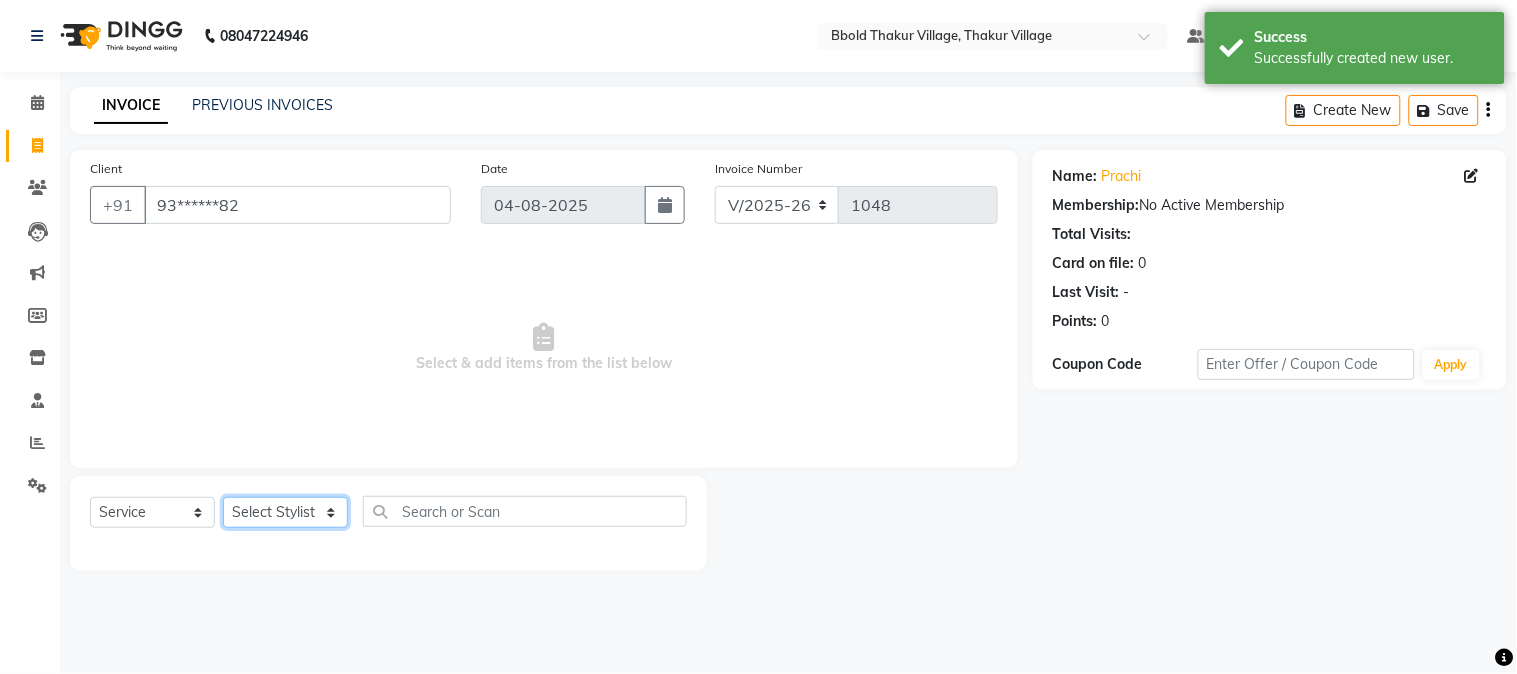 click on "Select Stylist [NAME] [LAST] [NAME] [LAST] Manager [NAME] [LAST] [NAME] [LAST]  [NAME] [LAST]  [NAME] [LAST] [NAME] [LAST] [NAME] [LAST]" 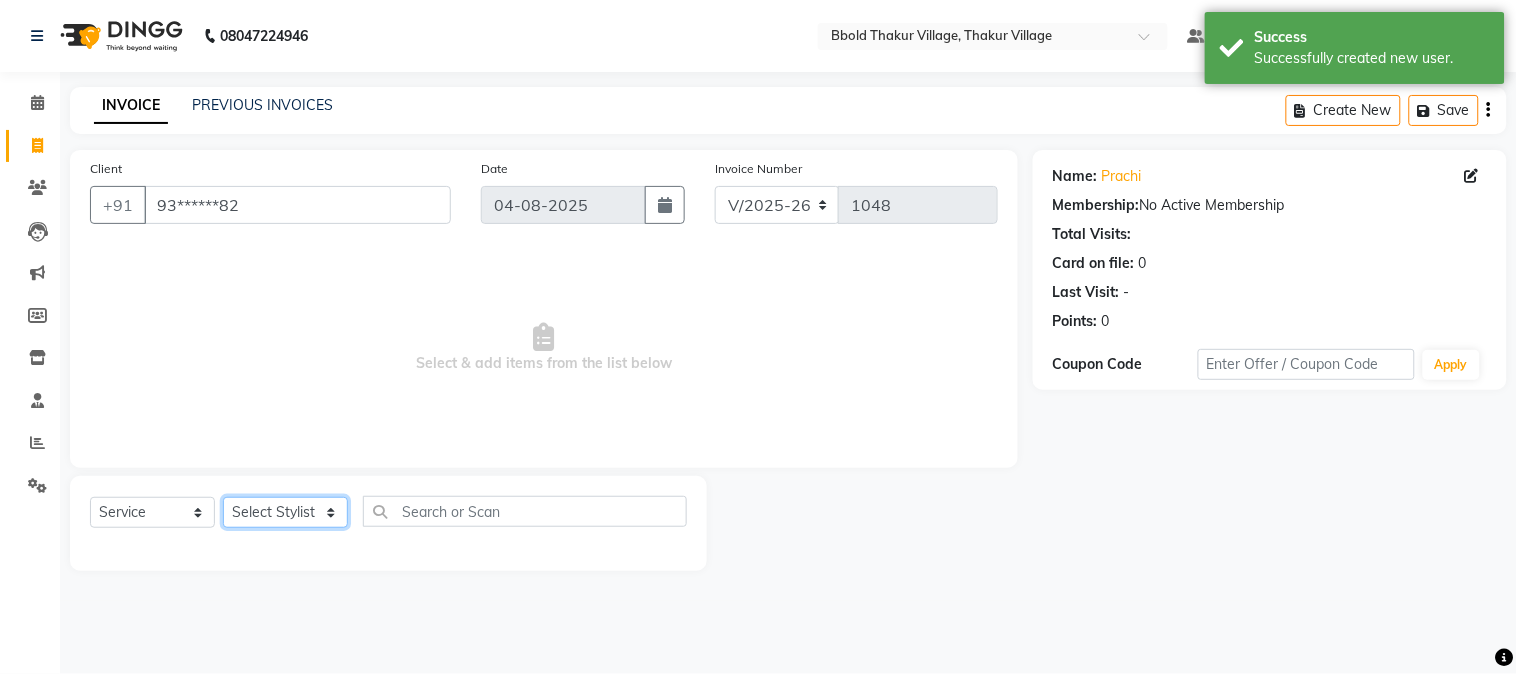 select on "84525" 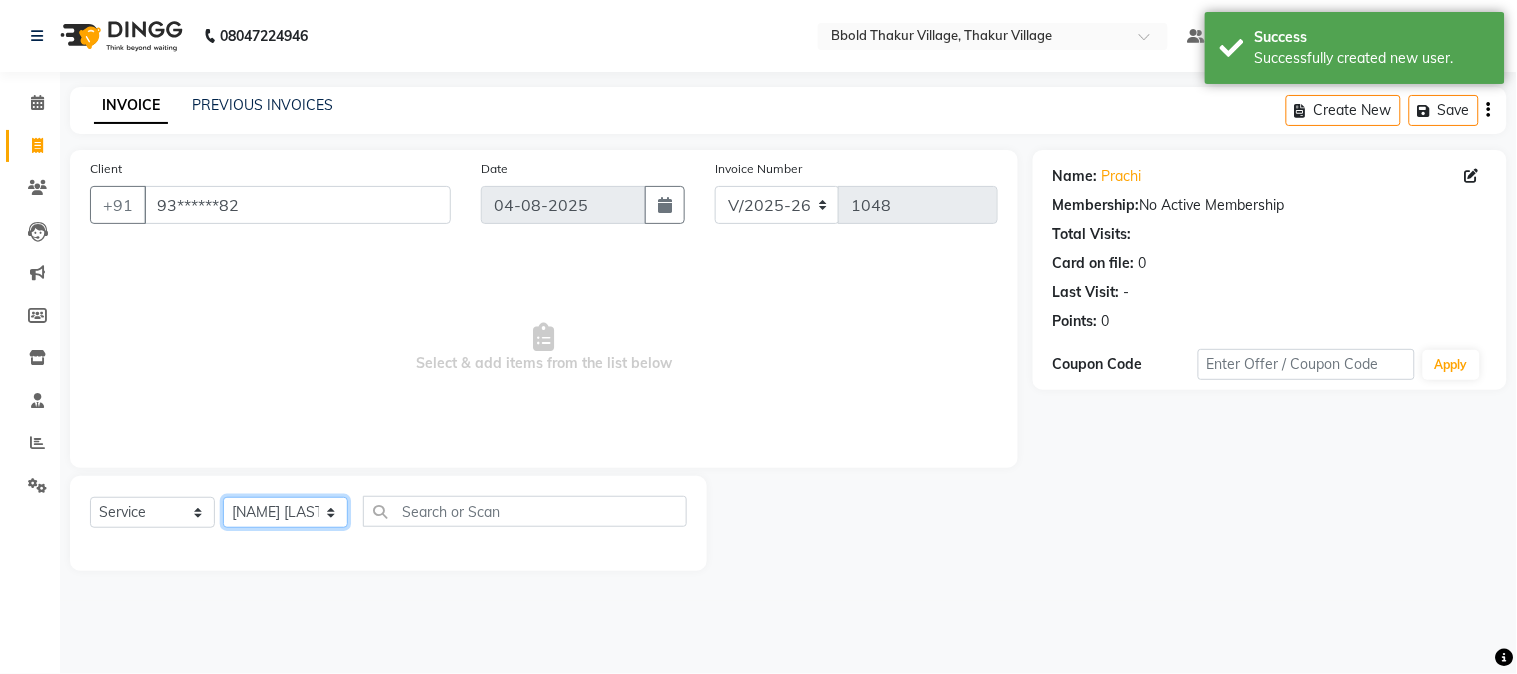 click on "Select Stylist [NAME] [LAST] [NAME] [LAST] Manager [NAME] [LAST] [NAME] [LAST]  [NAME] [LAST]  [NAME] [LAST] [NAME] [LAST] [NAME] [LAST]" 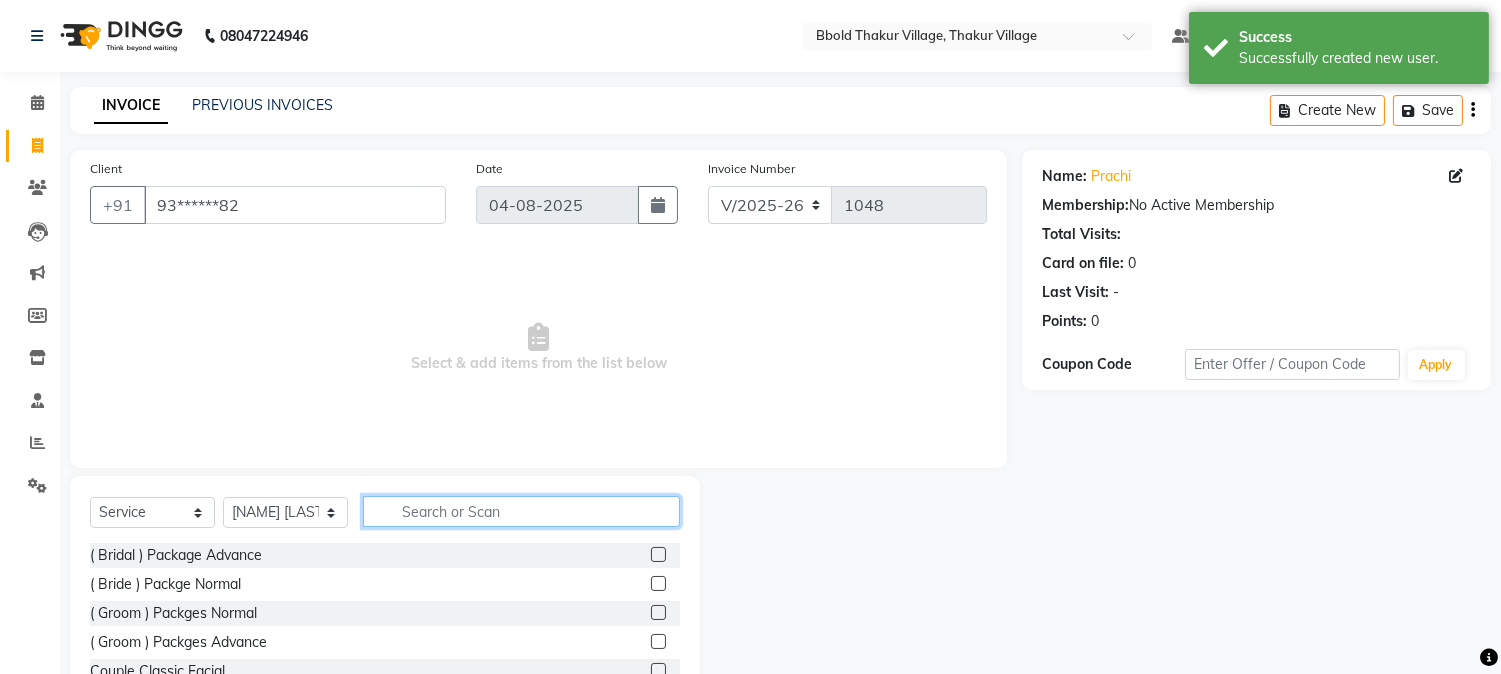 click 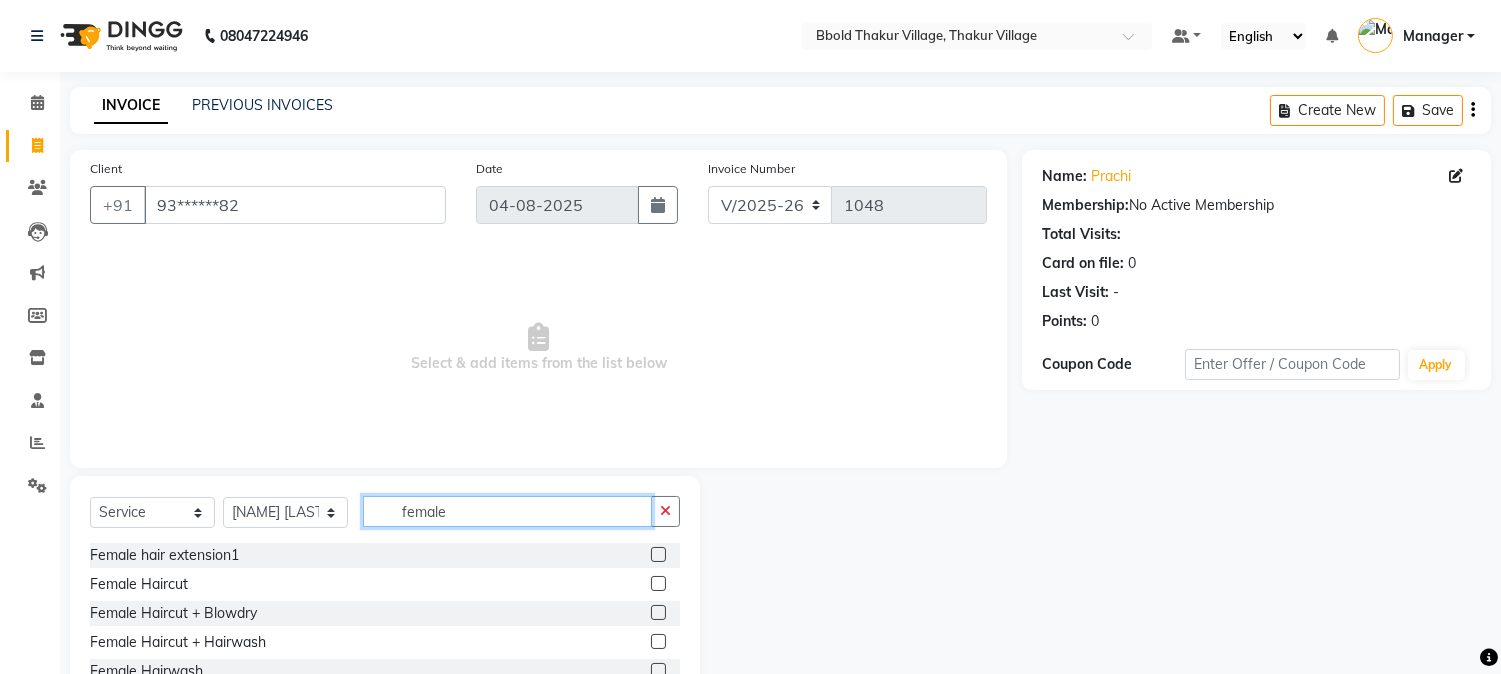 scroll, scrollTop: 20, scrollLeft: 0, axis: vertical 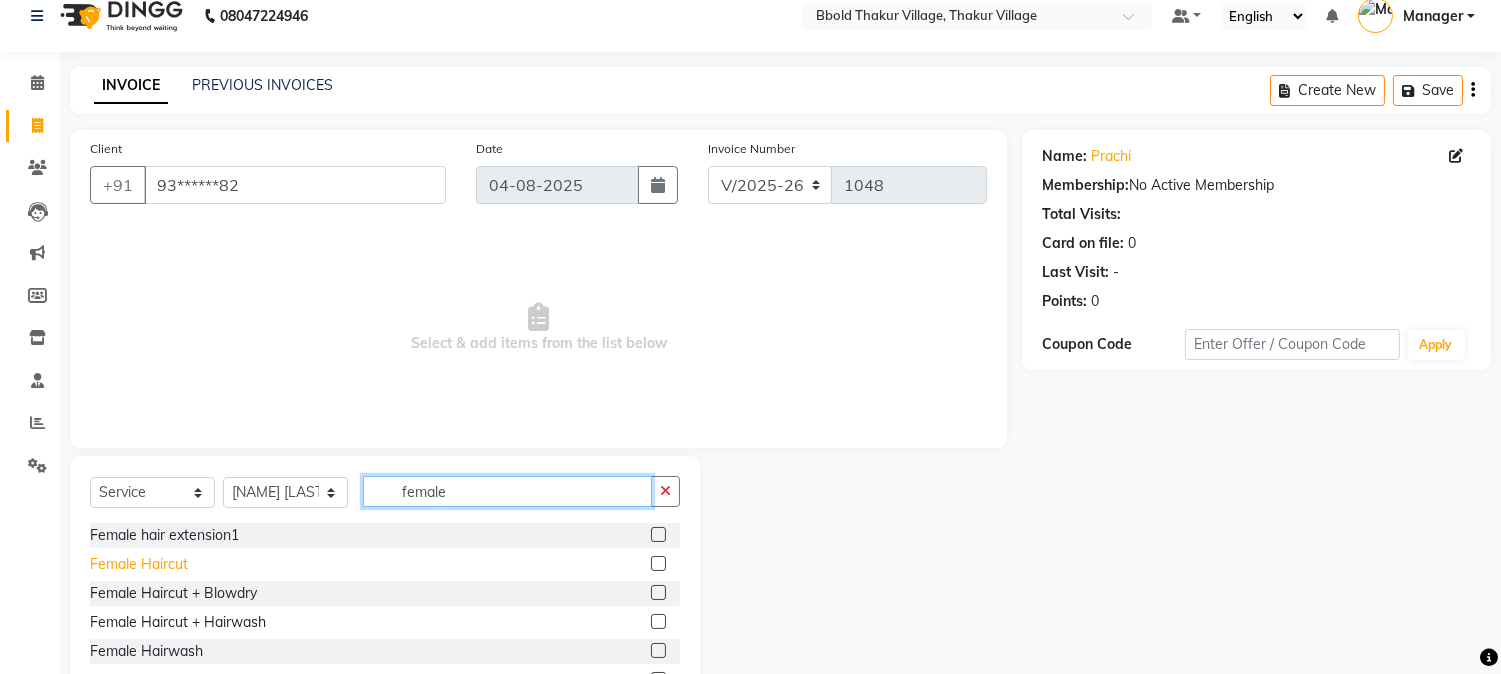 type on "female" 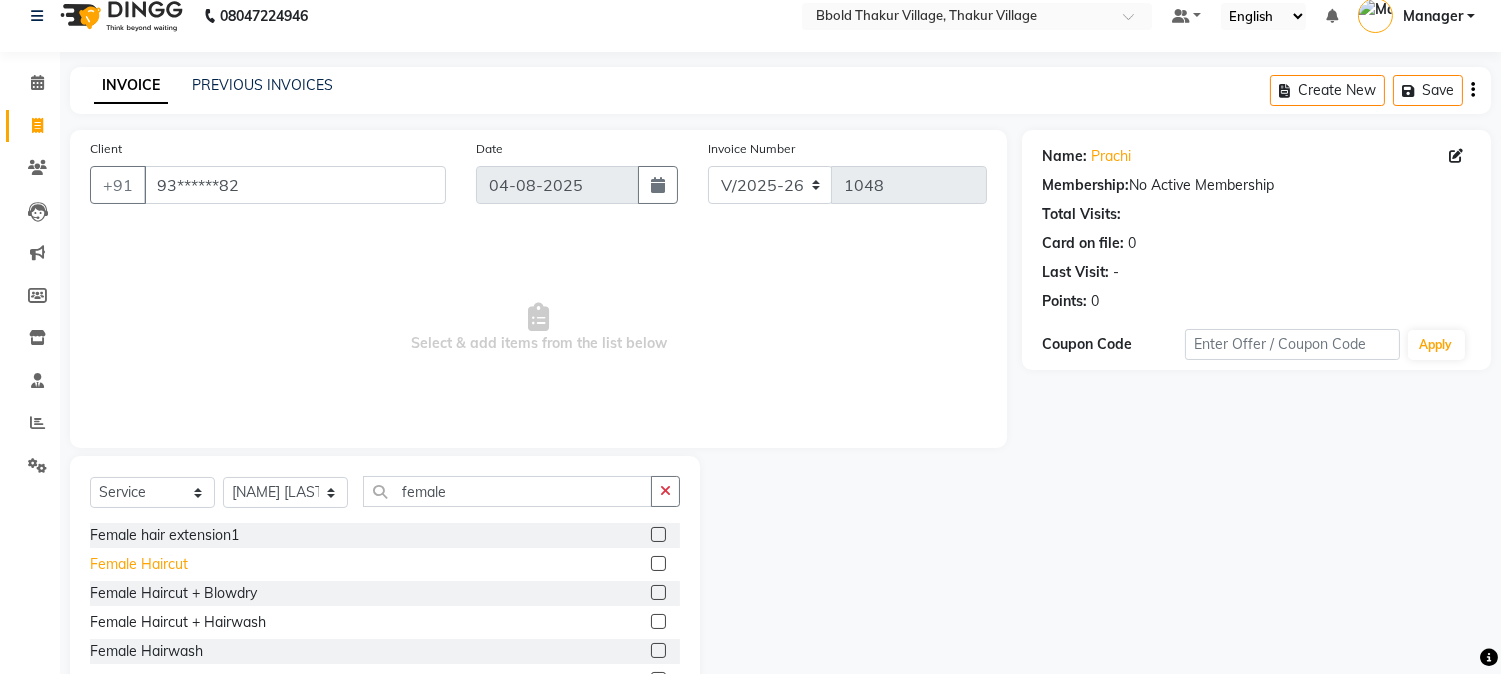 click on "Female Haircut" 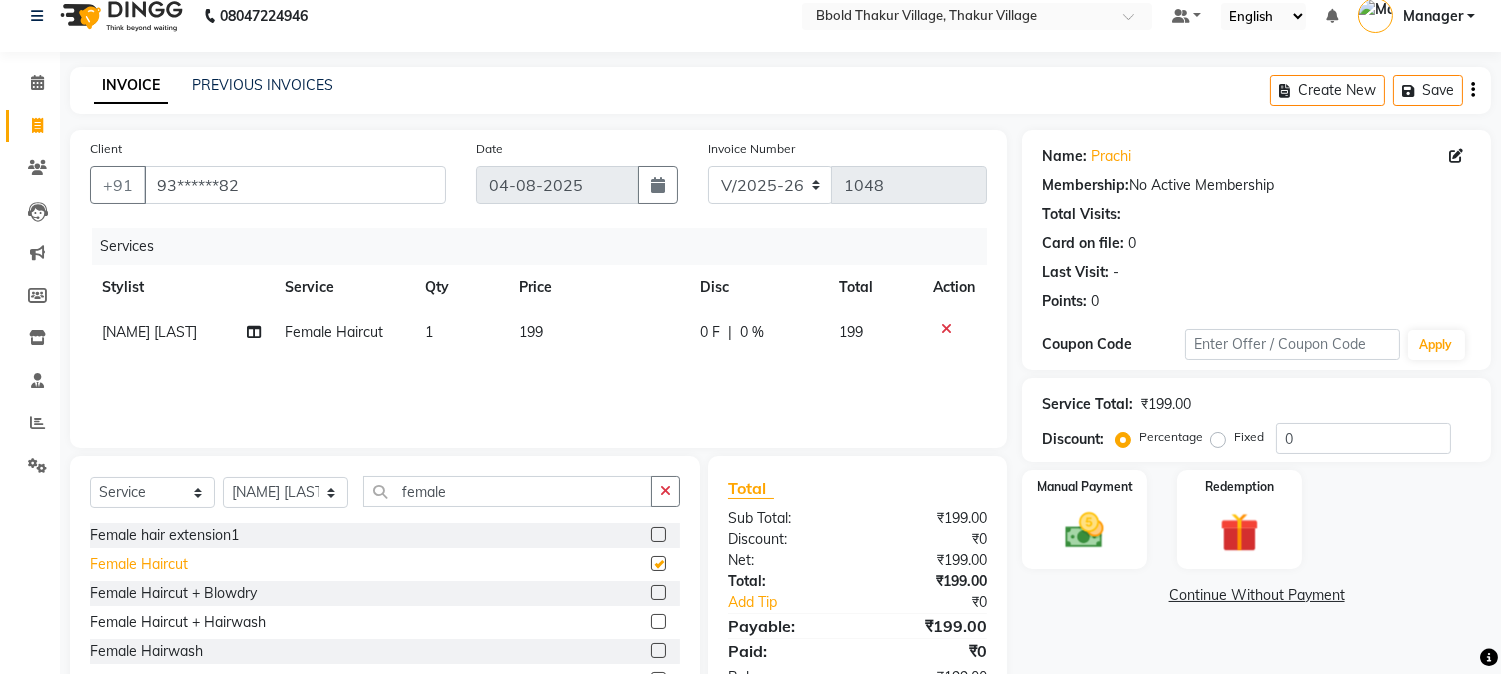 checkbox on "false" 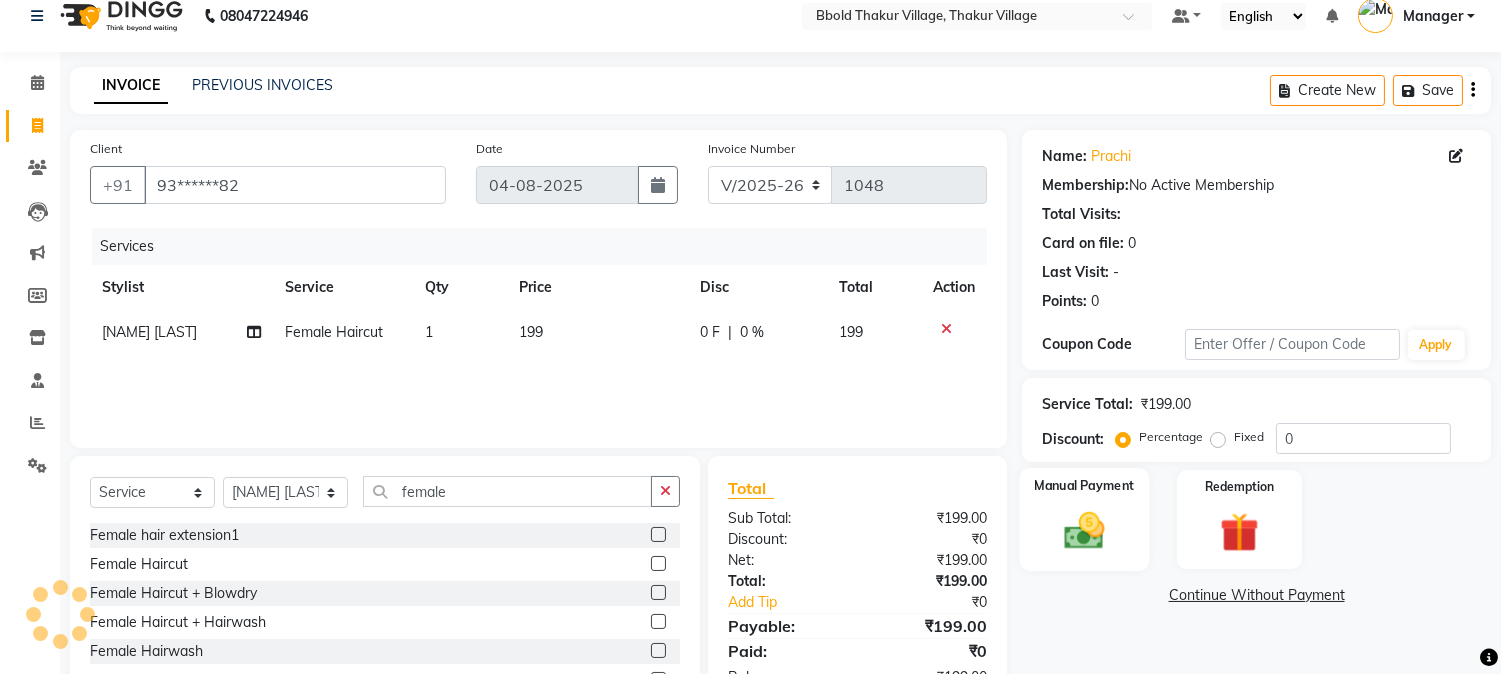 click on "Manual Payment" 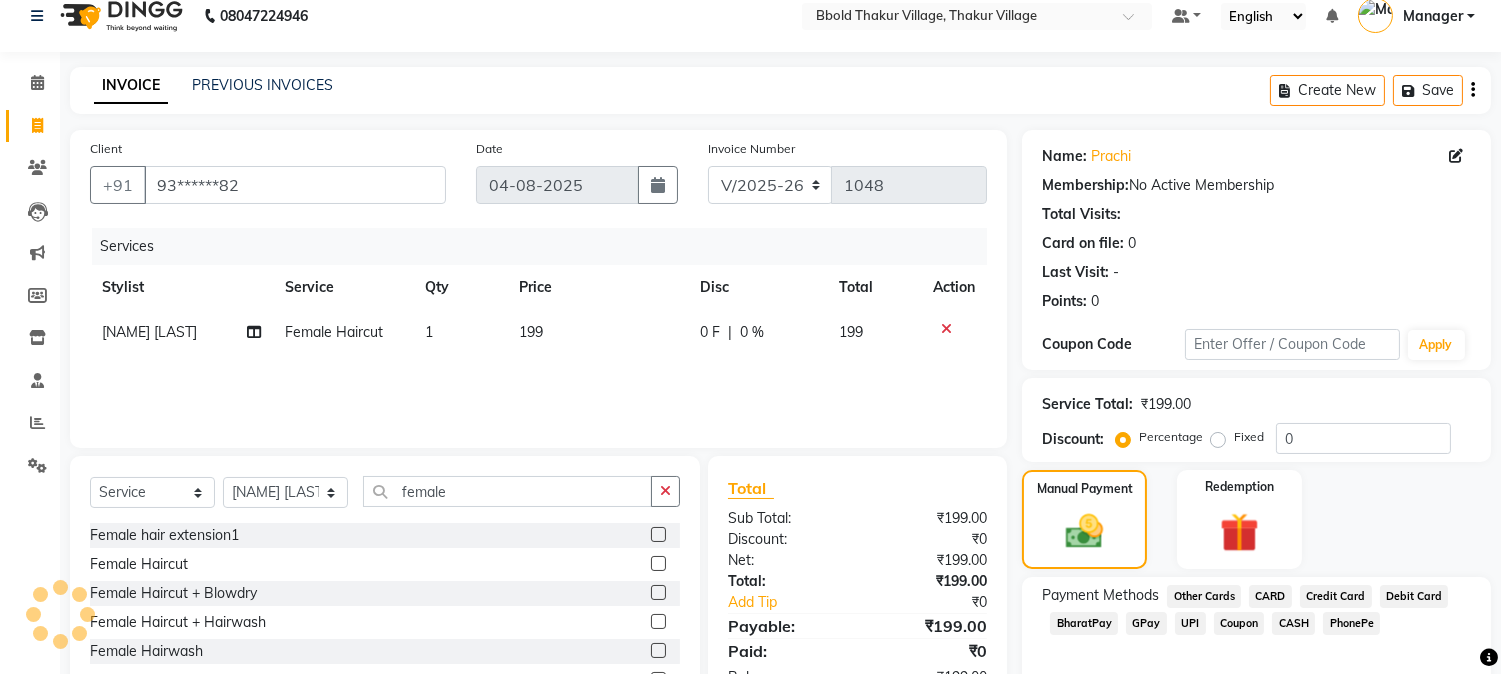 scroll, scrollTop: 126, scrollLeft: 0, axis: vertical 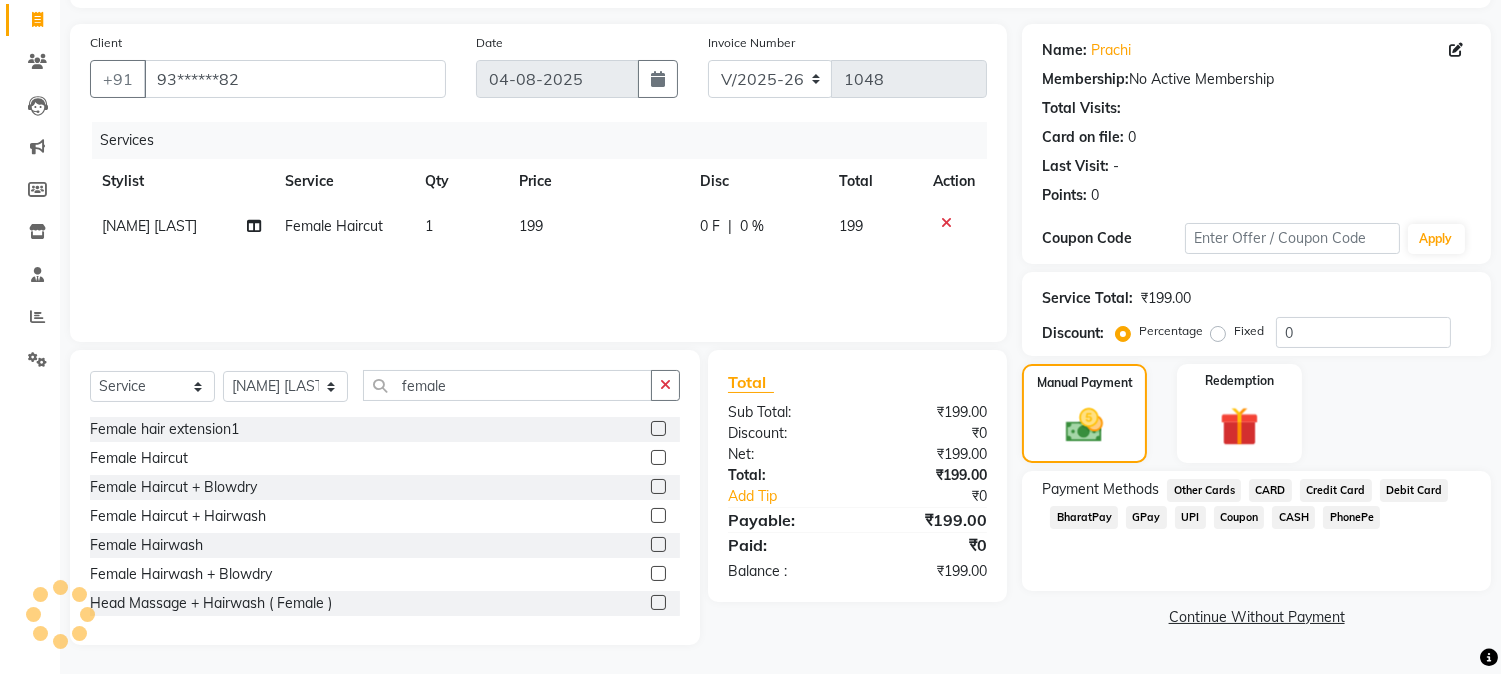 click on "GPay" 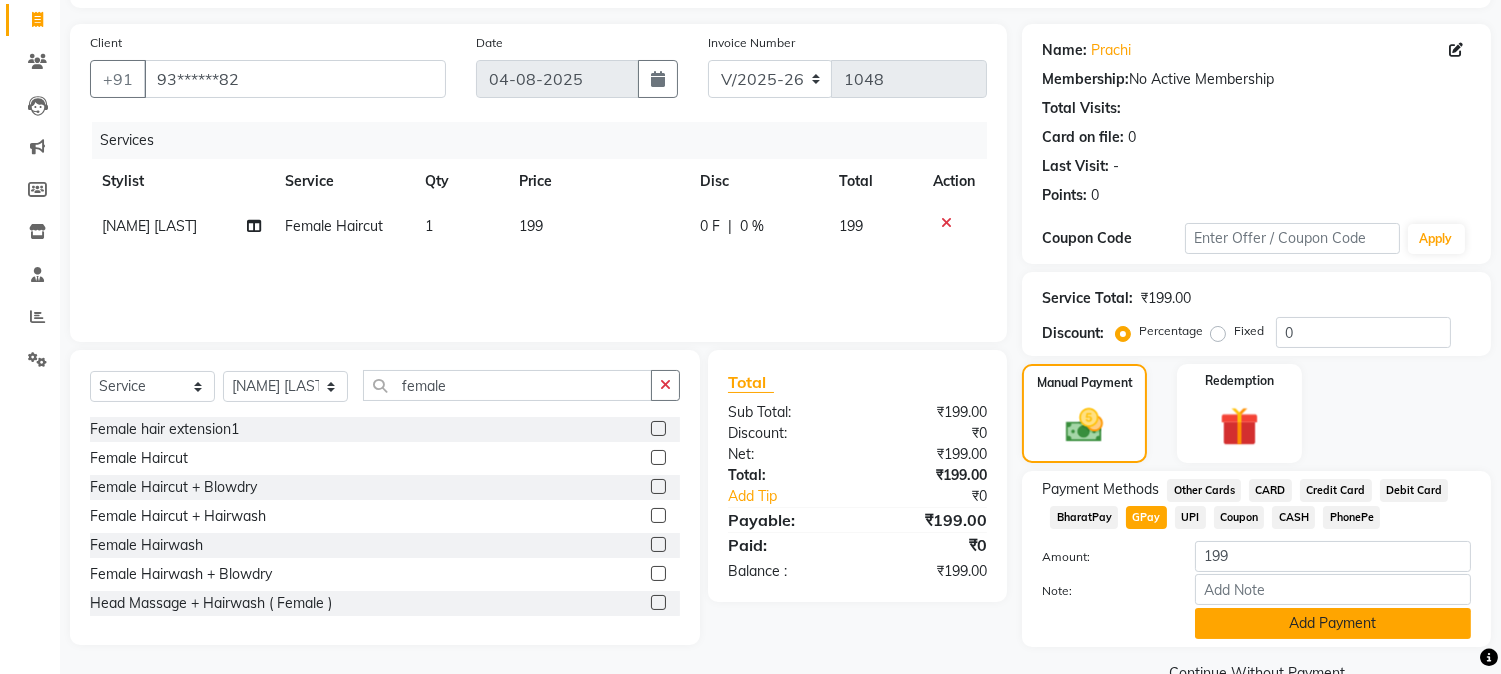 scroll, scrollTop: 170, scrollLeft: 0, axis: vertical 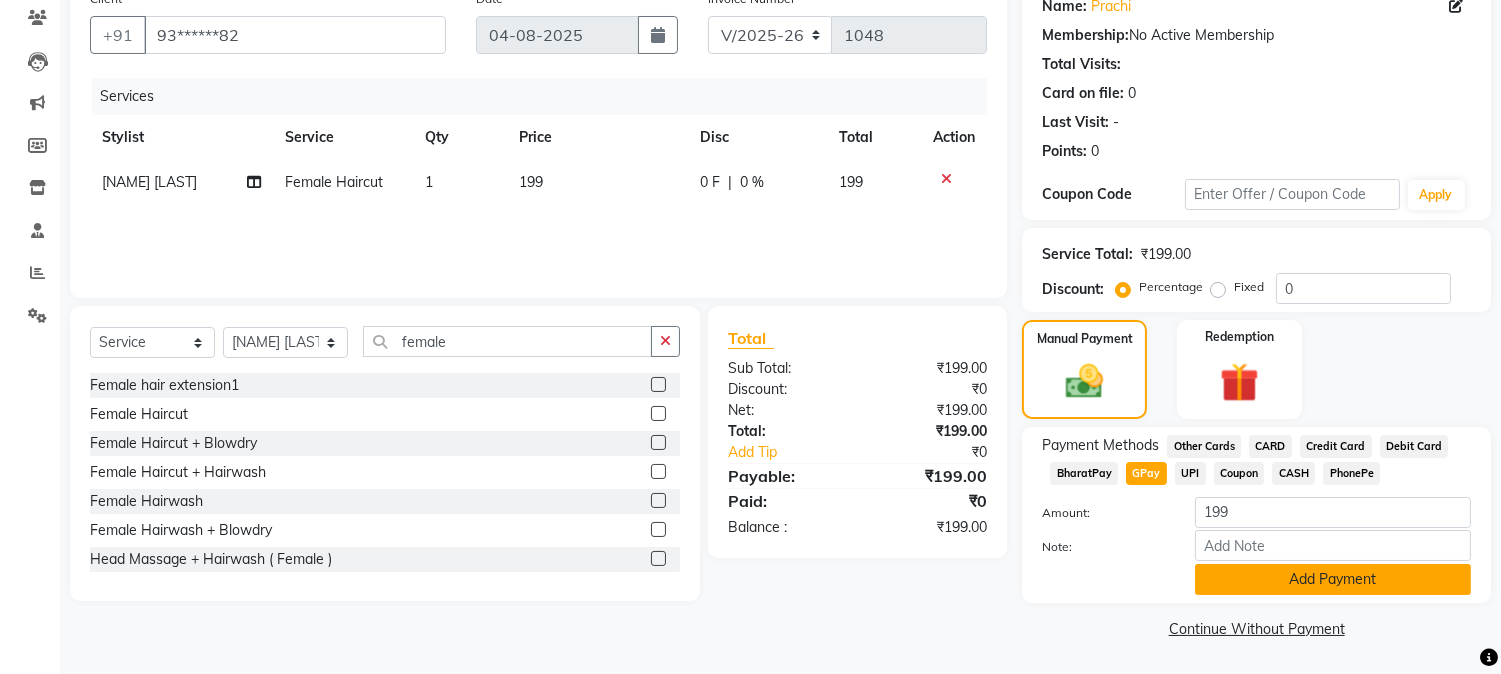 click on "Add Payment" 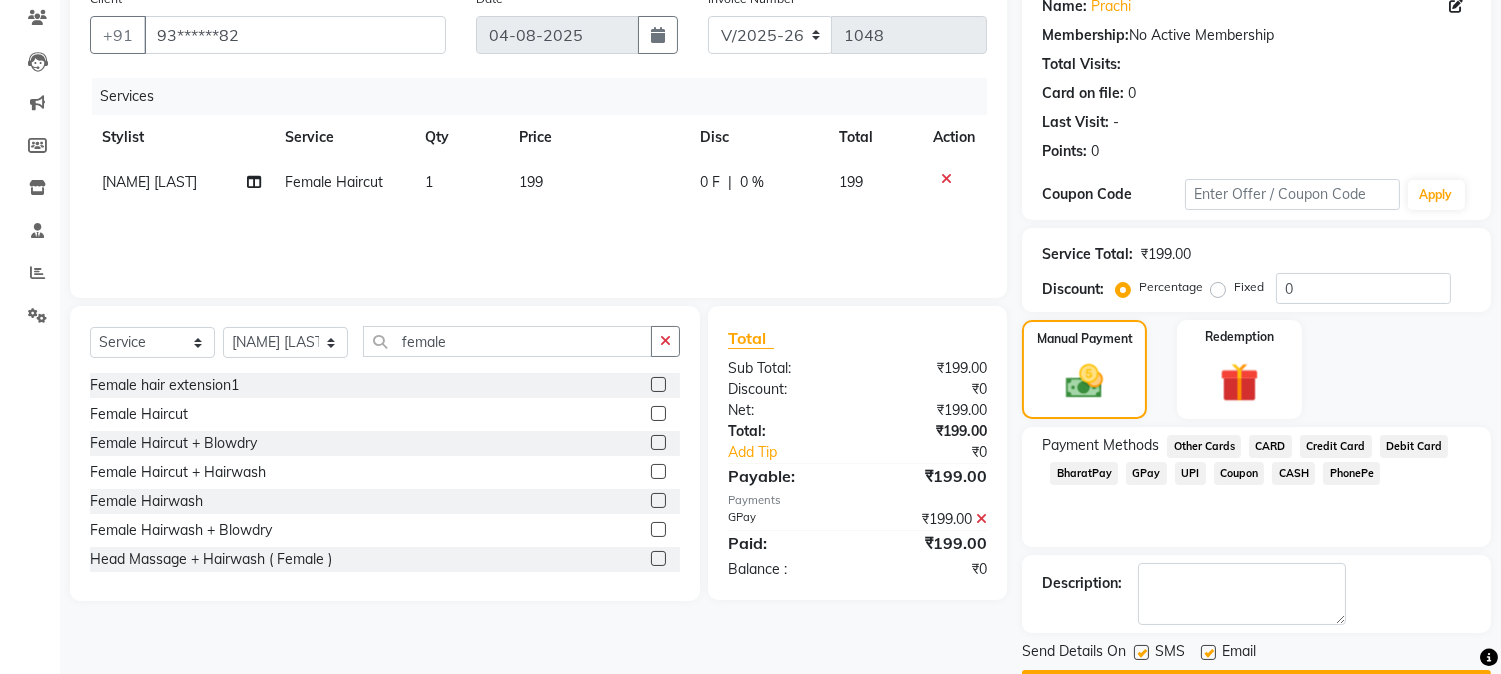 scroll, scrollTop: 225, scrollLeft: 0, axis: vertical 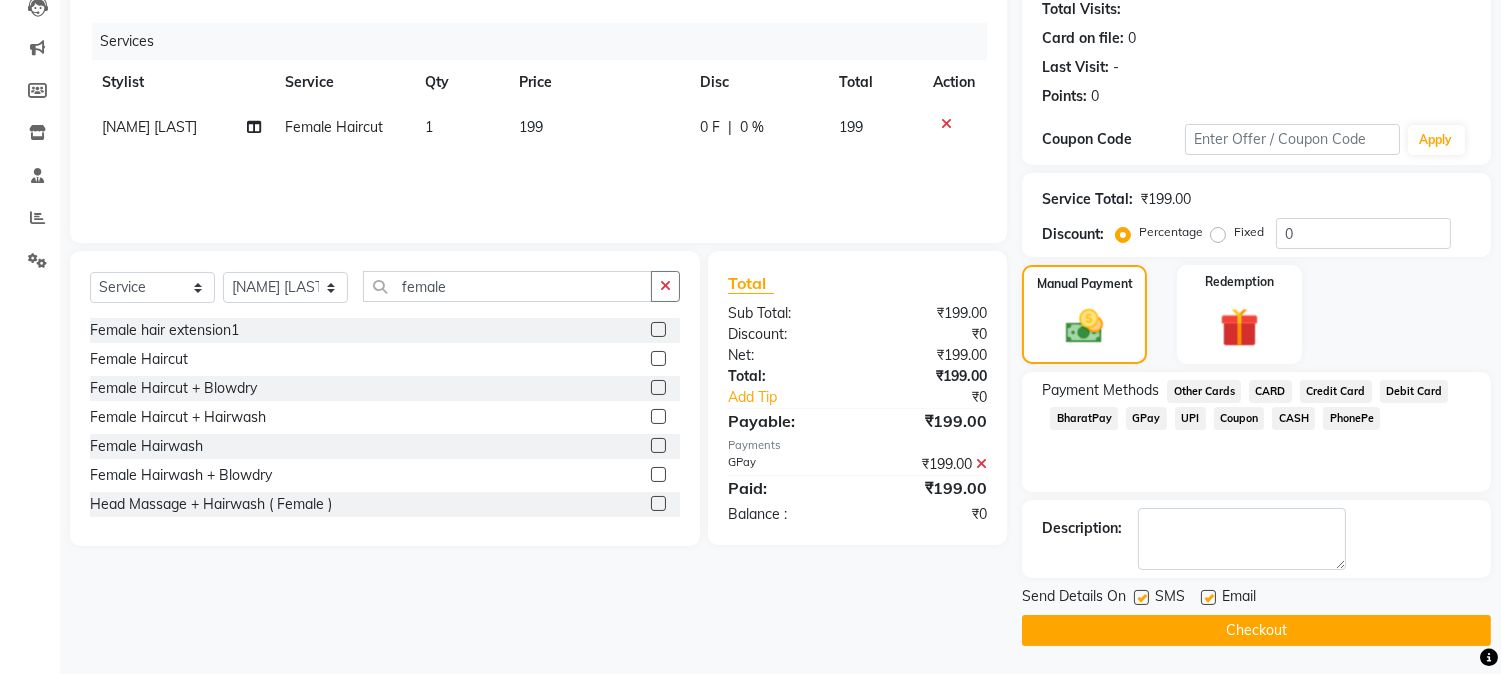 click on "Checkout" 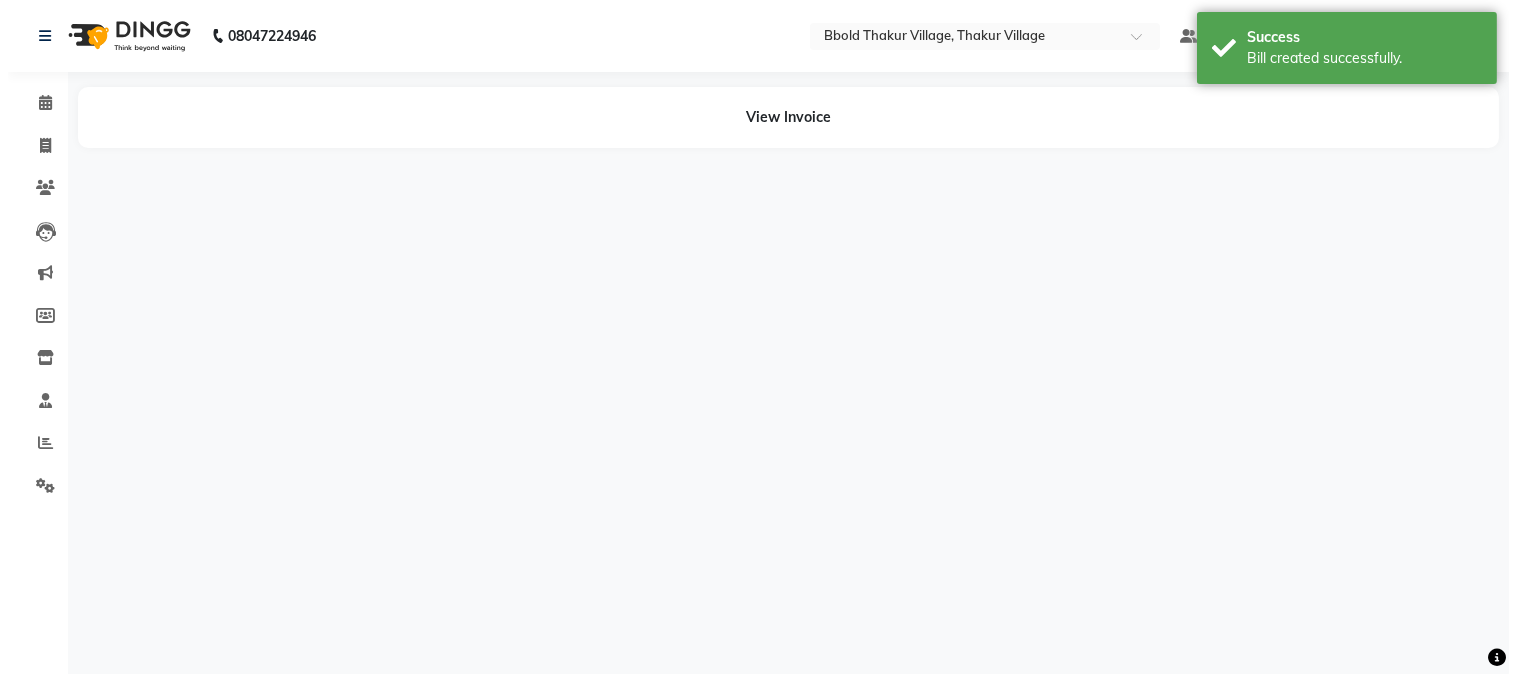 scroll, scrollTop: 0, scrollLeft: 0, axis: both 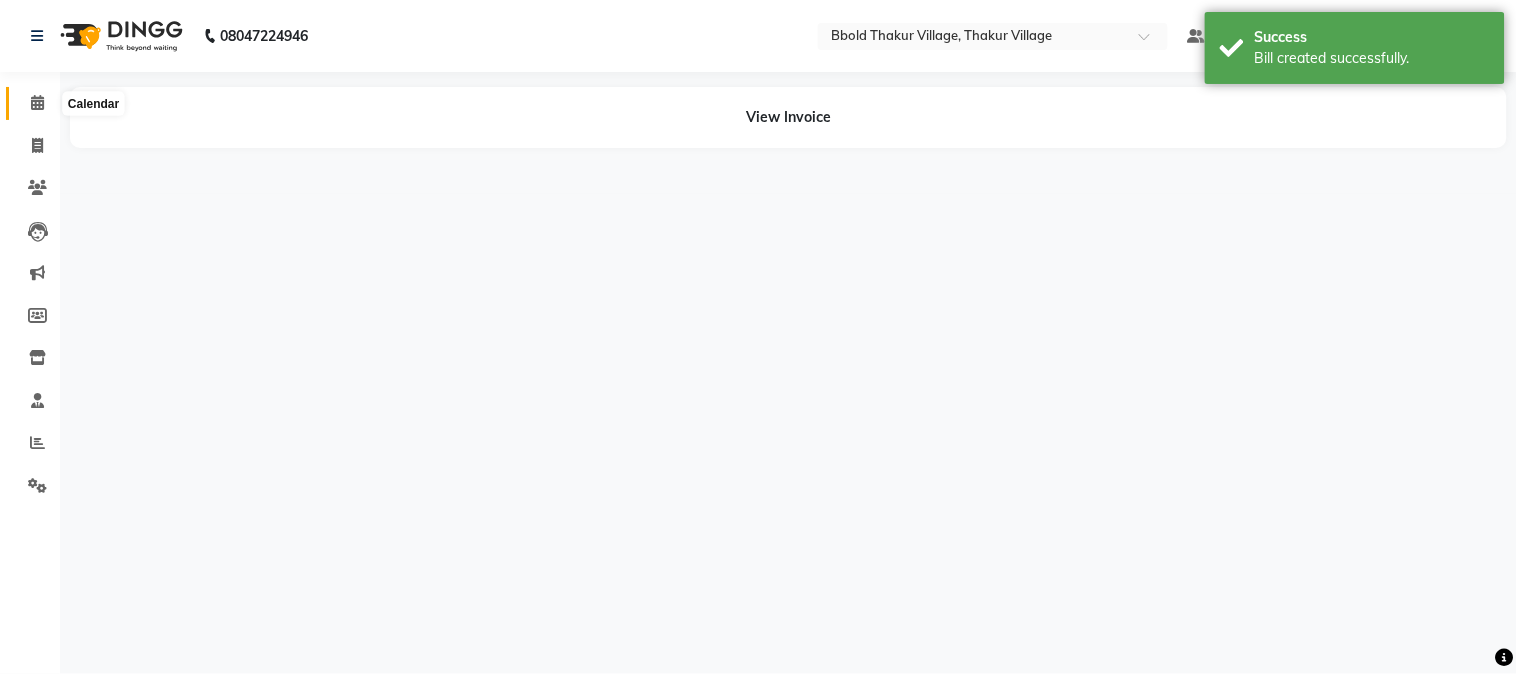 click 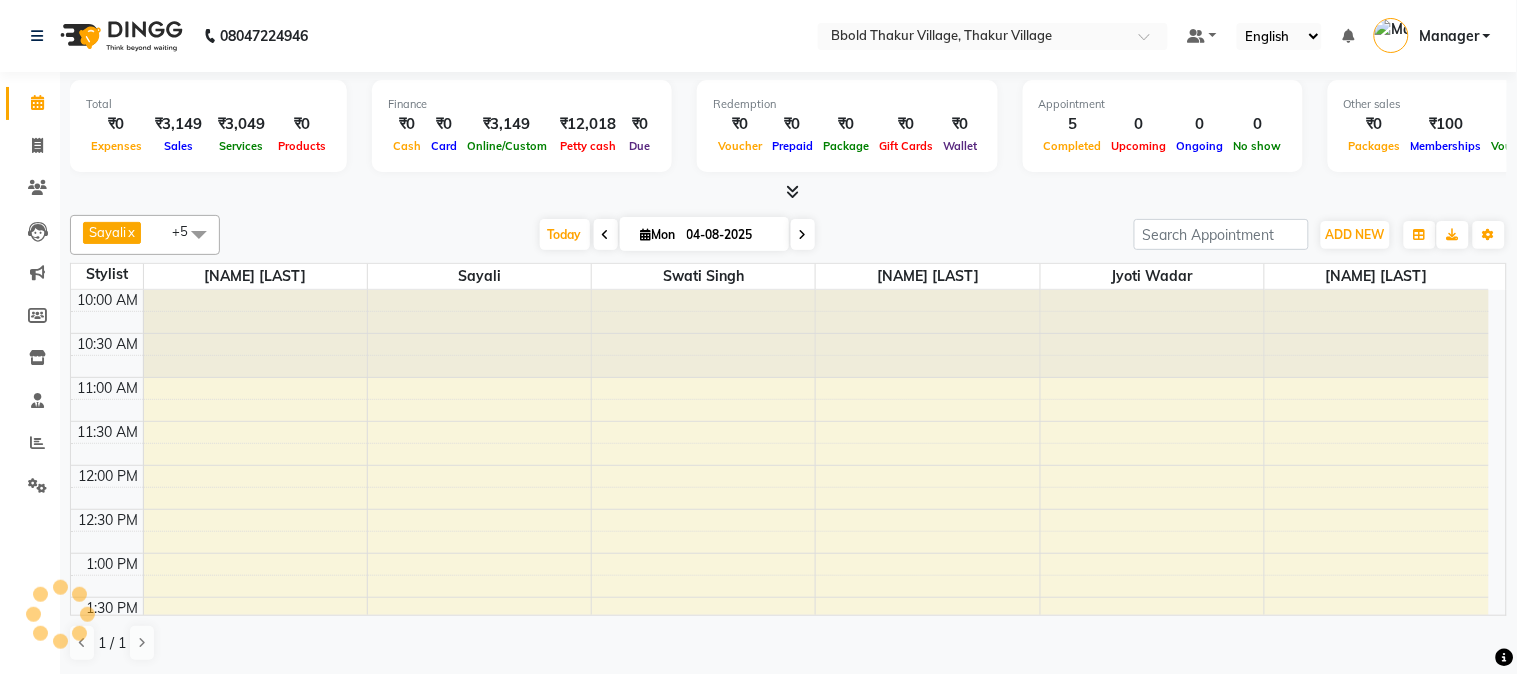 scroll, scrollTop: 0, scrollLeft: 0, axis: both 